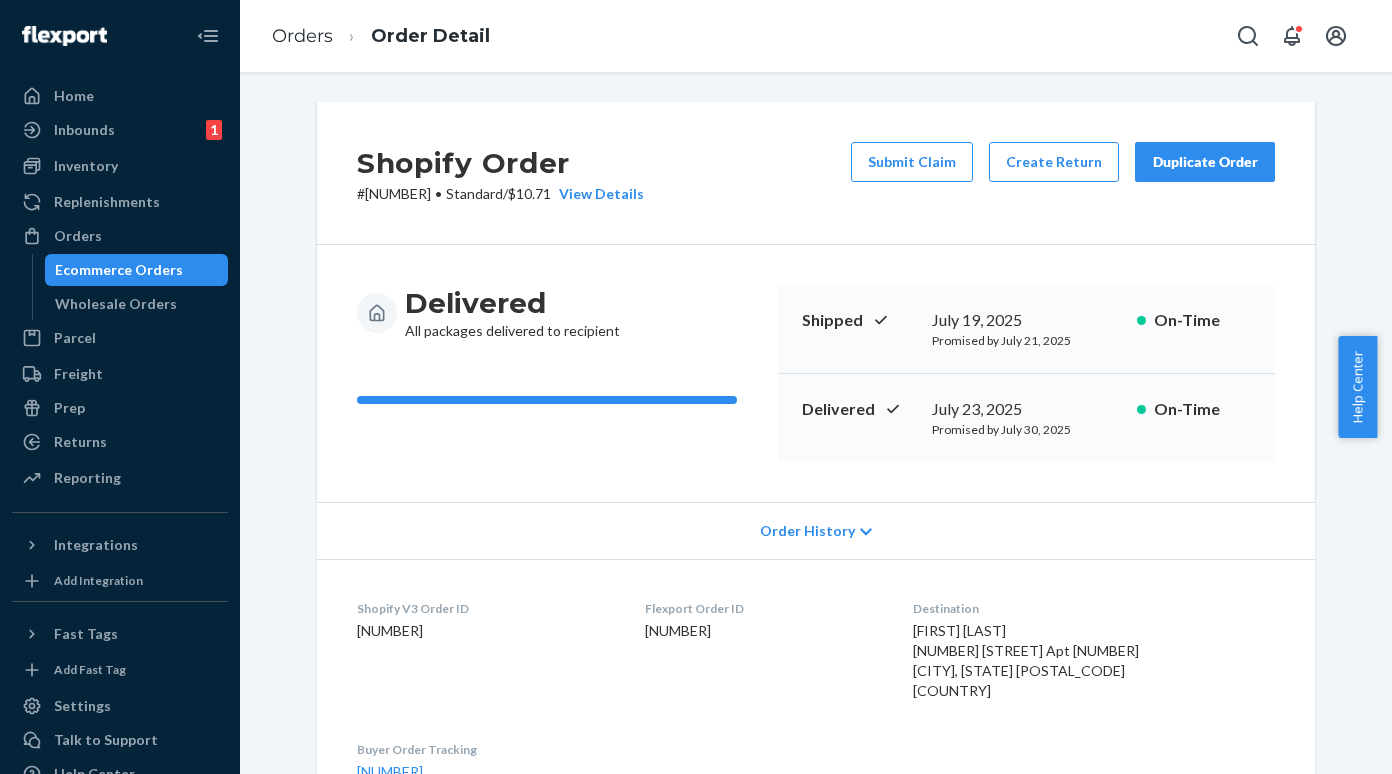 scroll, scrollTop: 0, scrollLeft: 0, axis: both 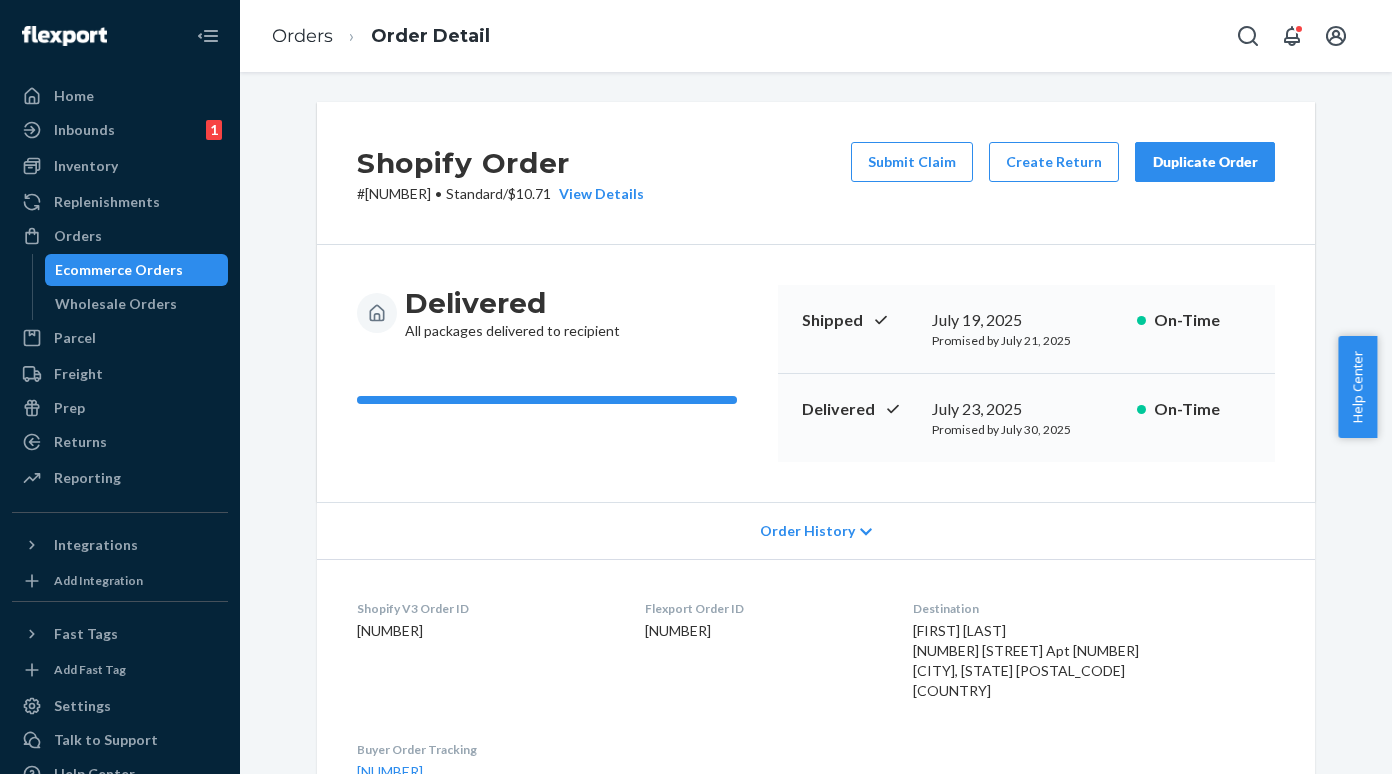 click on "Ecommerce Orders" at bounding box center (119, 270) 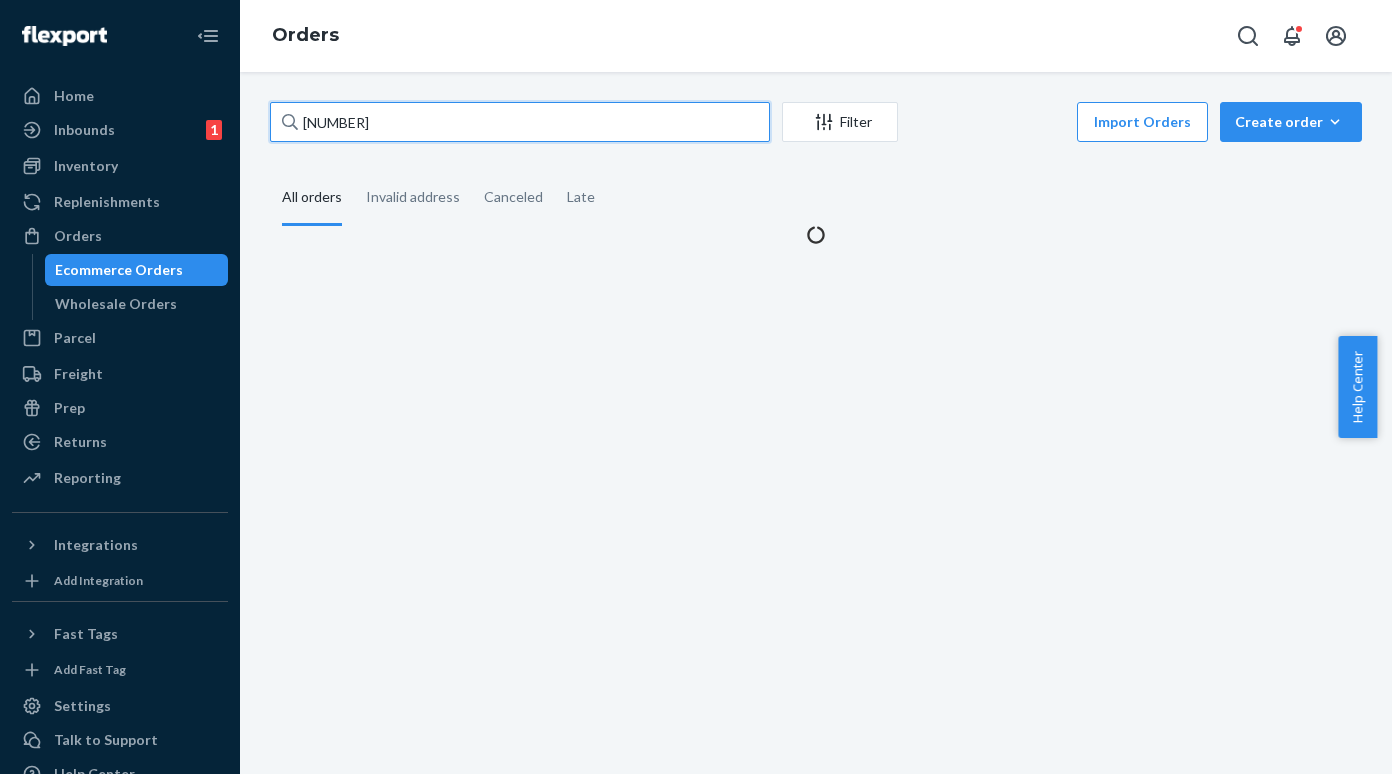 click on "[NUMBER]" at bounding box center (520, 122) 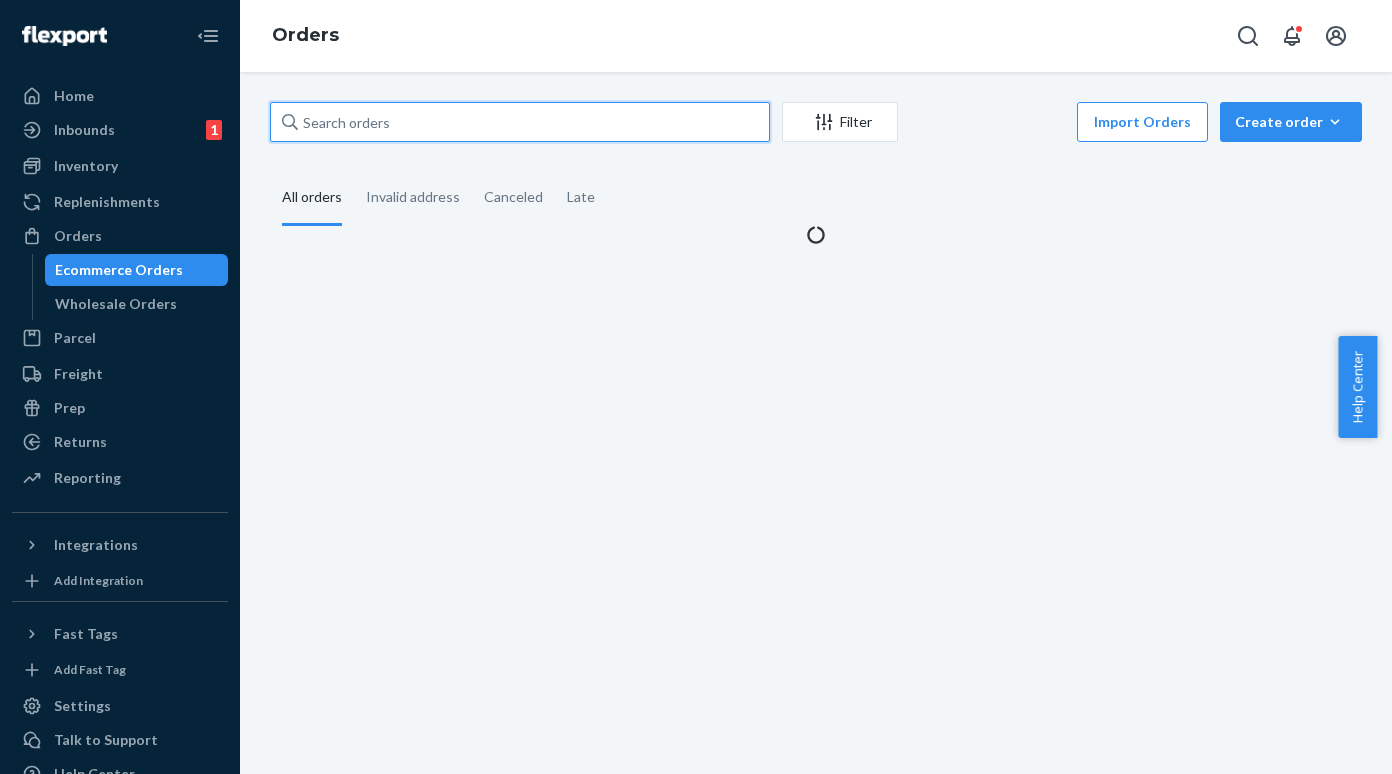 paste on "[NUMBER]" 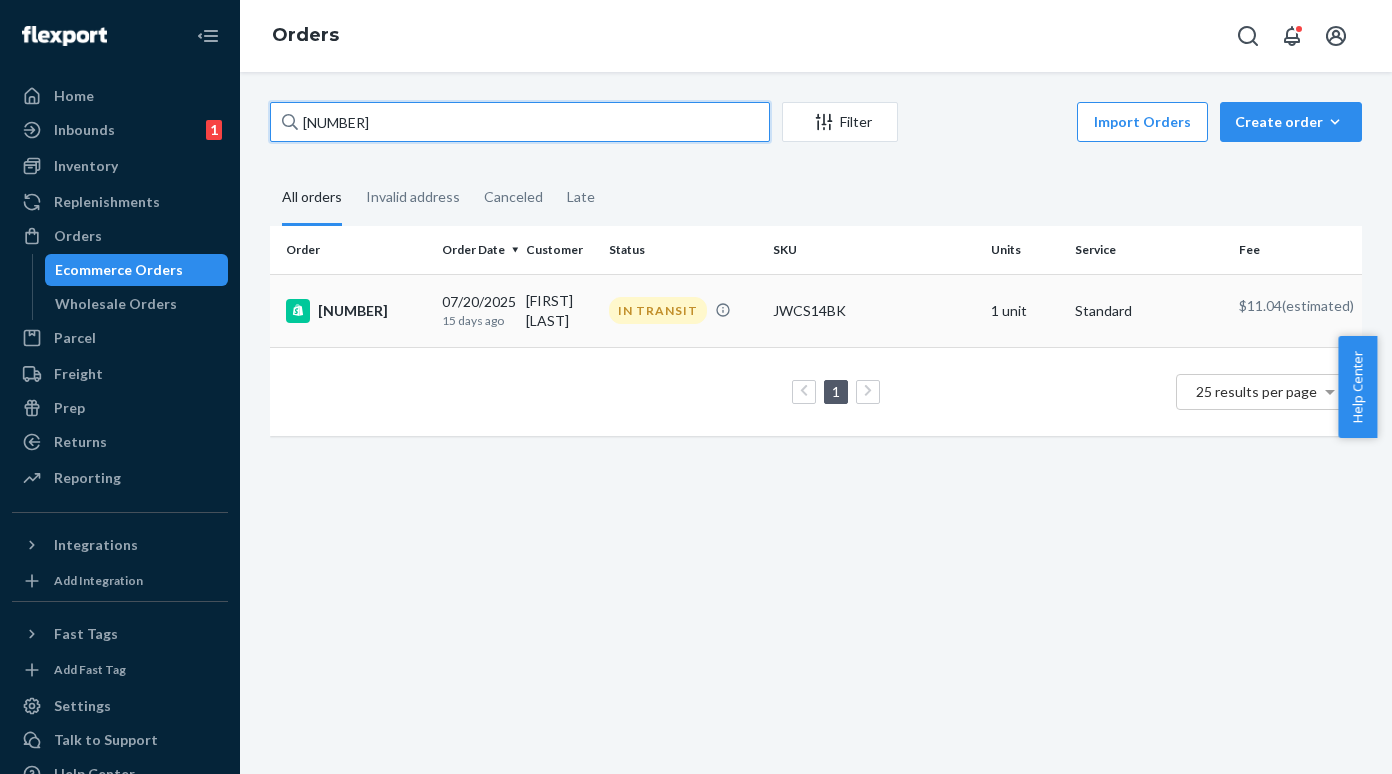 type on "[NUMBER]" 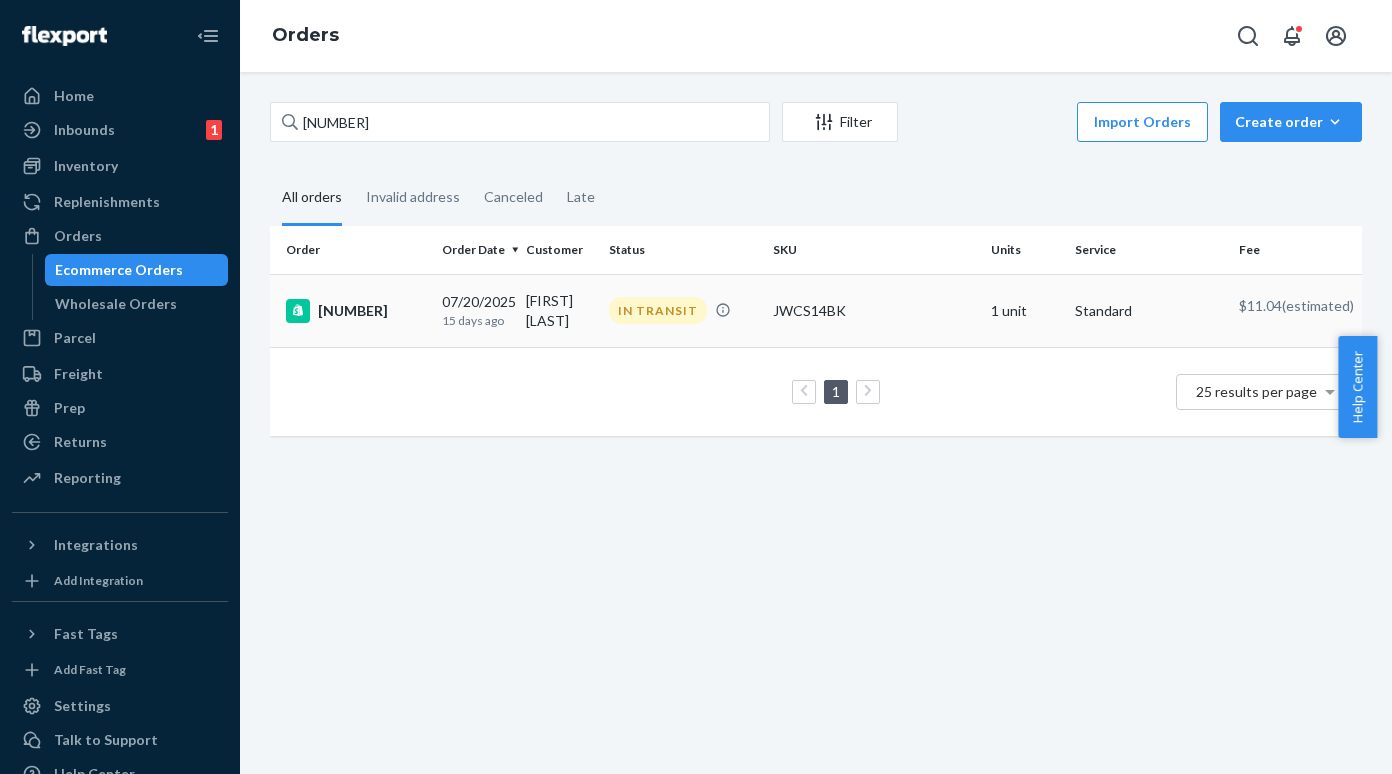 click on "[NUMBER]" at bounding box center (356, 311) 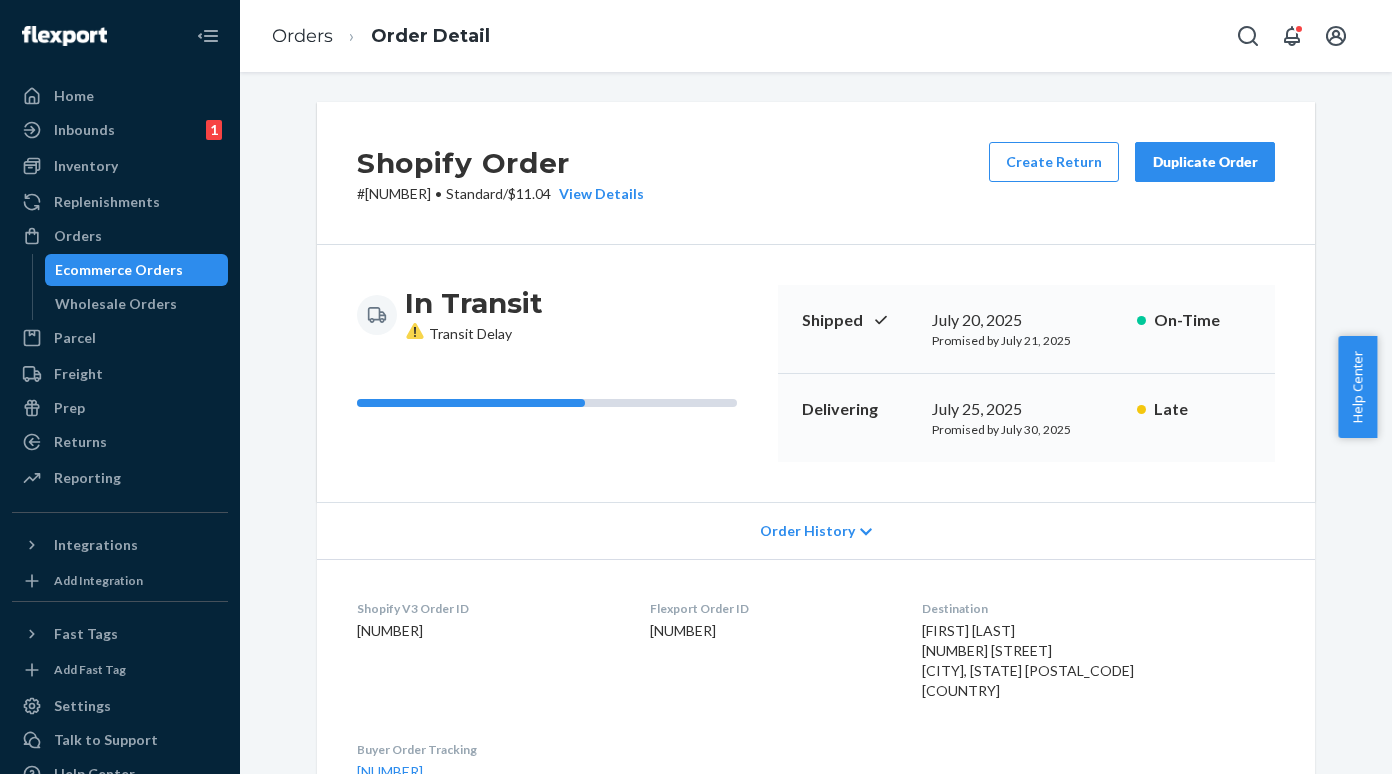 click on "Ecommerce Orders" at bounding box center [119, 270] 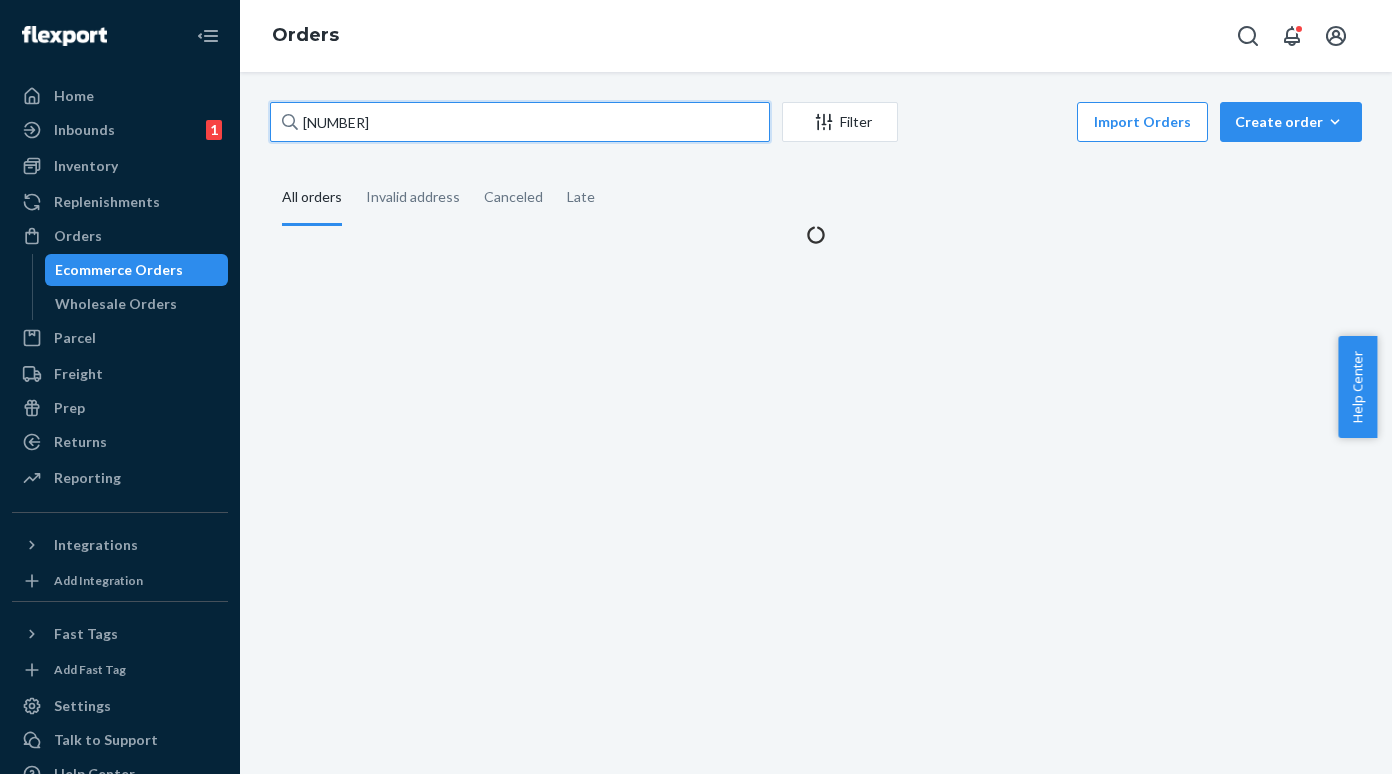 click on "[NUMBER]" at bounding box center (520, 122) 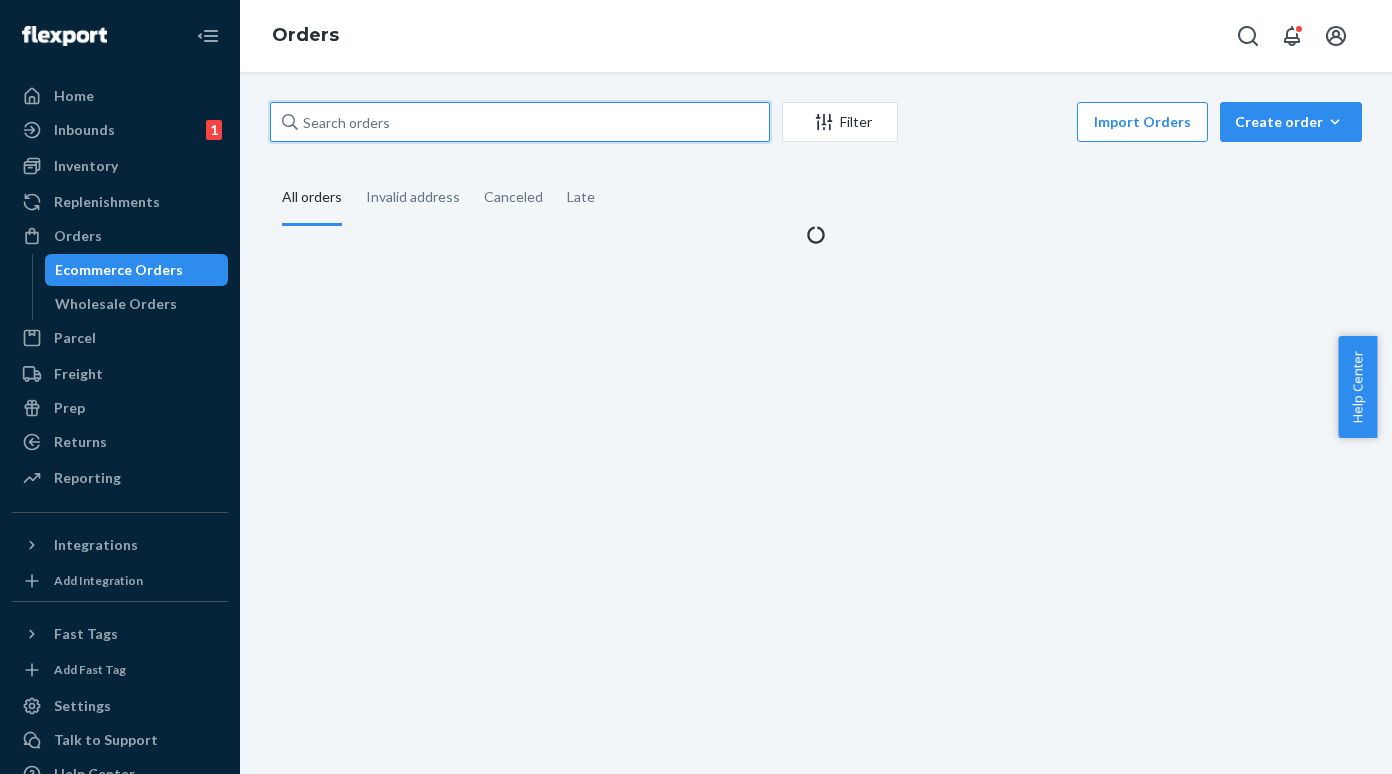 paste on "[NUMBER]" 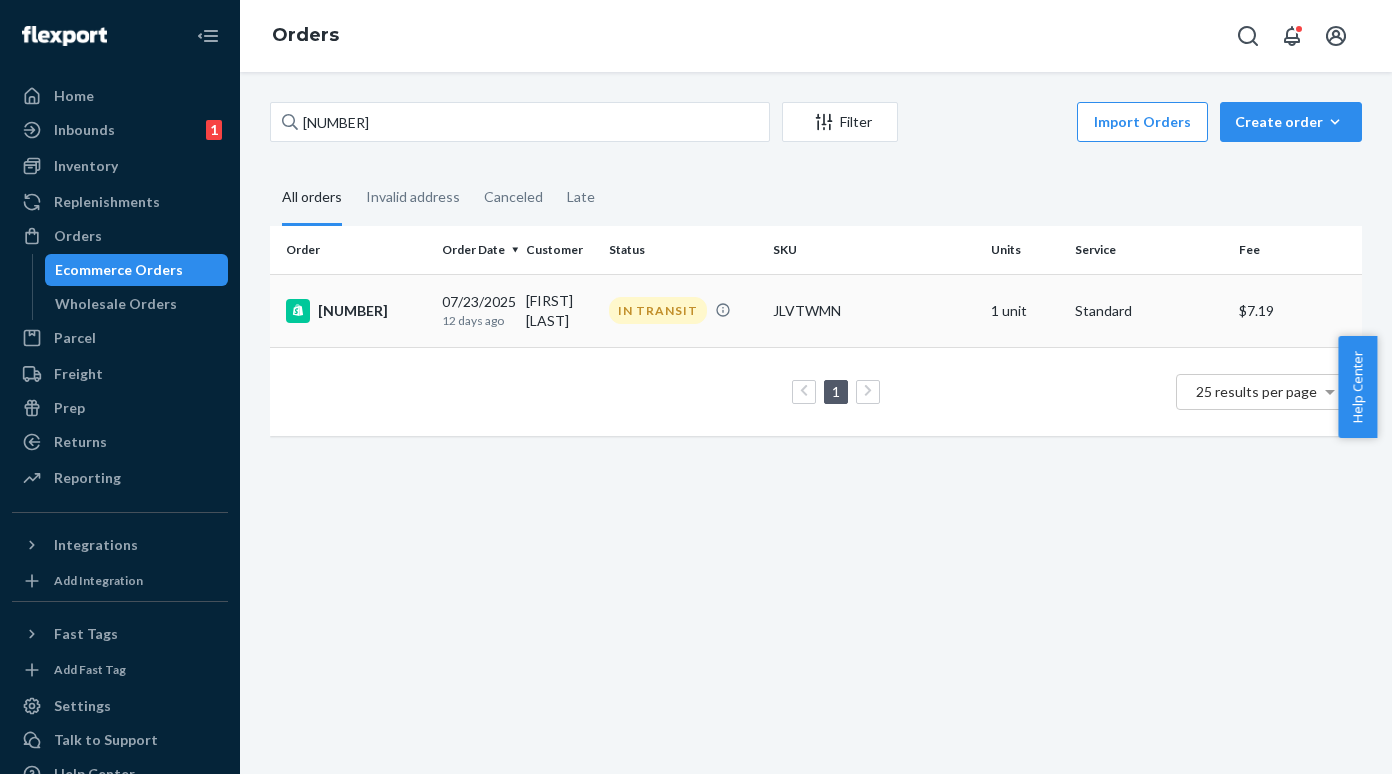 click on "[NUMBER]" at bounding box center [356, 311] 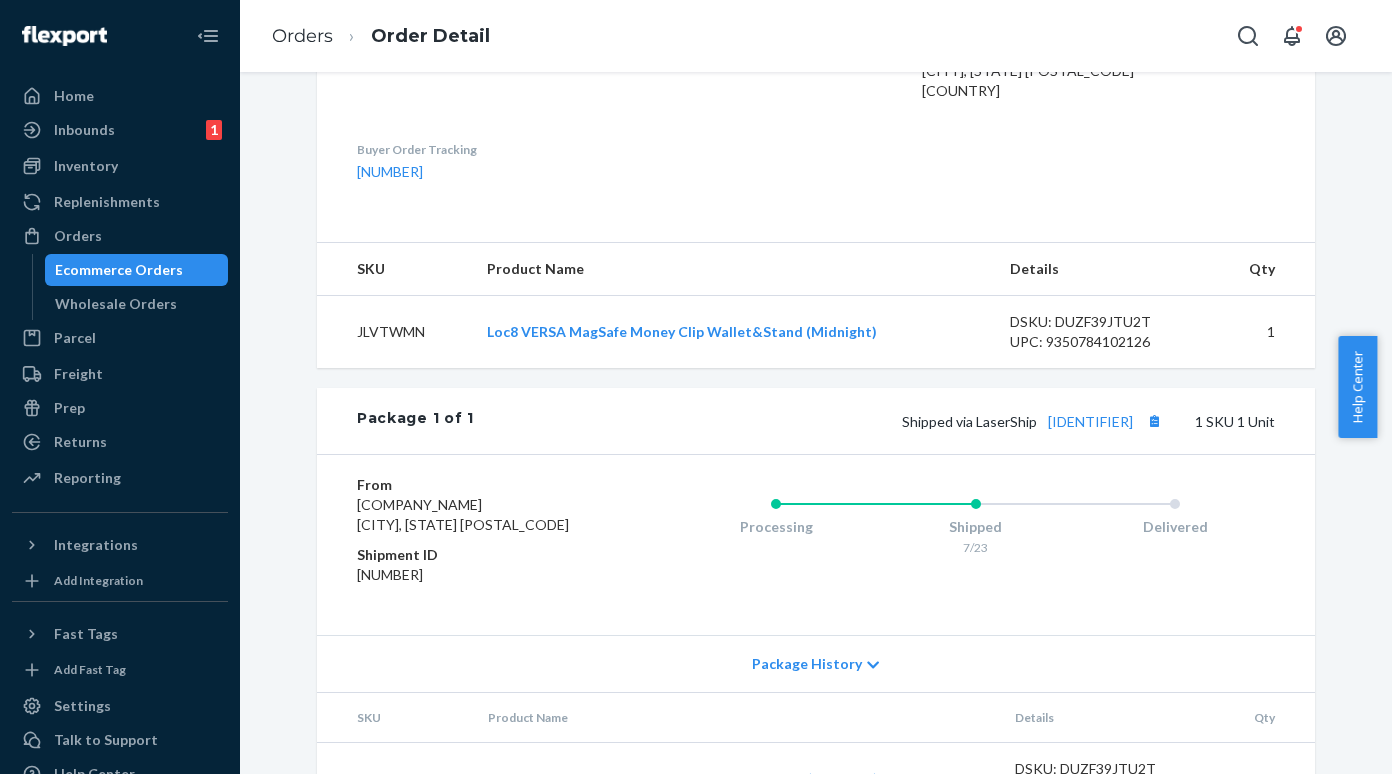 scroll, scrollTop: 0, scrollLeft: 0, axis: both 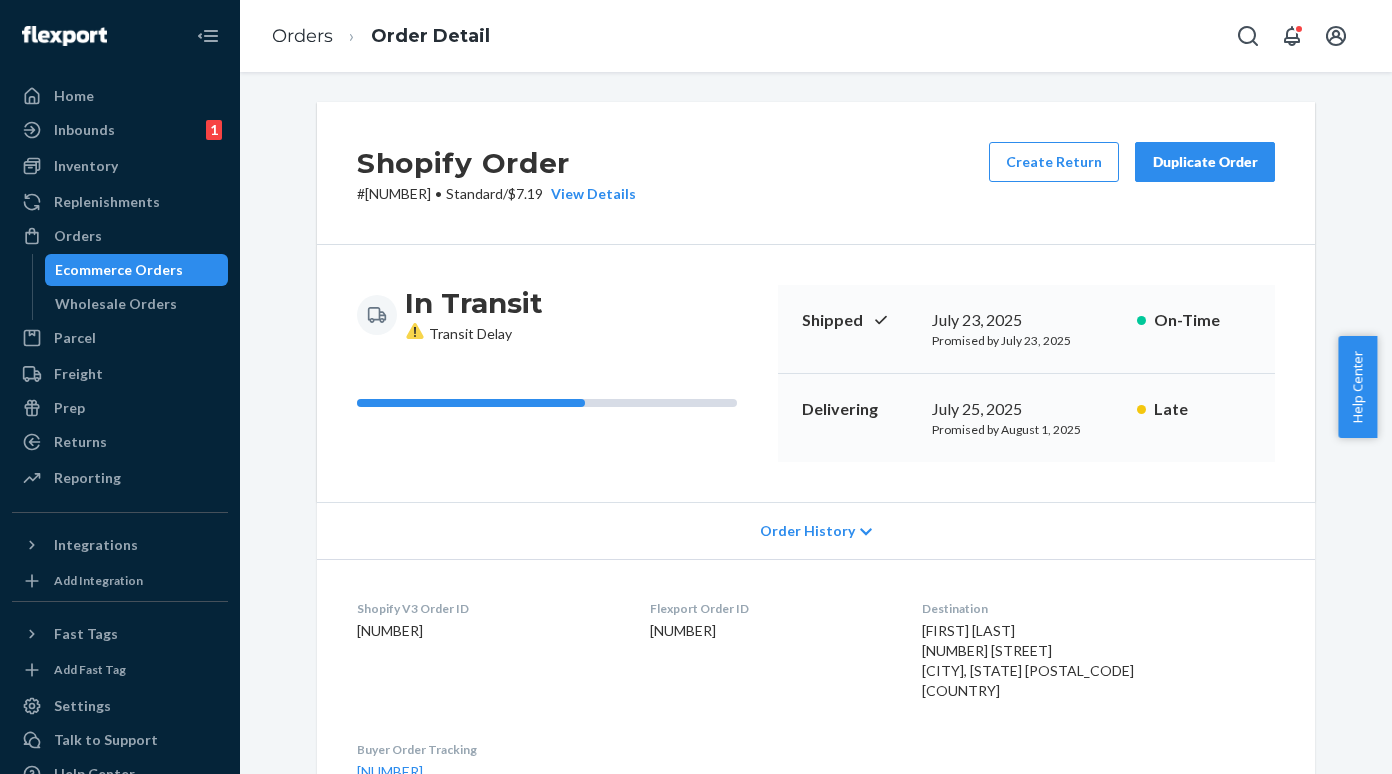 click on "Ecommerce Orders" at bounding box center [119, 270] 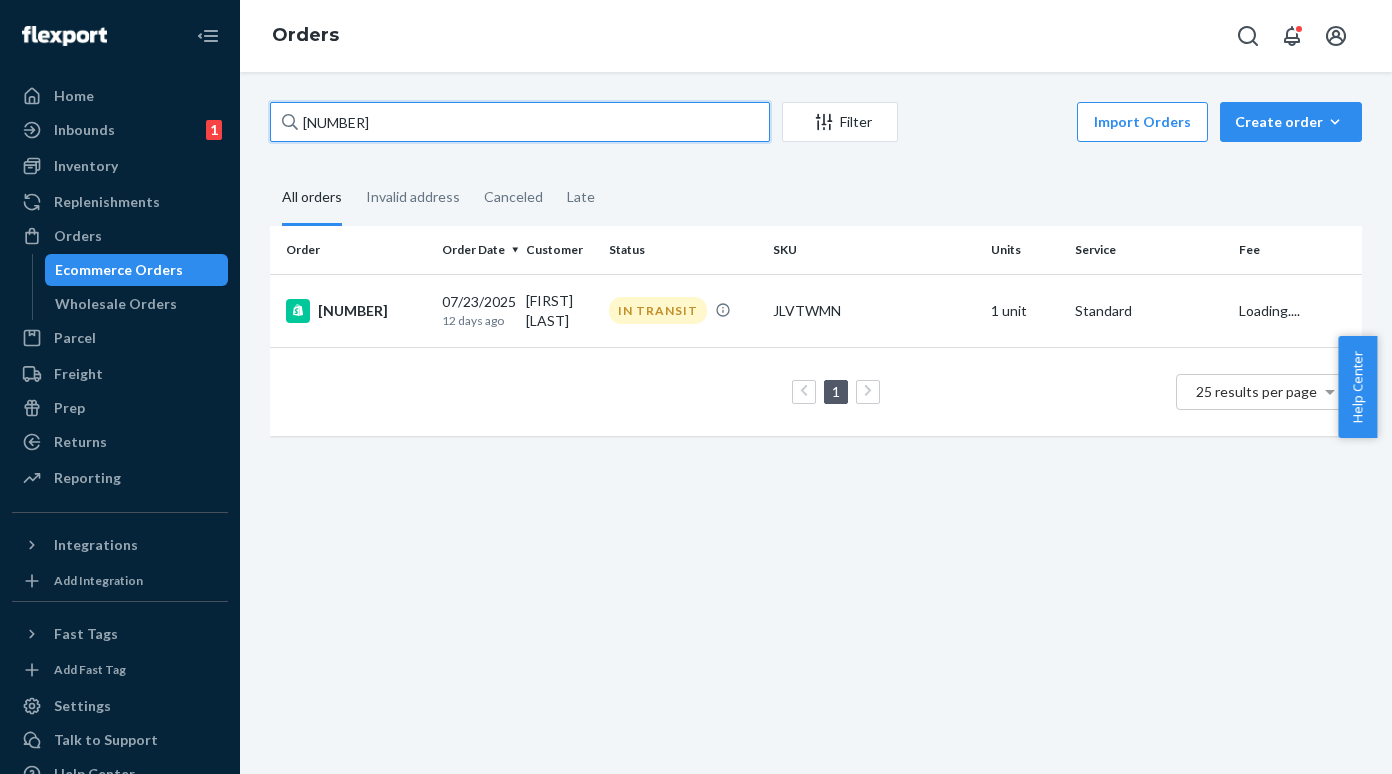 click on "[NUMBER]" at bounding box center (520, 122) 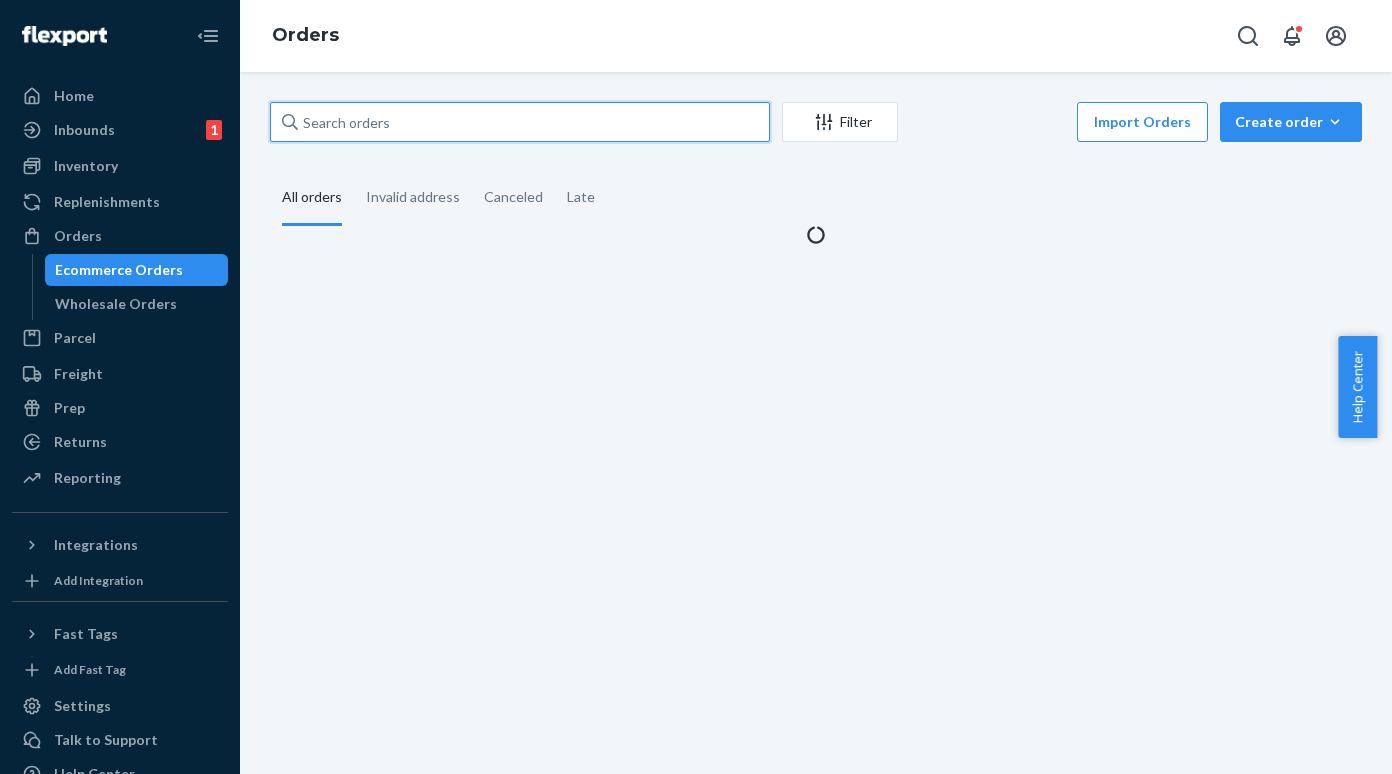 paste on "#7421310127" 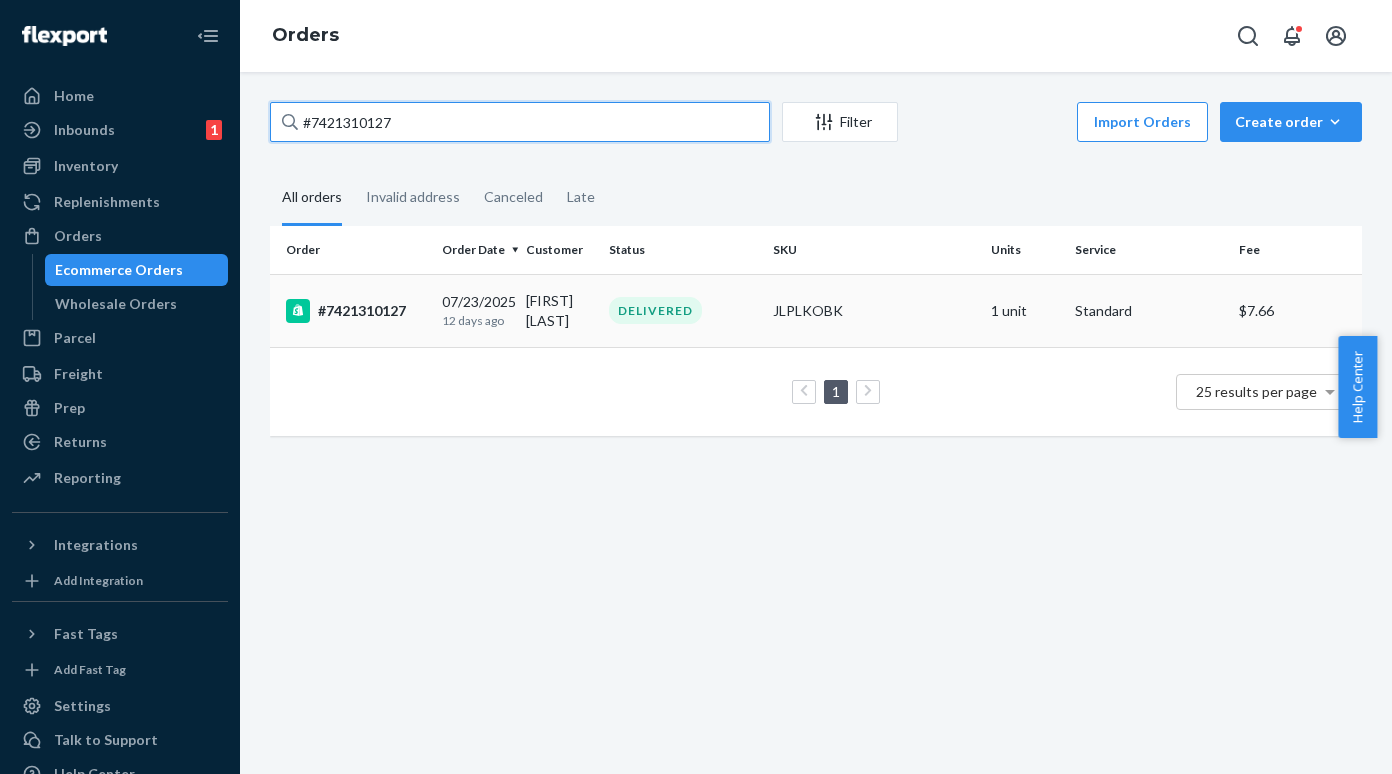type on "#7421310127" 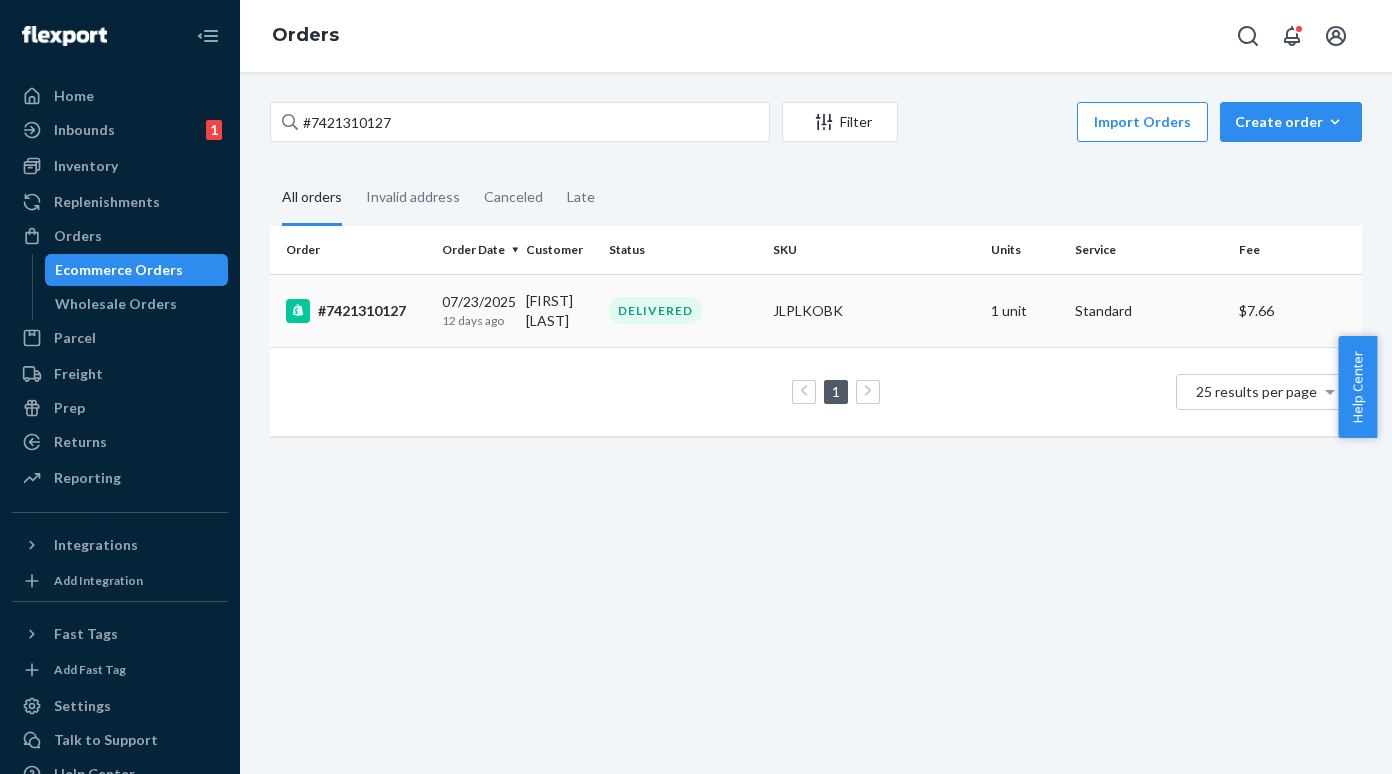 click on "#7421310127" at bounding box center [356, 311] 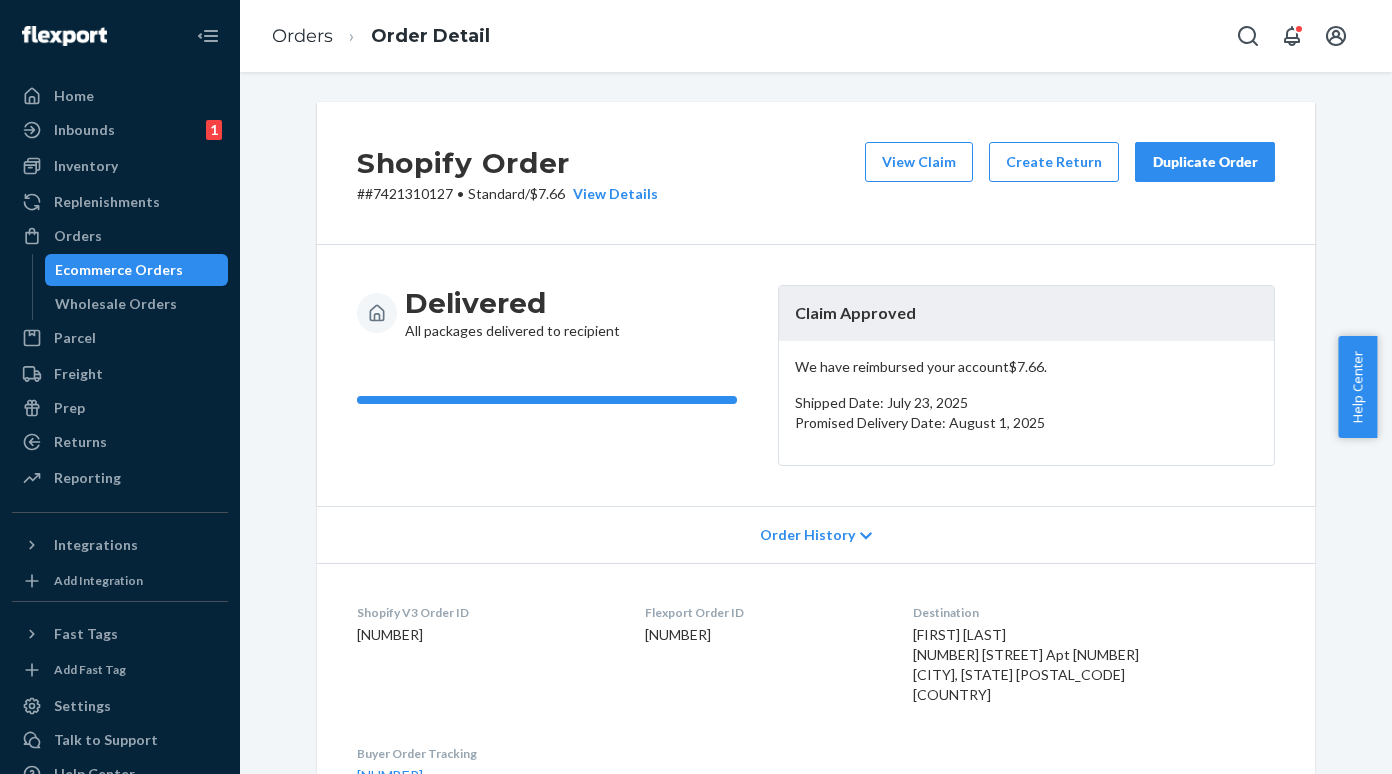 click on "# [NUMBER] • Standard  /  $[PRICE] View Details" at bounding box center [507, 194] 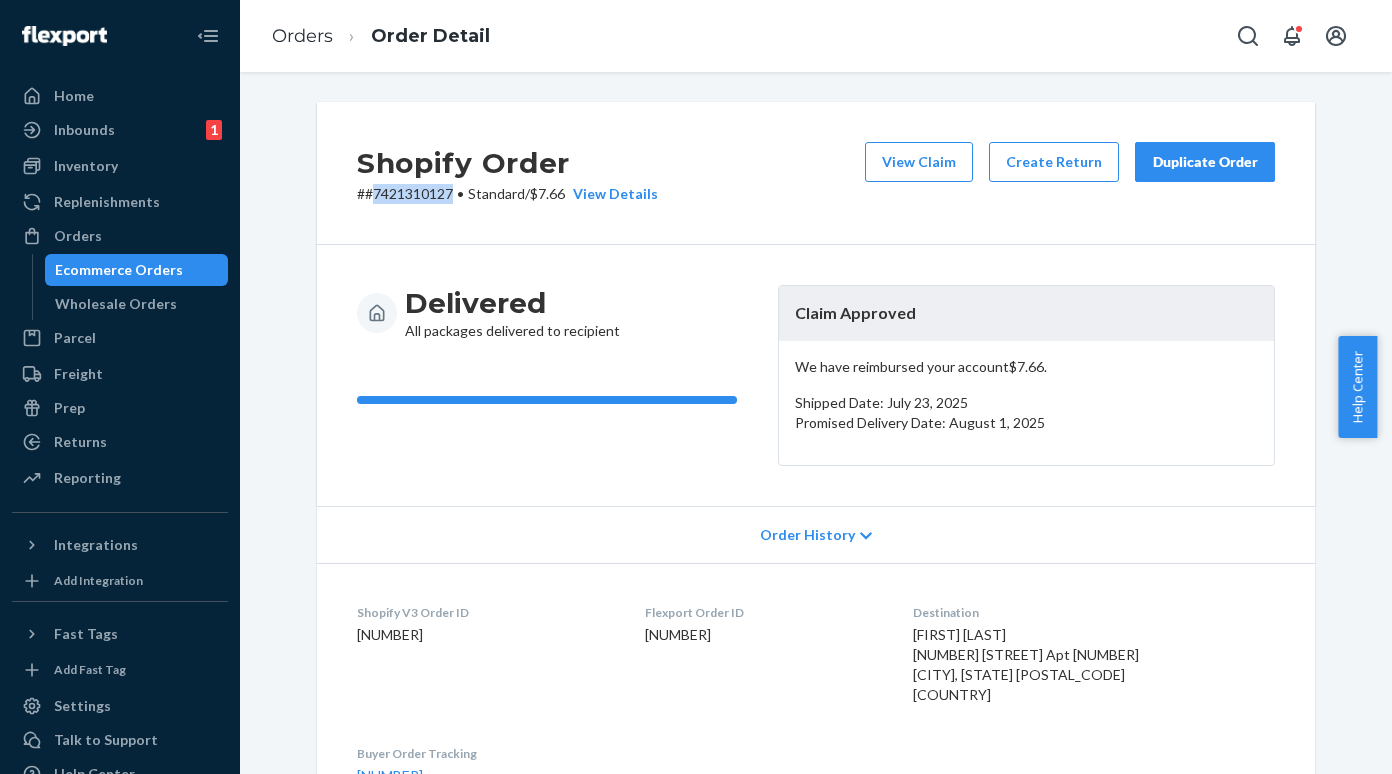 click on "# [NUMBER] • Standard  /  $[PRICE] View Details" at bounding box center [507, 194] 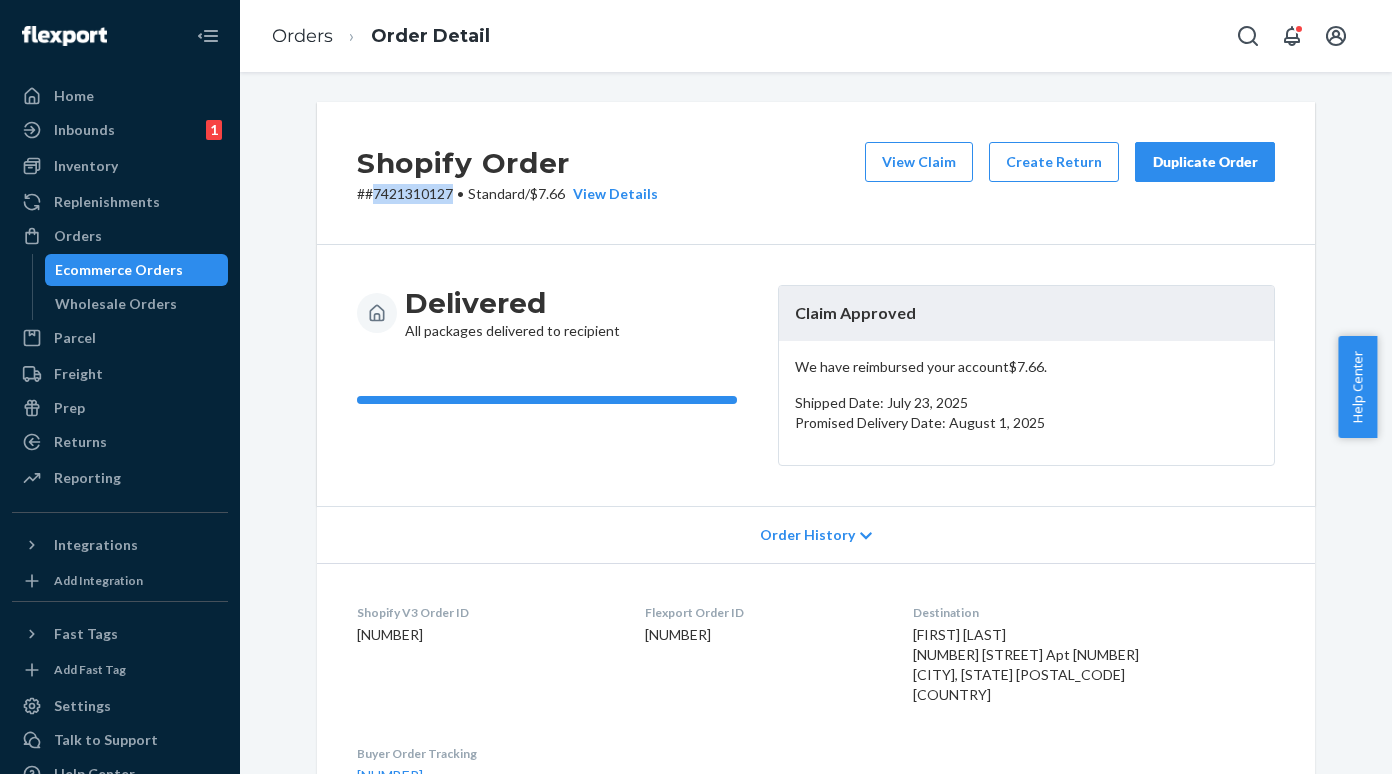 copy on "[NUMBER]" 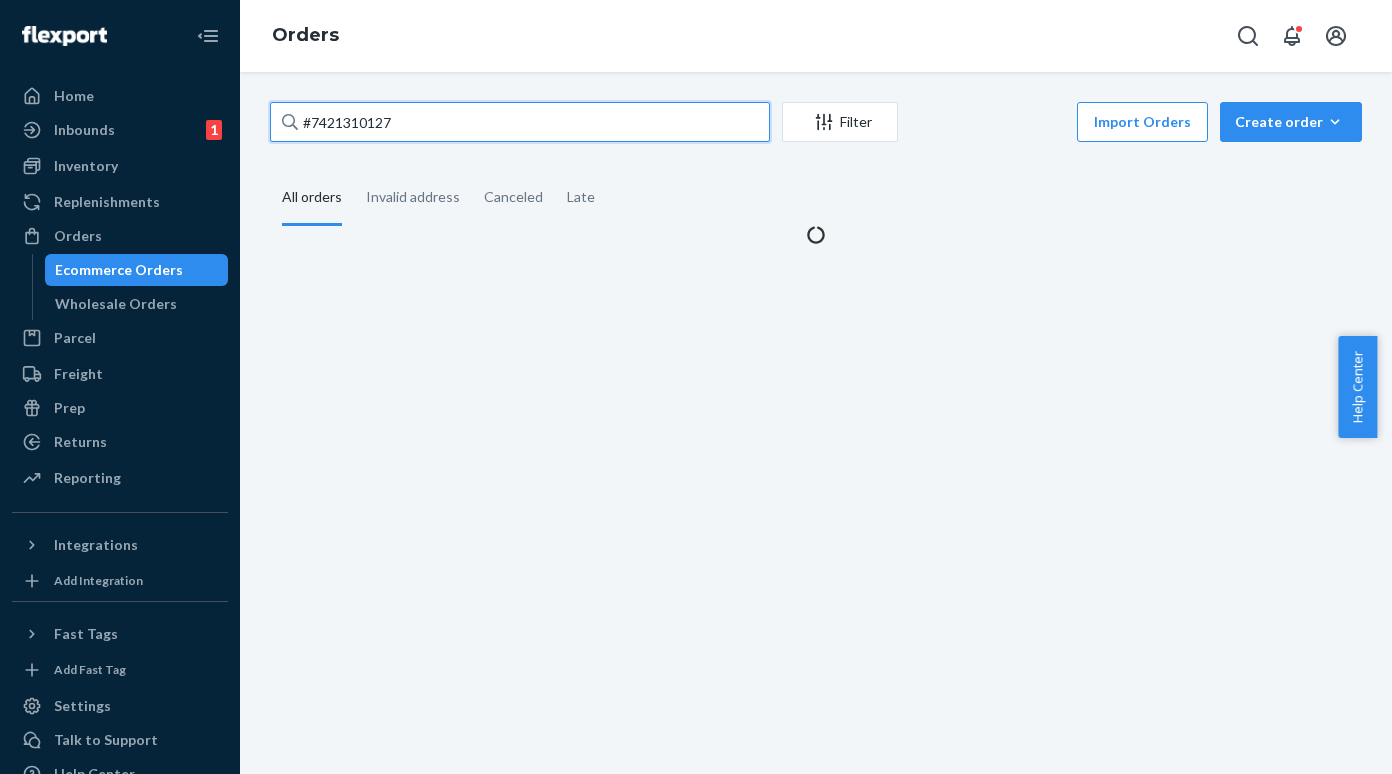 click on "#7421310127" at bounding box center [520, 122] 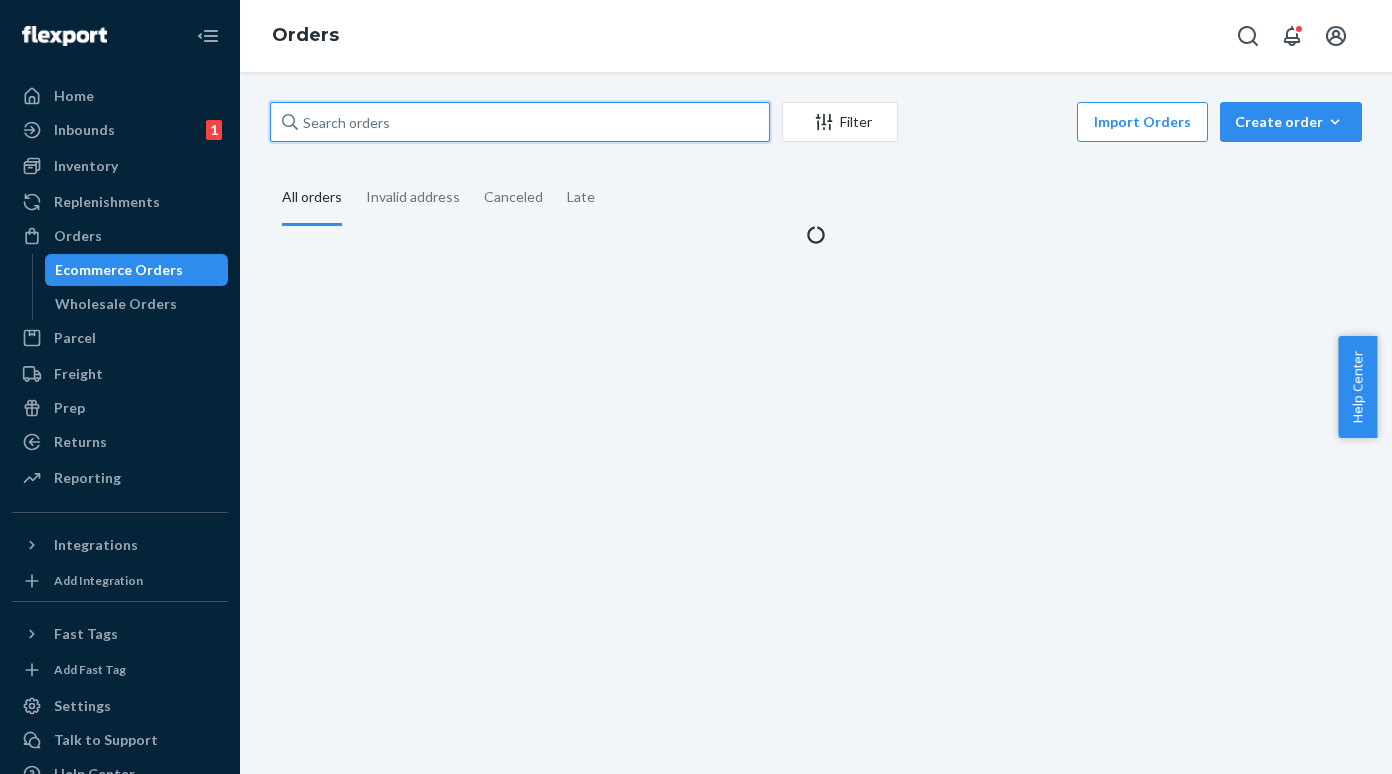 paste on "[NUMBER]" 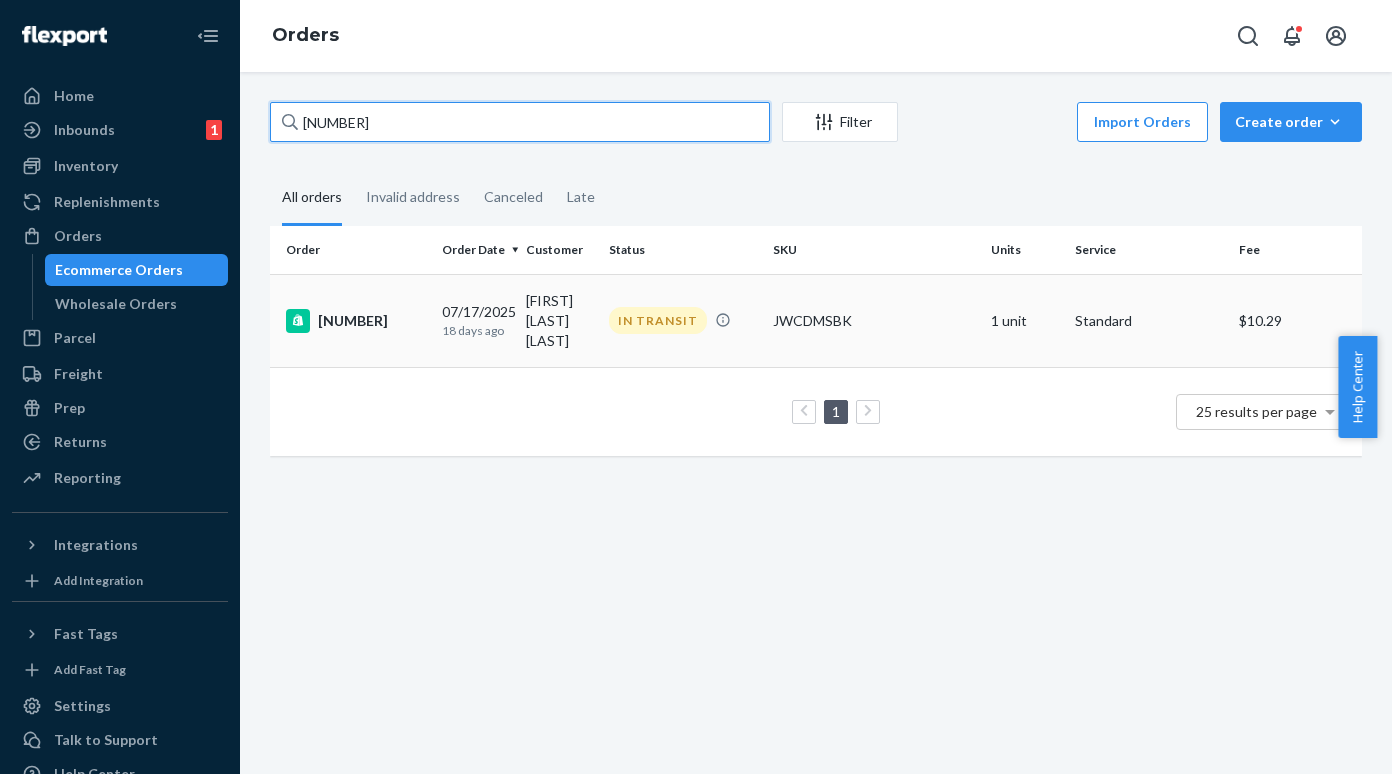 type on "[NUMBER]" 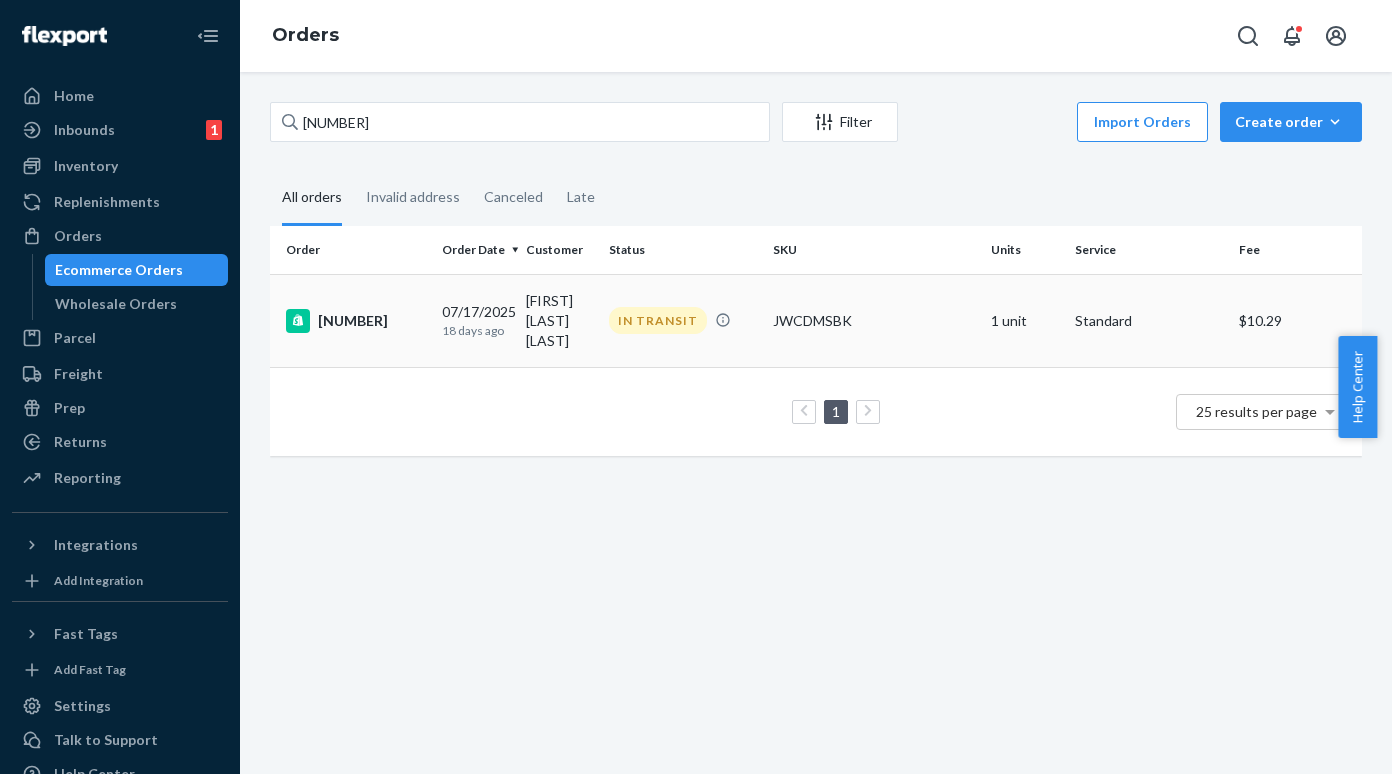 click on "[NUMBER]" at bounding box center [356, 321] 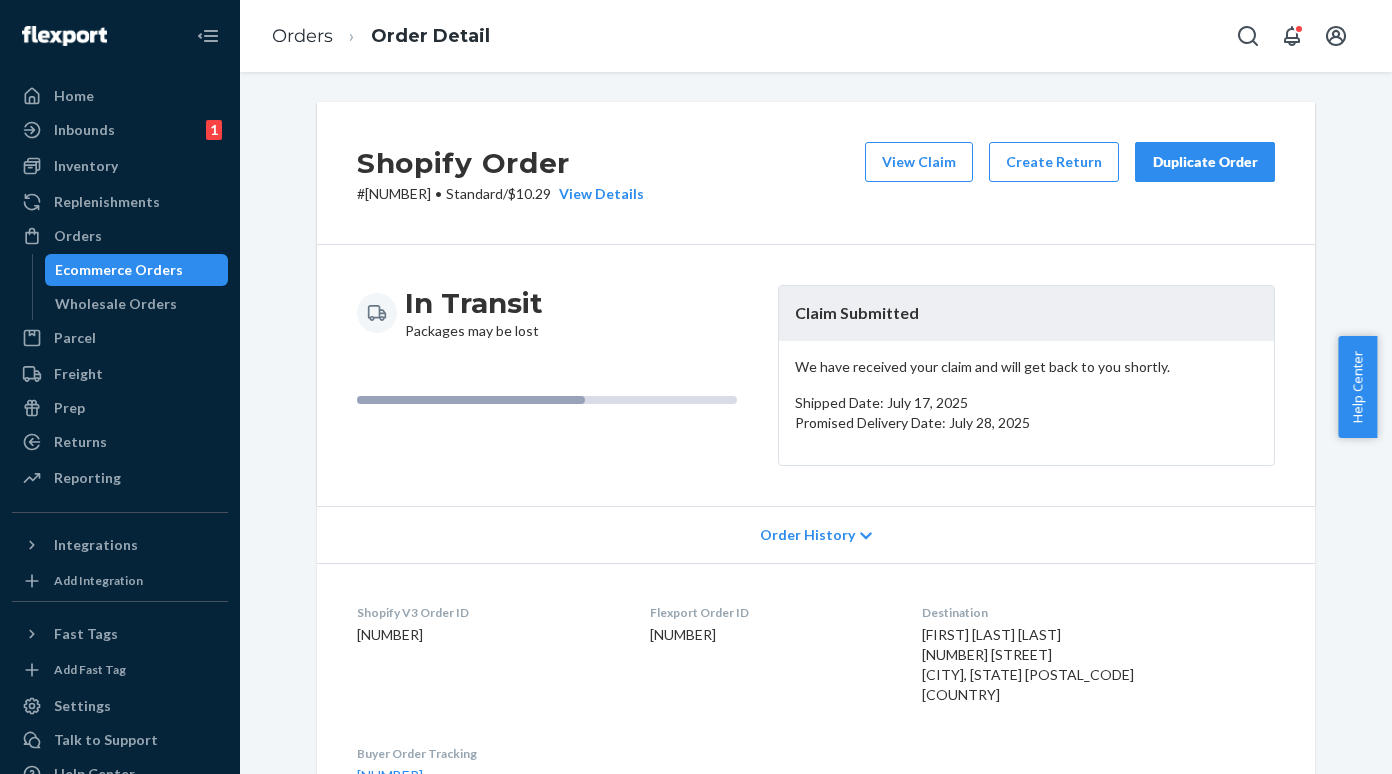 click on "Orders Ecommerce Orders Wholesale Orders" at bounding box center [120, 270] 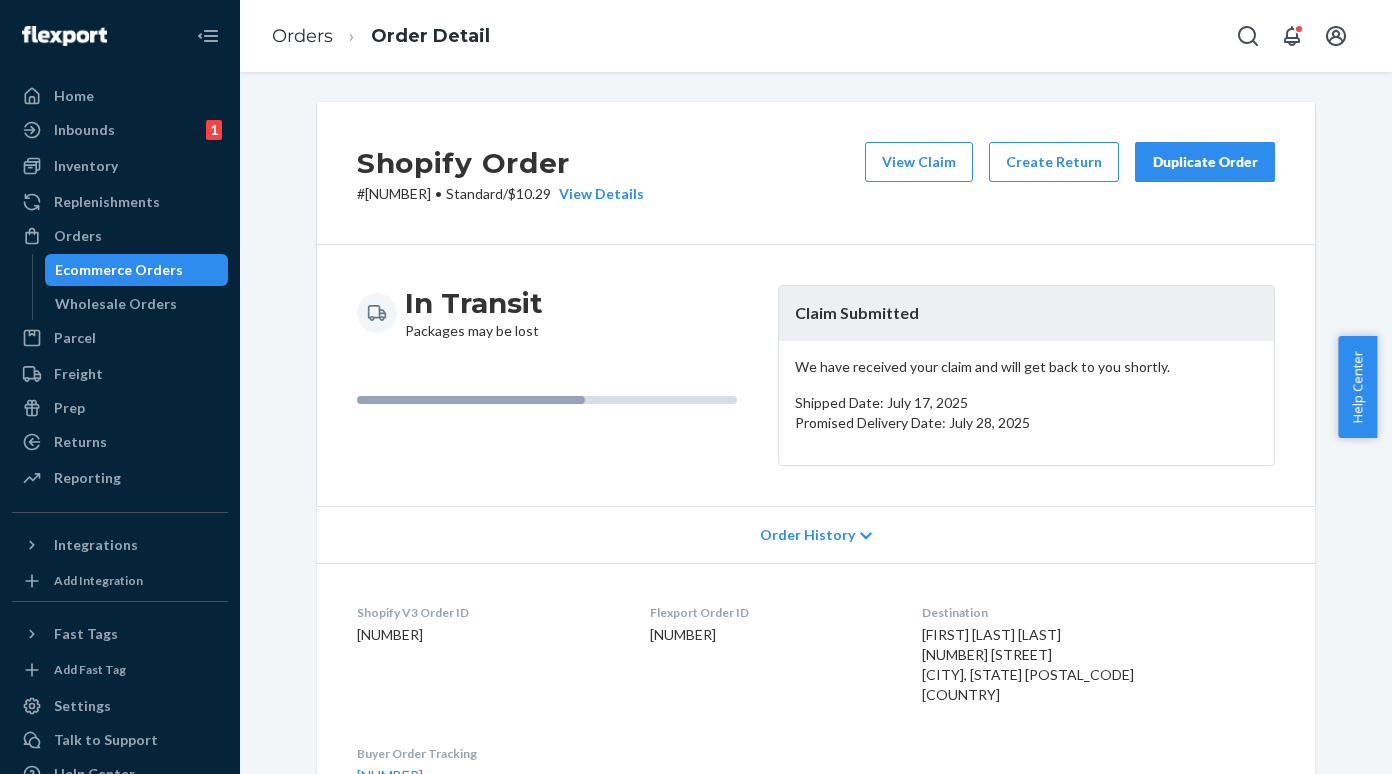 click on "Ecommerce Orders" at bounding box center (119, 270) 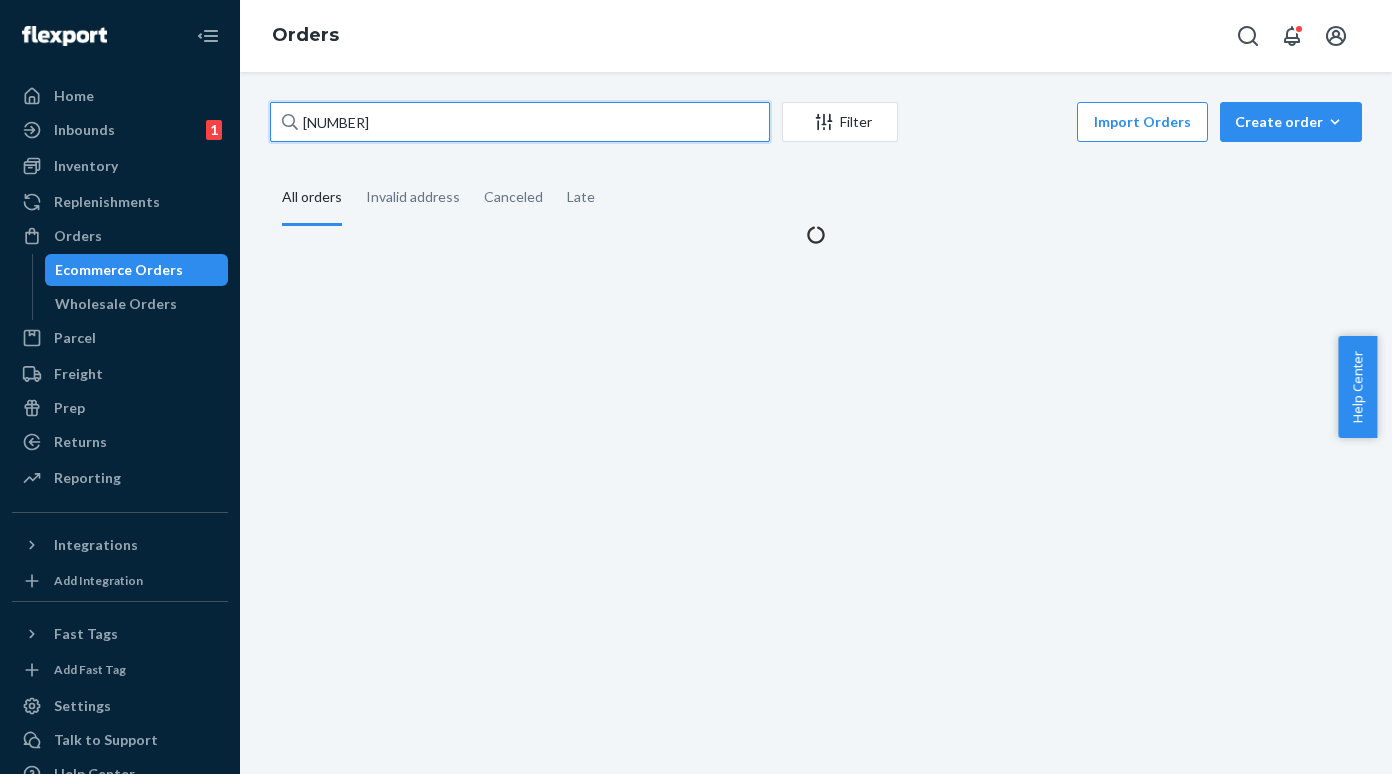 click on "[NUMBER]" at bounding box center (520, 122) 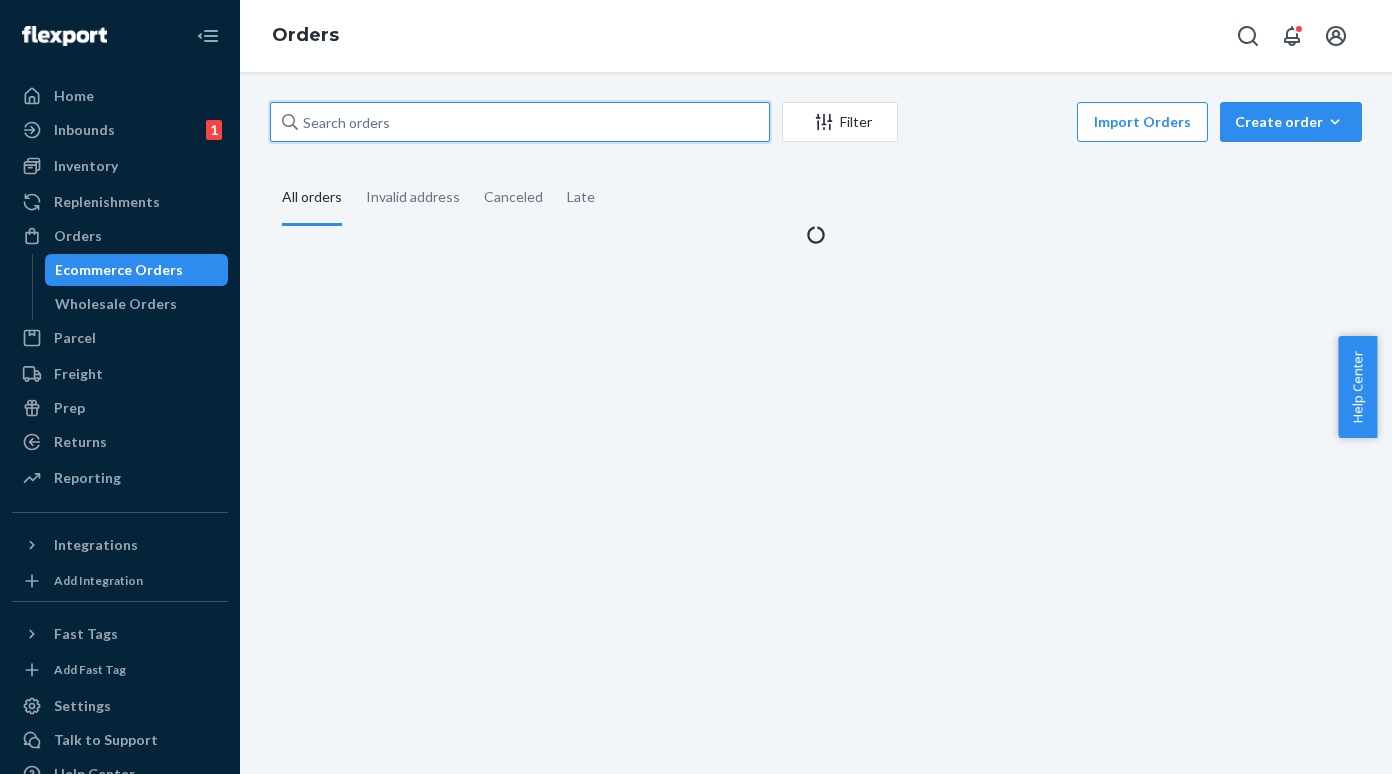 paste on "[NUMBER]" 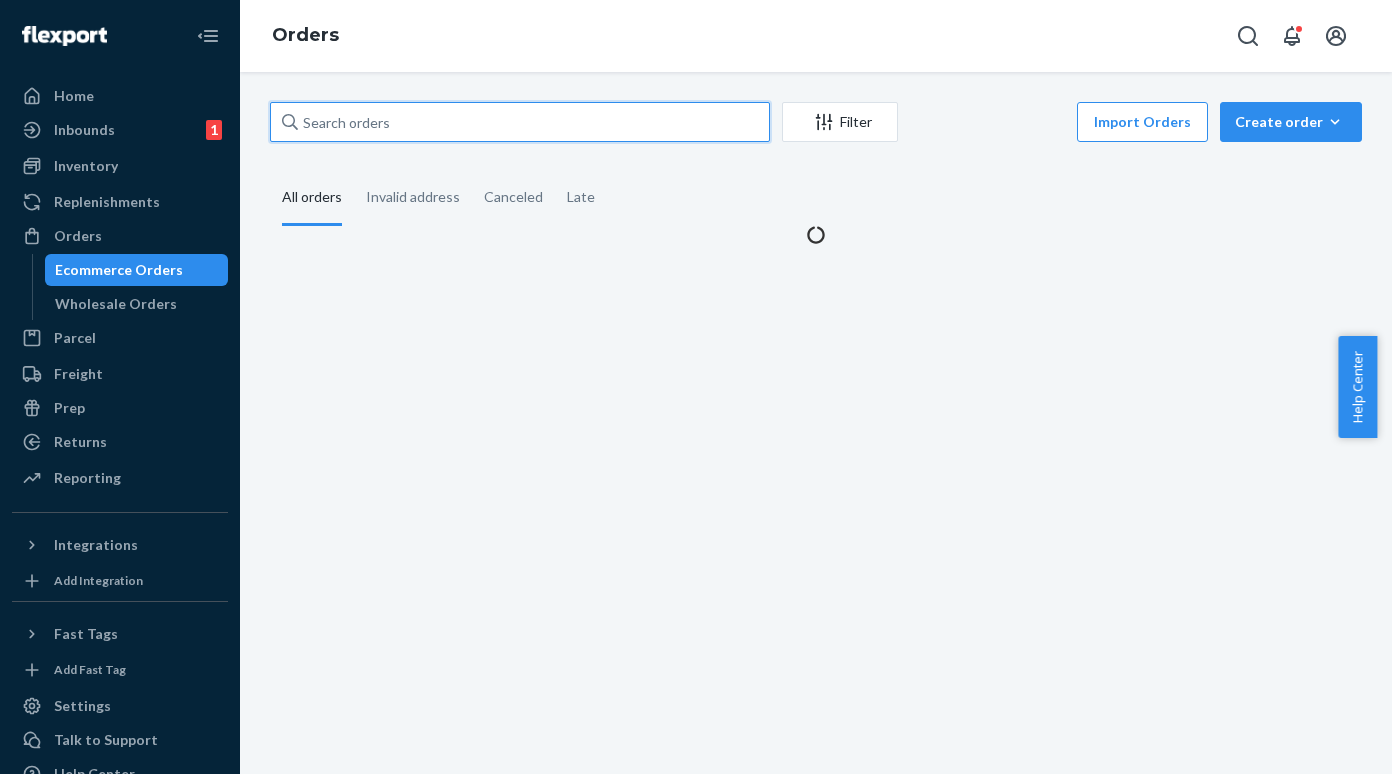 type on "[NUMBER]" 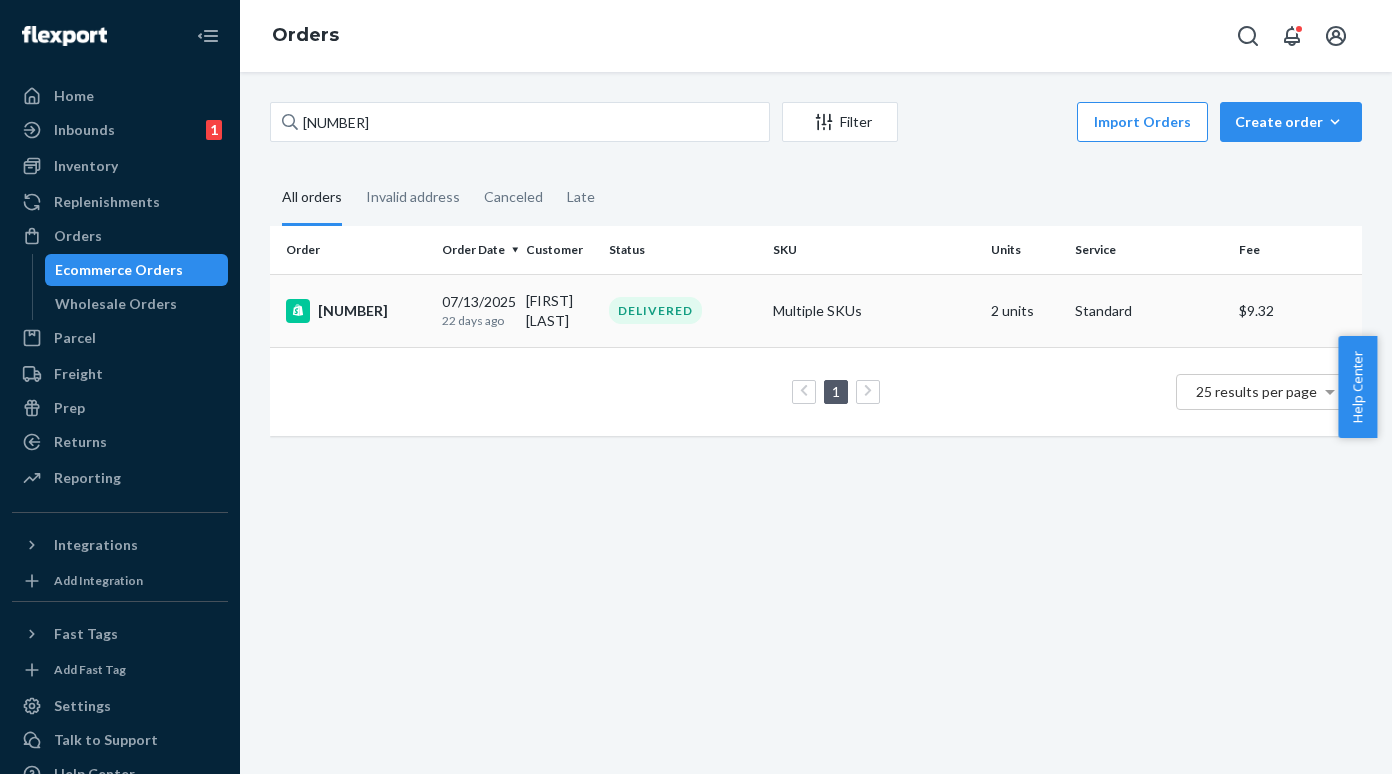 click on "[NUMBER]" at bounding box center [356, 311] 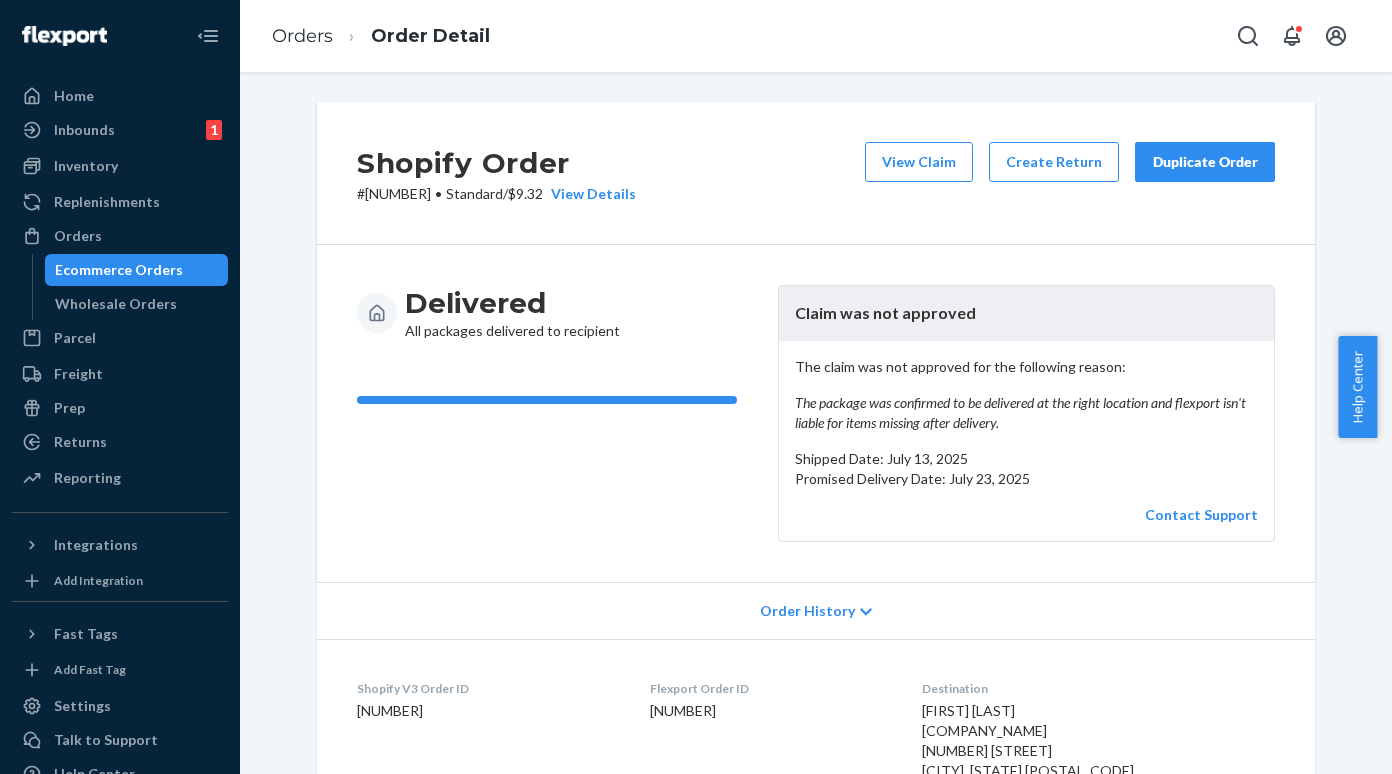 click on "Ecommerce Orders" at bounding box center (119, 270) 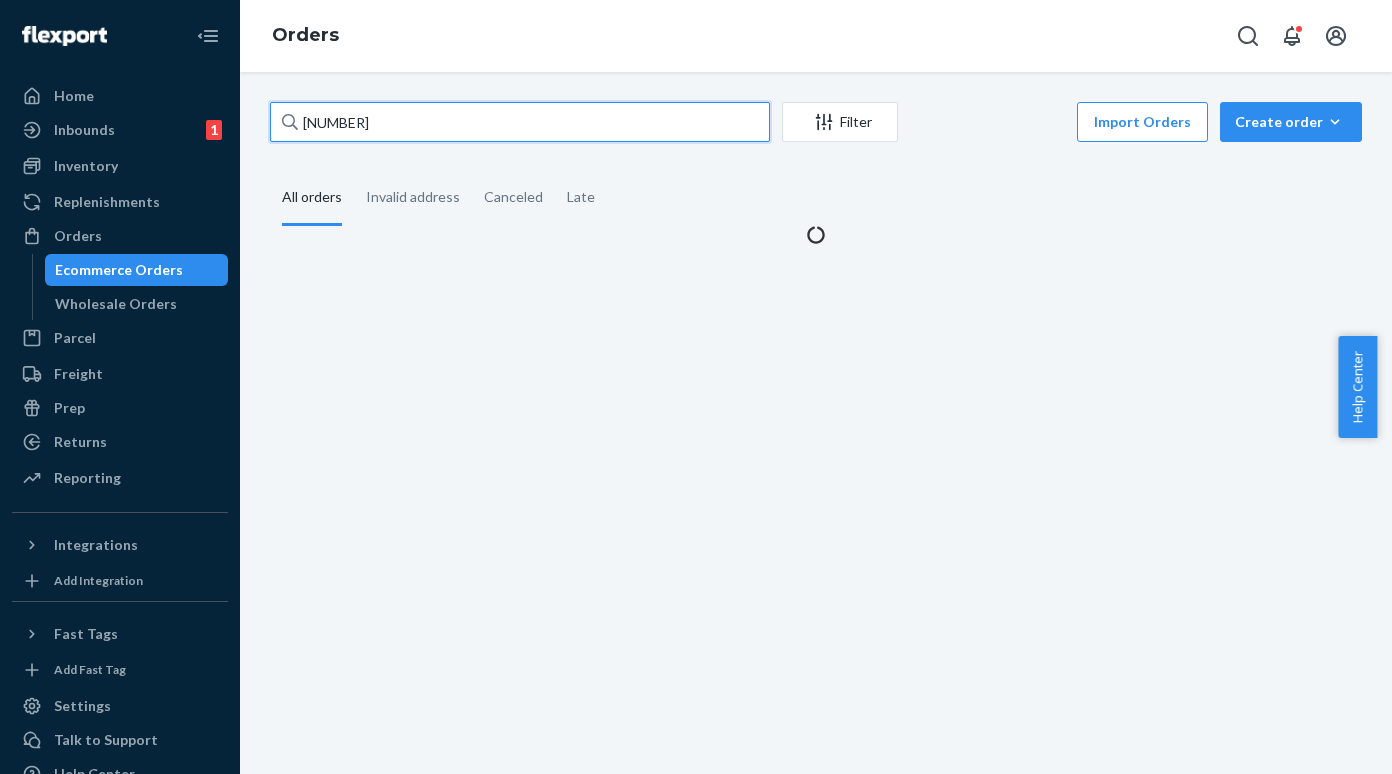 click on "[NUMBER]" at bounding box center (520, 122) 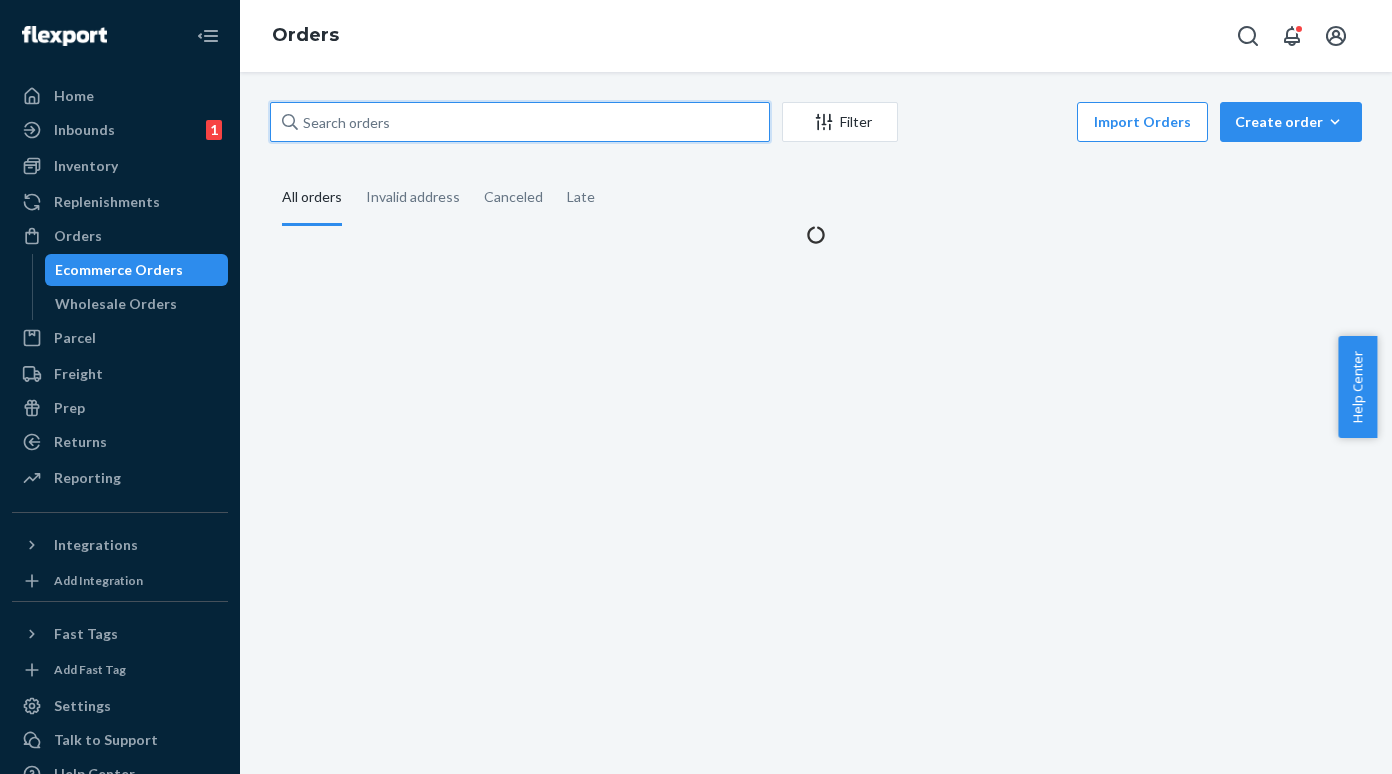paste on "[NUMBER]" 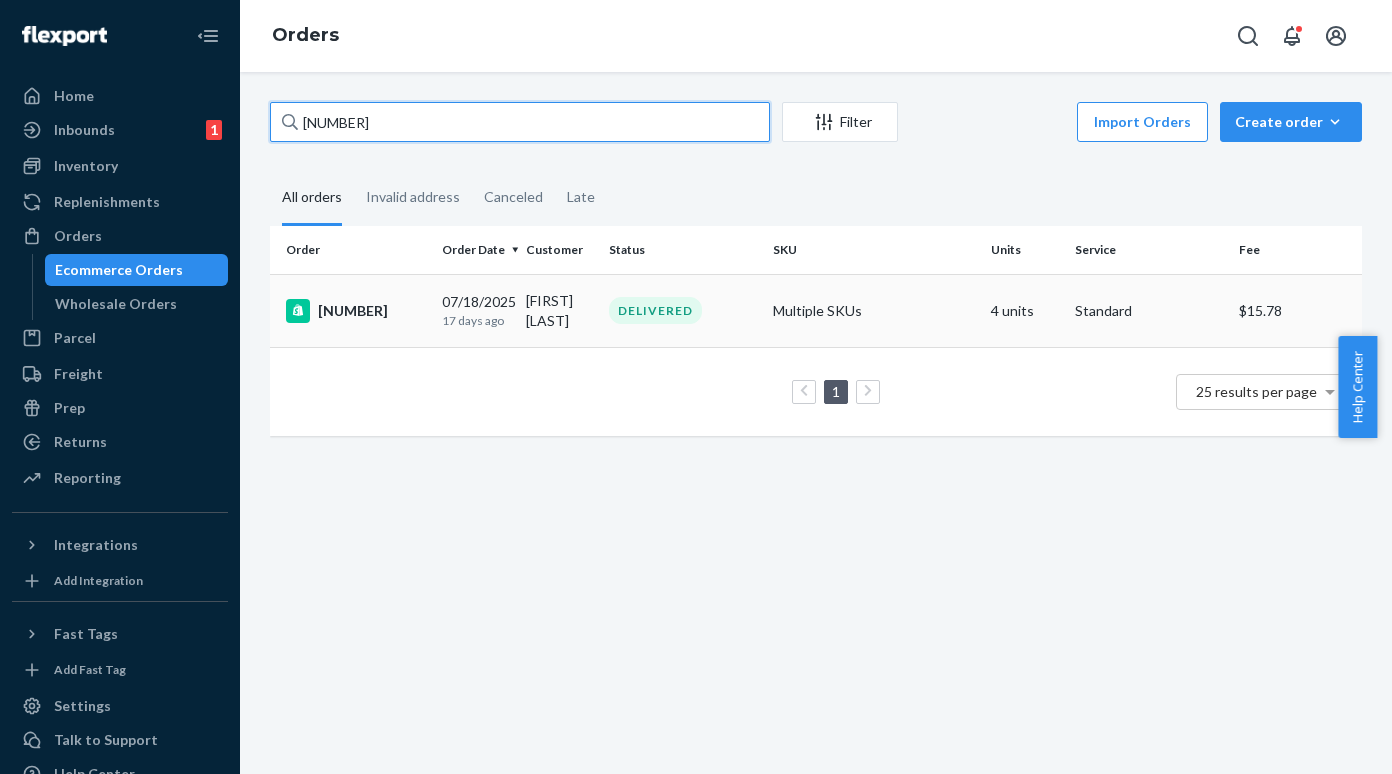 type on "[NUMBER]" 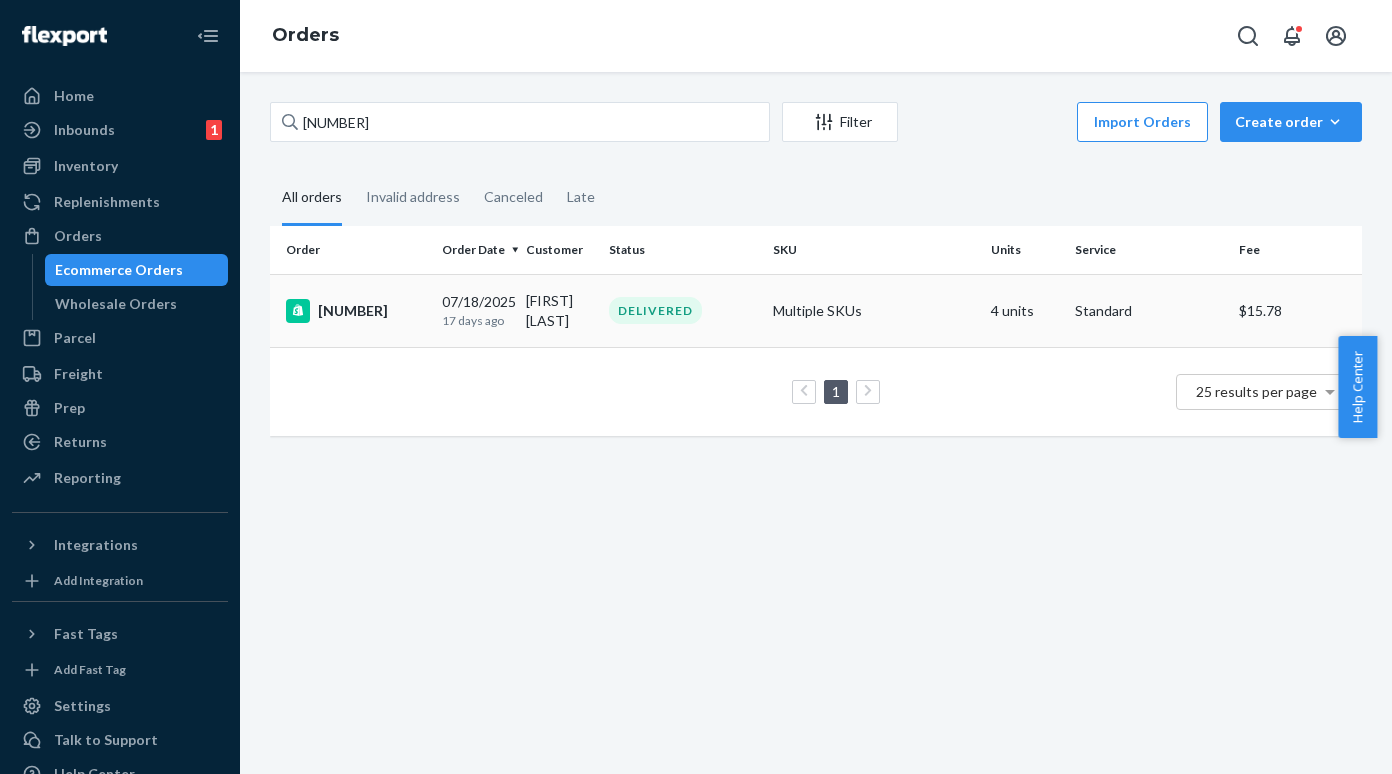 click on "[NUMBER]" at bounding box center (356, 311) 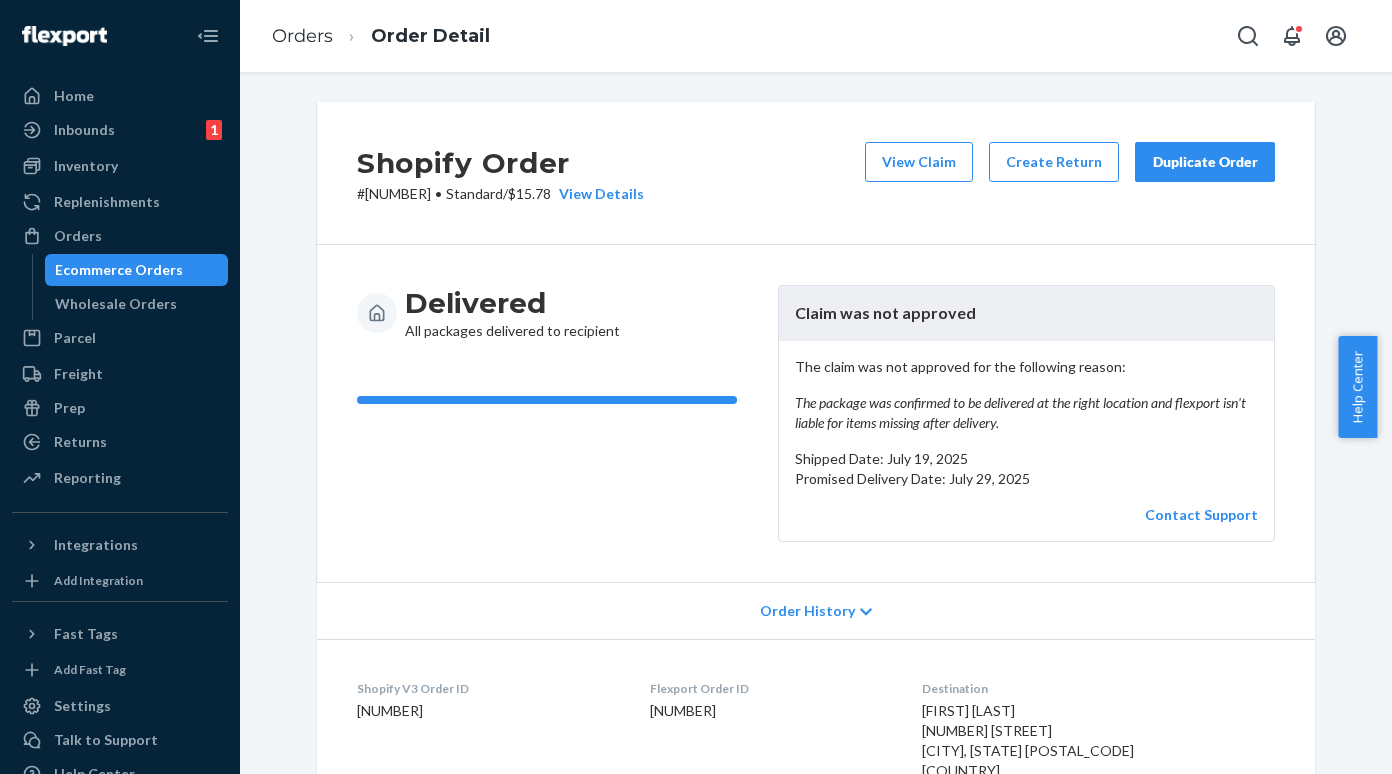 click on "# #[NUMBER] • Standard  /  $[PRICE] View Details" at bounding box center [500, 194] 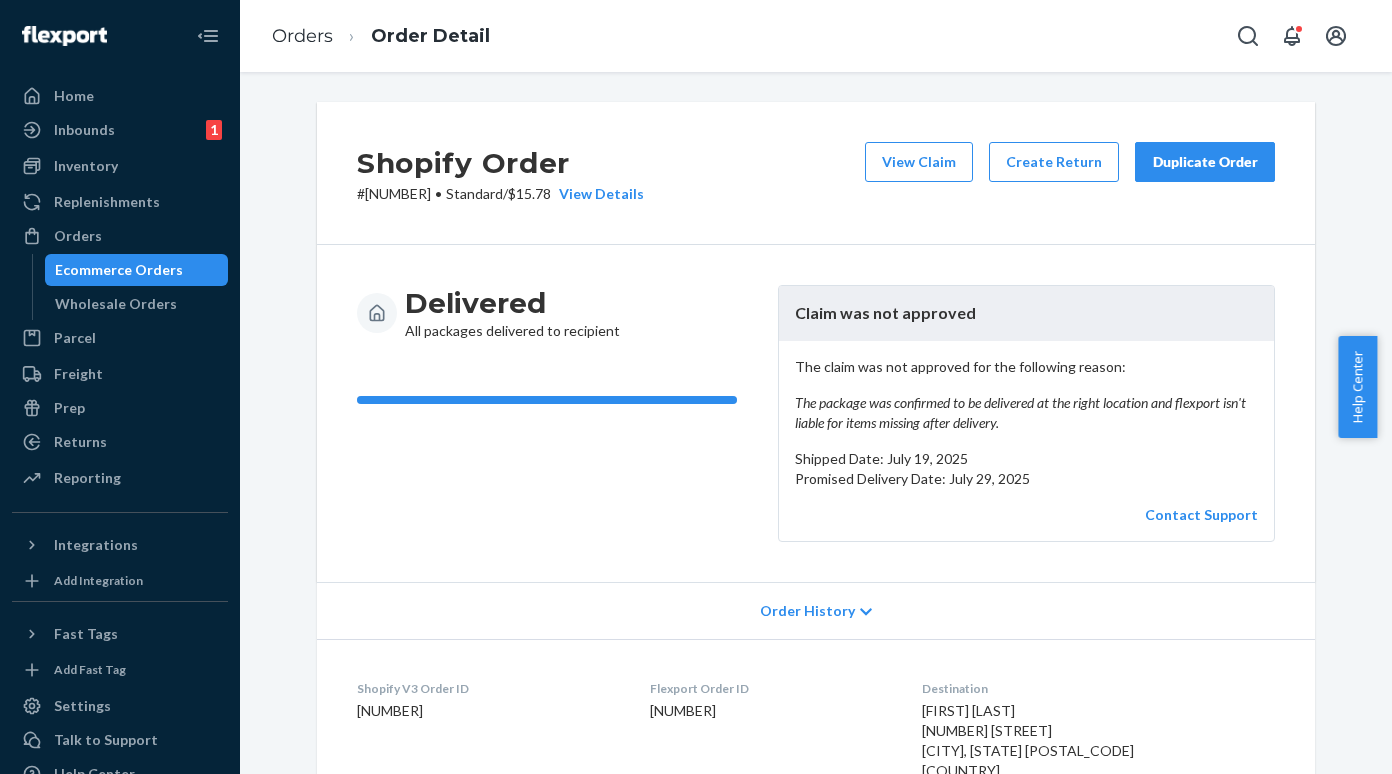 click on "# #[NUMBER] • Standard  /  $[PRICE] View Details" at bounding box center [500, 194] 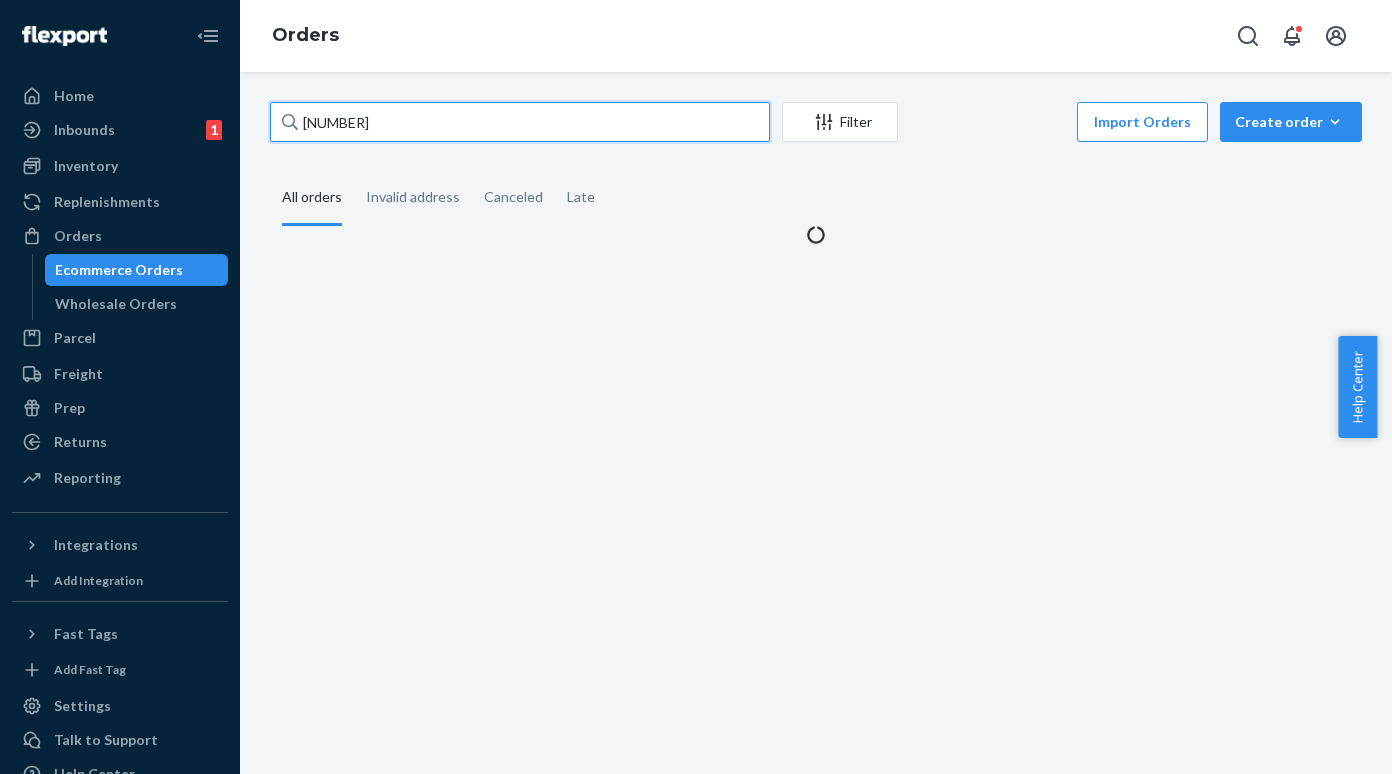 click on "[NUMBER]" at bounding box center (520, 122) 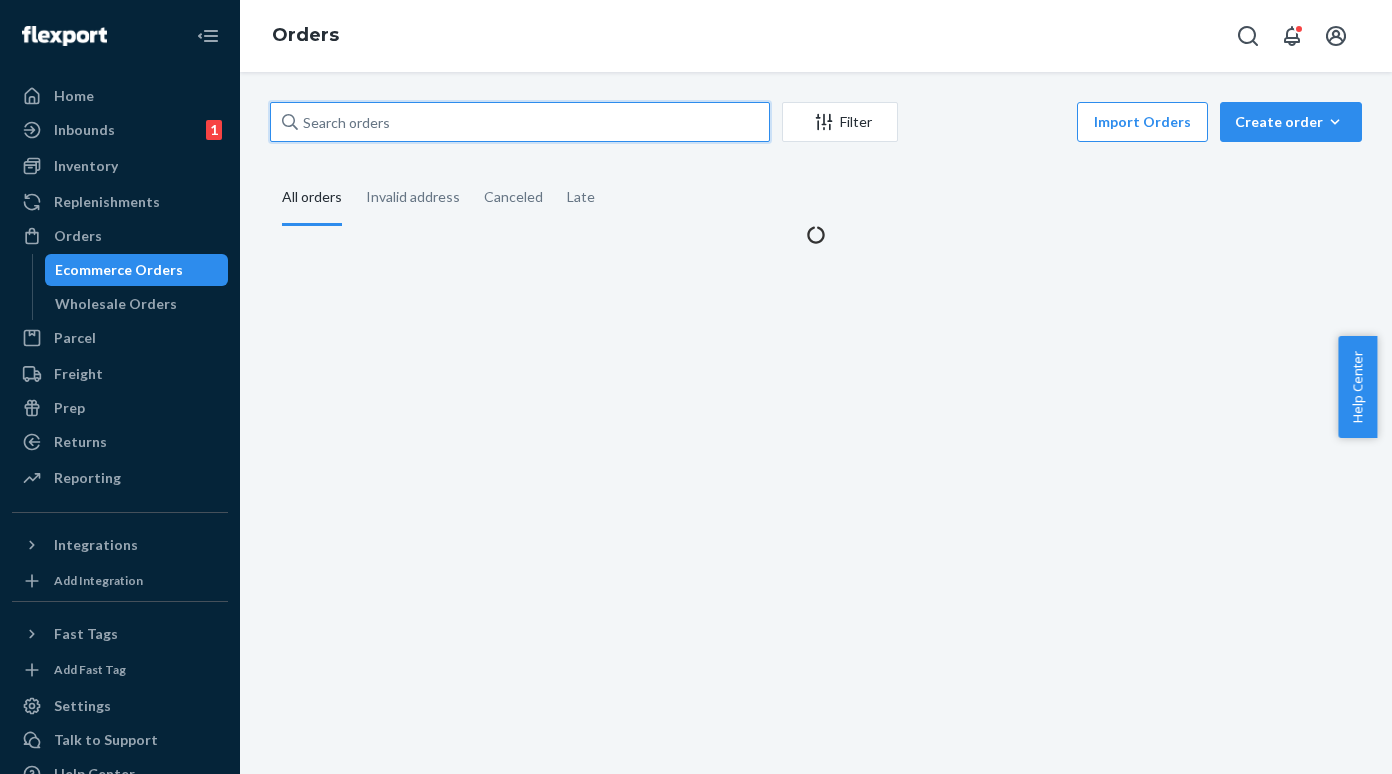 paste on "[NUMBER]" 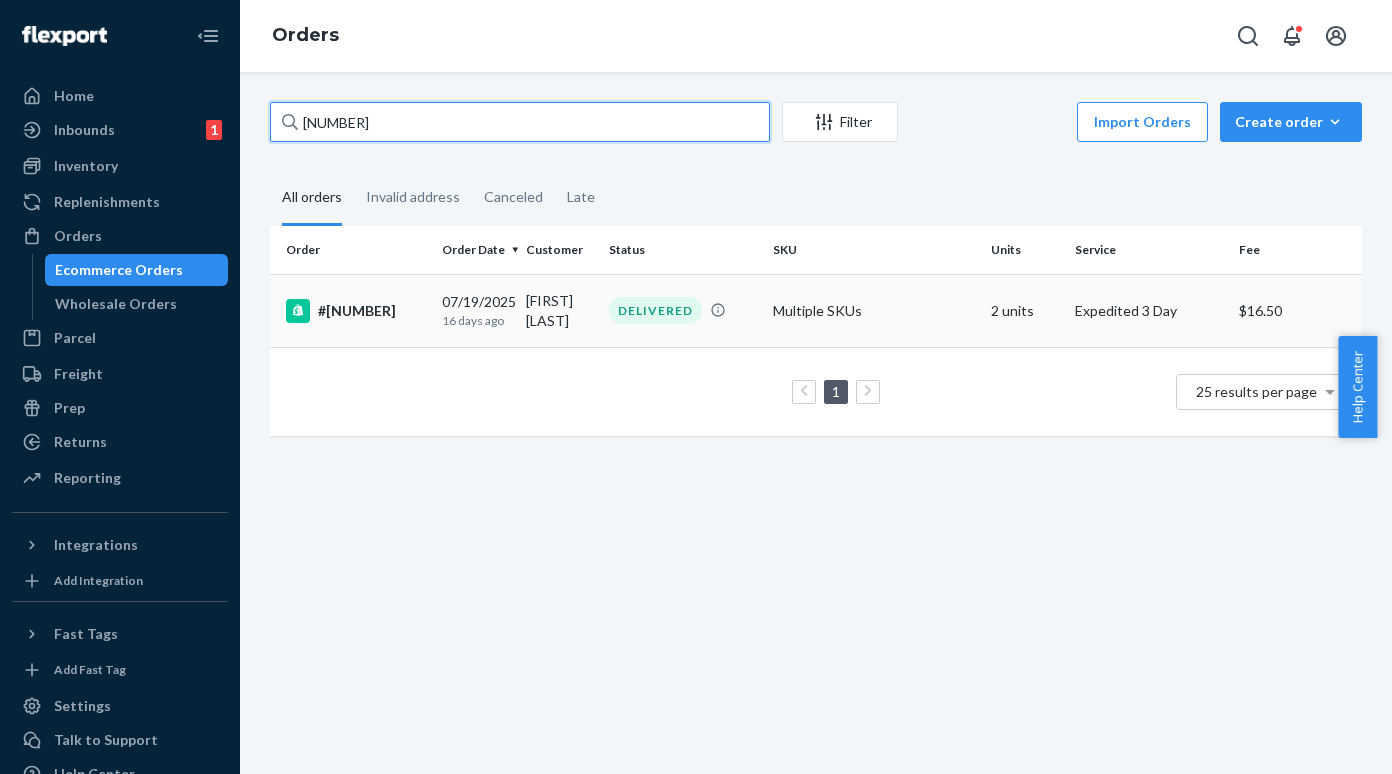 type on "[NUMBER]" 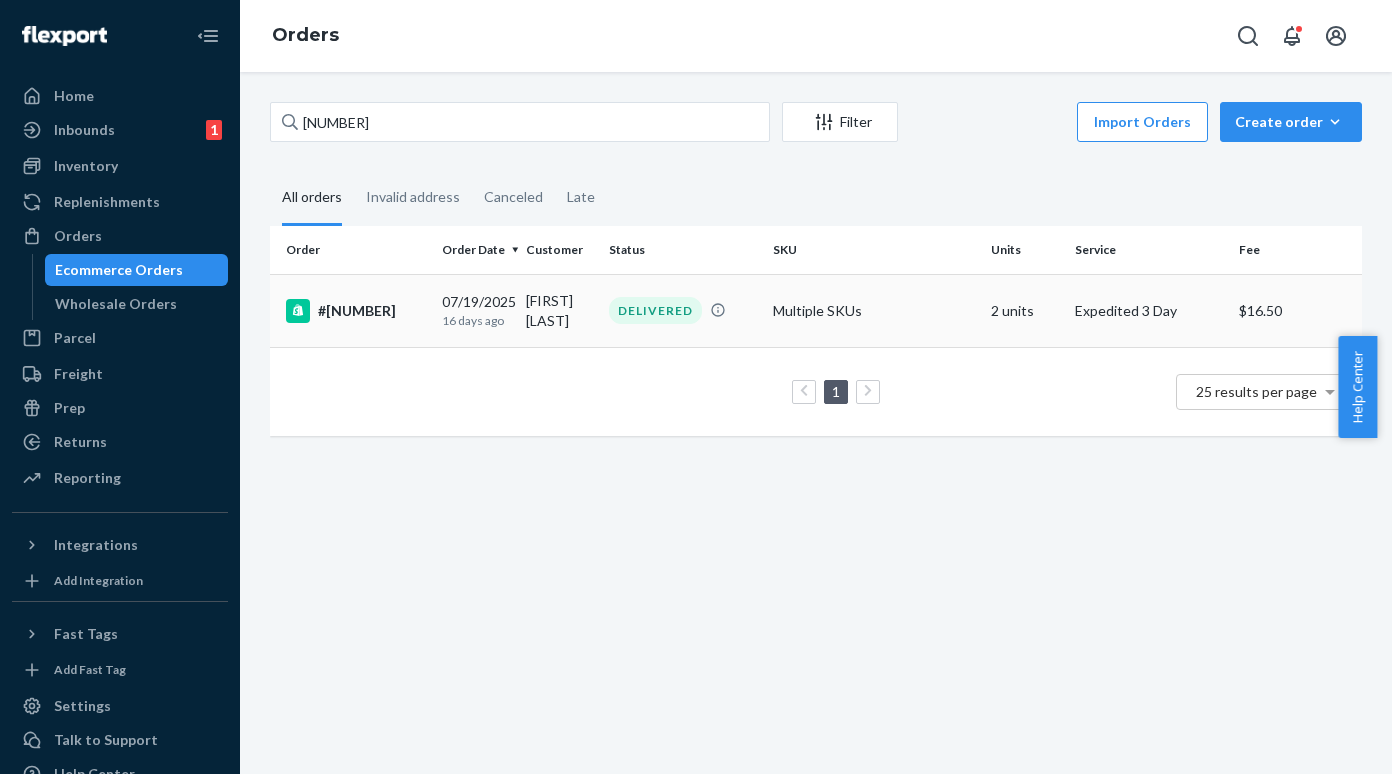 click on "#[NUMBER]" at bounding box center (356, 311) 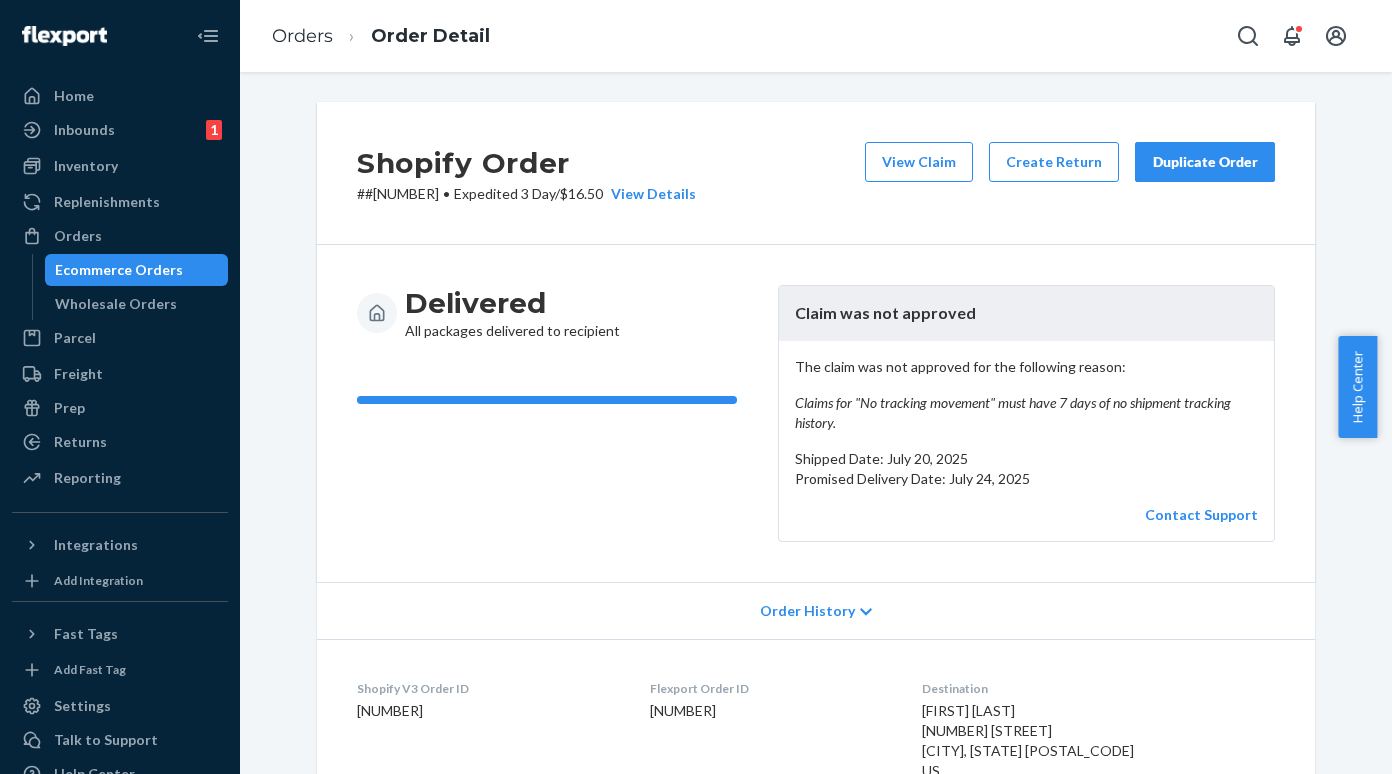 click on "# [NUMBER] • Expedited 3 Day  /  $[PRICE] View Details" at bounding box center (526, 194) 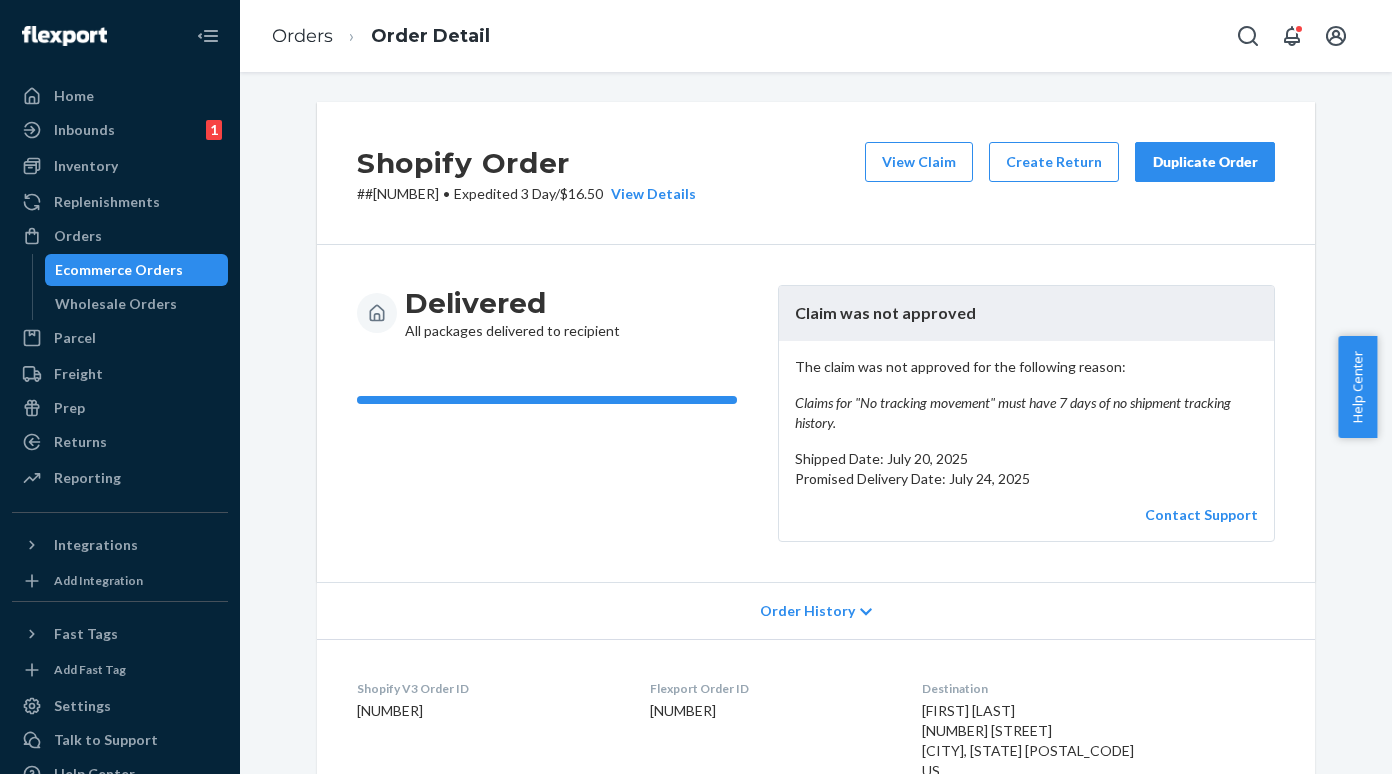 click on "# [NUMBER] • Expedited 3 Day  /  $[PRICE] View Details" at bounding box center [526, 194] 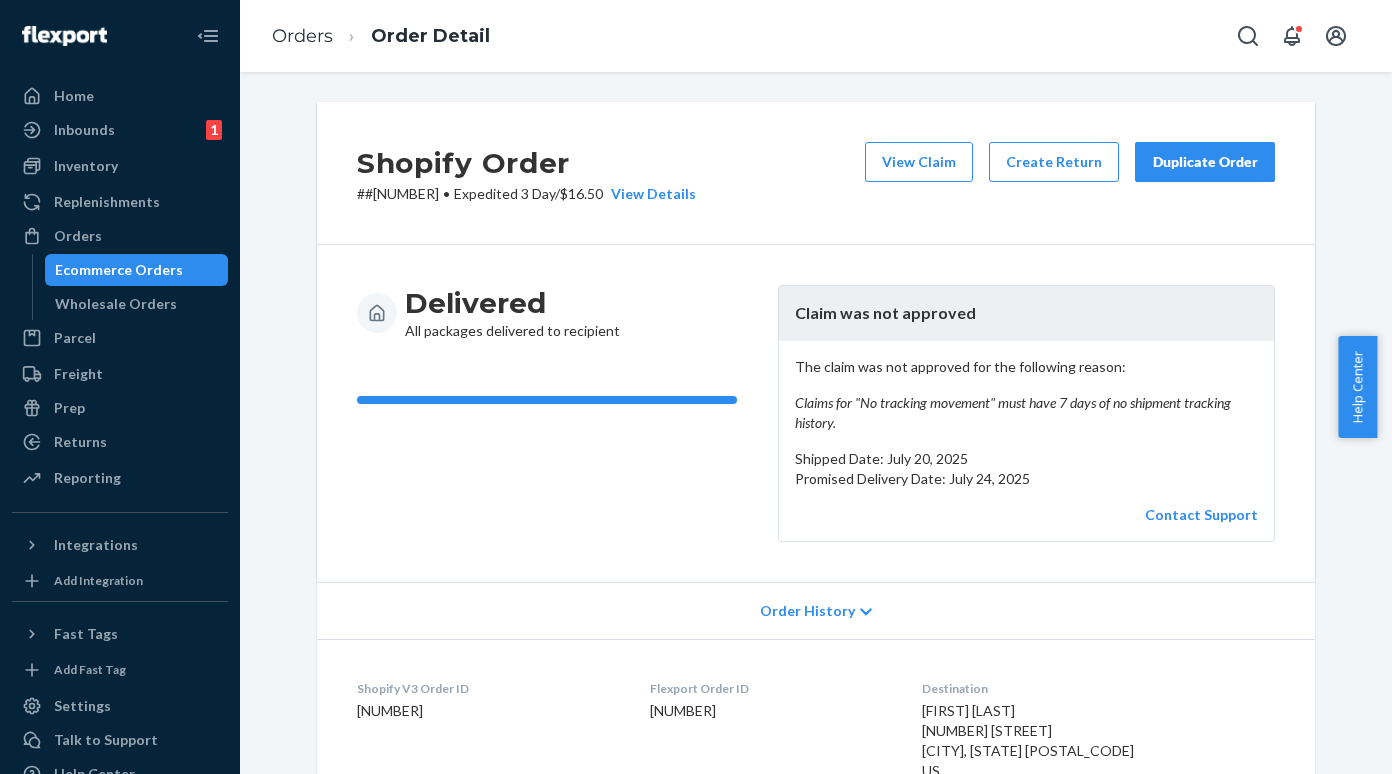 copy on "[NUMBER]" 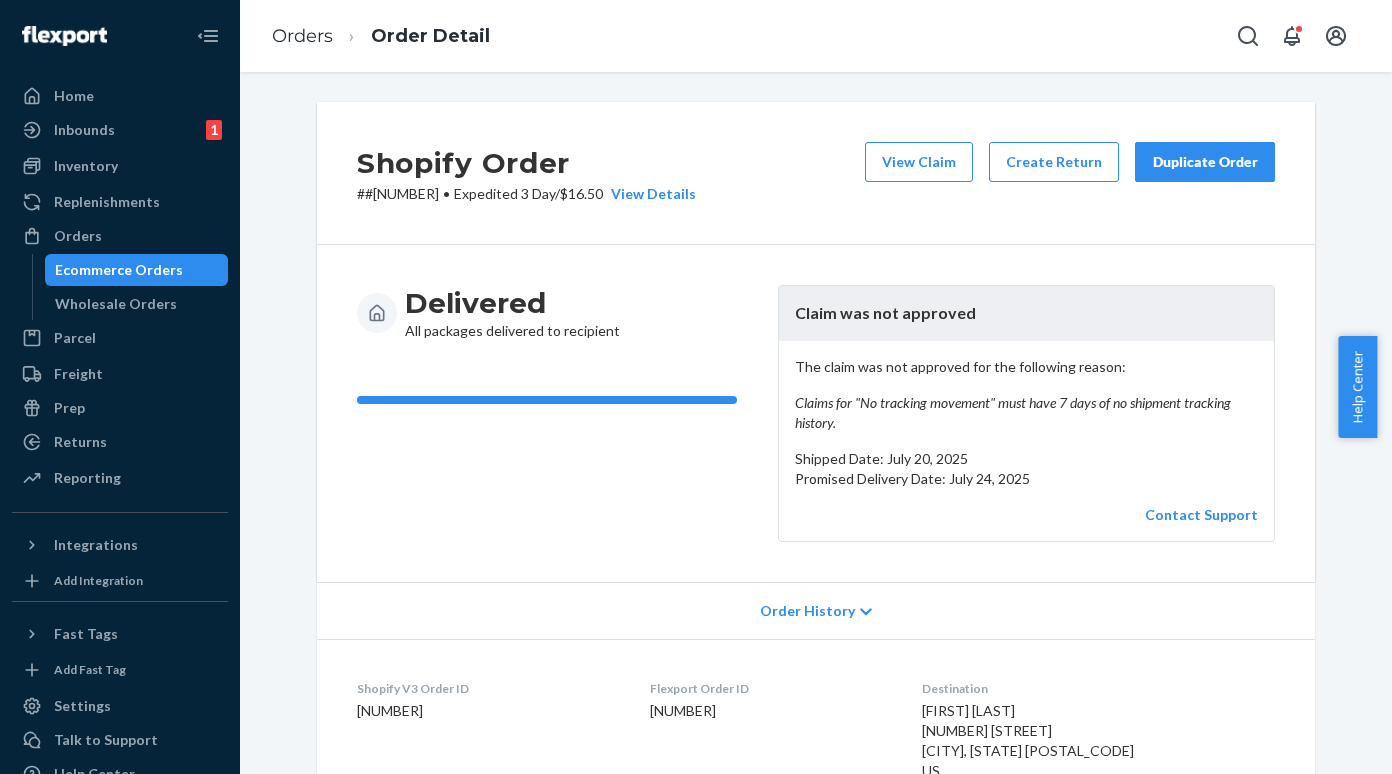 copy on "[NUMBER]" 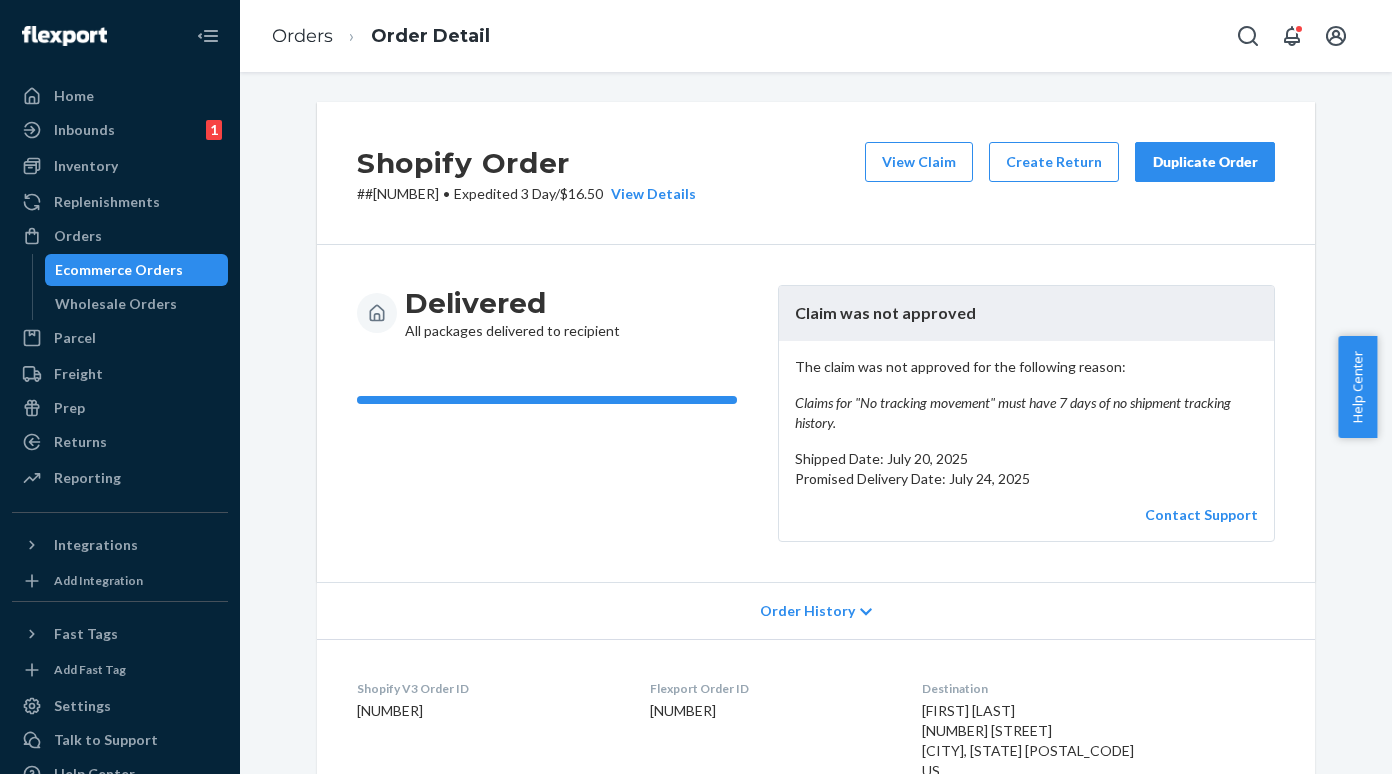 click on "Ecommerce Orders" at bounding box center (137, 270) 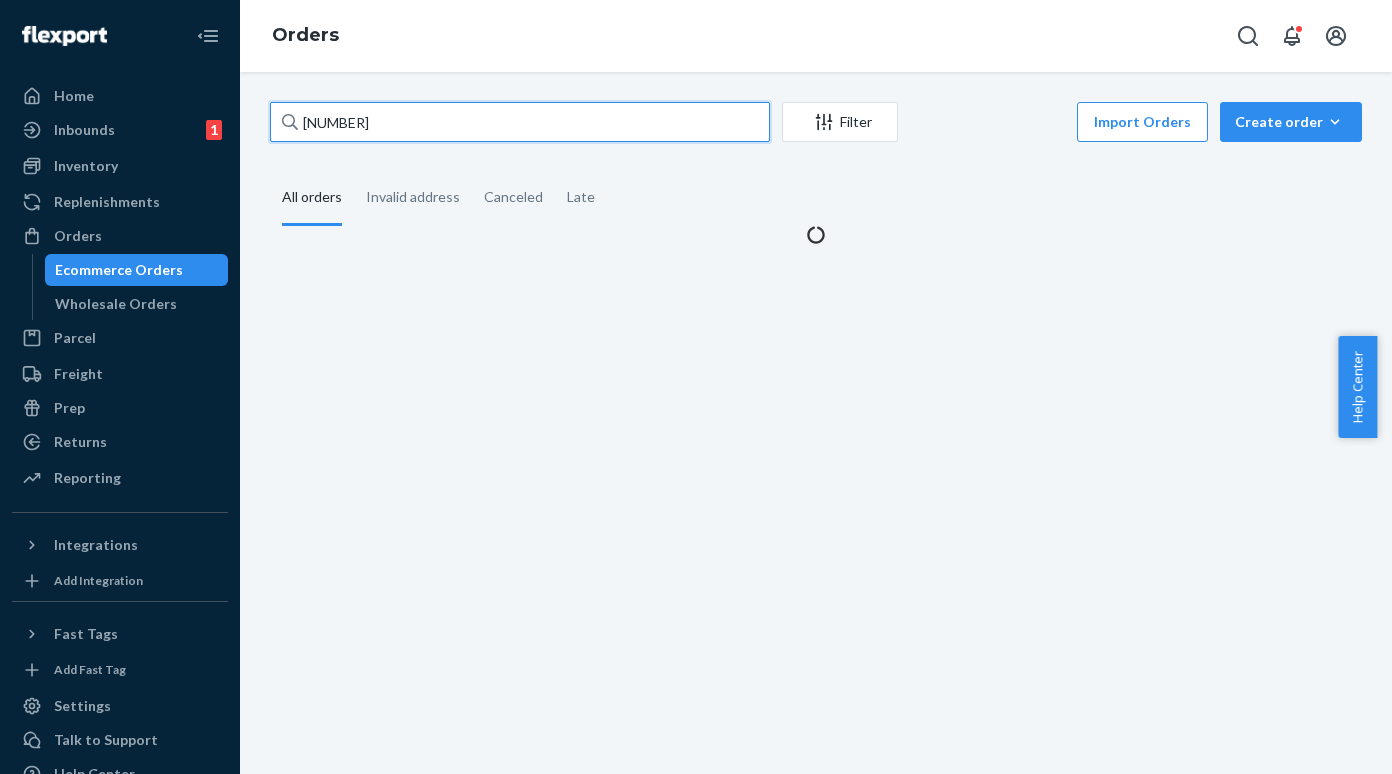 click on "[NUMBER]" at bounding box center [520, 122] 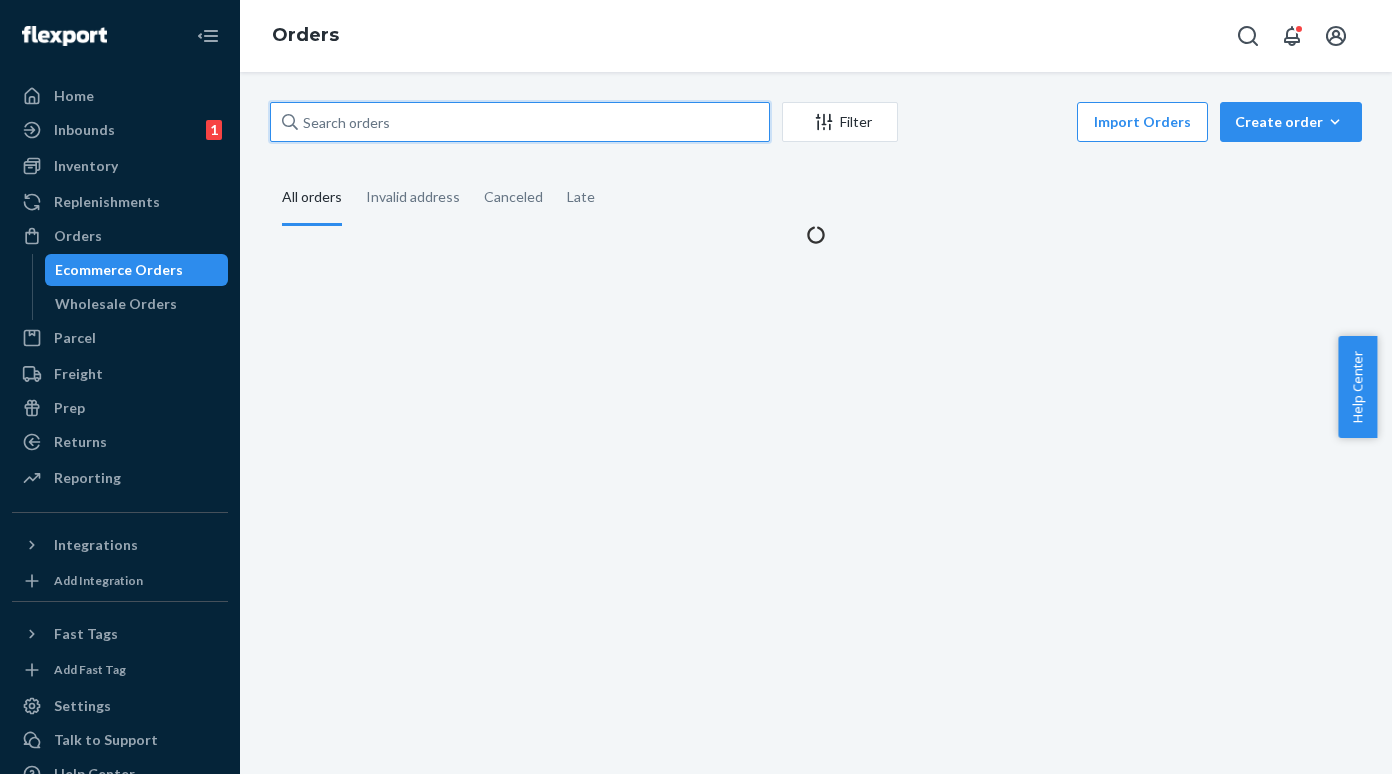 paste on "[NUMBER]" 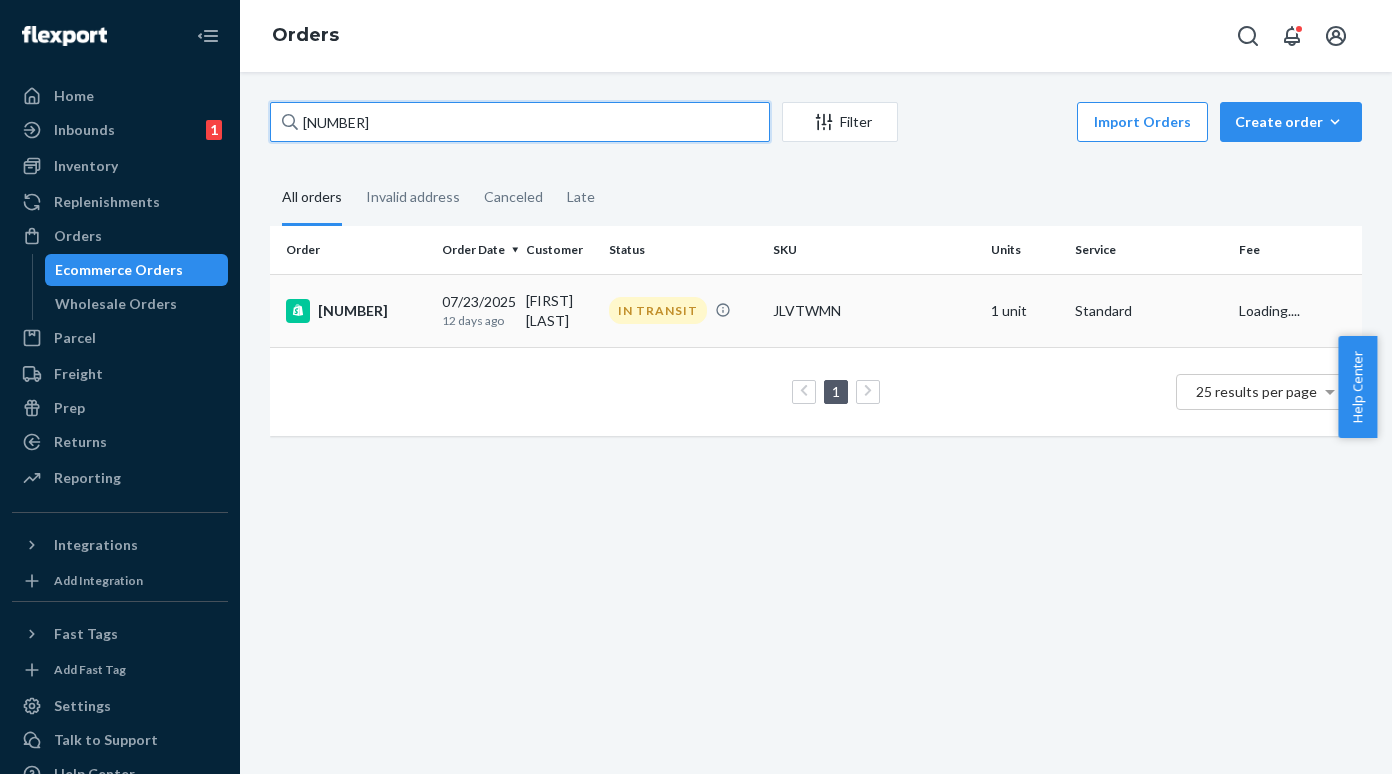 type on "[NUMBER]" 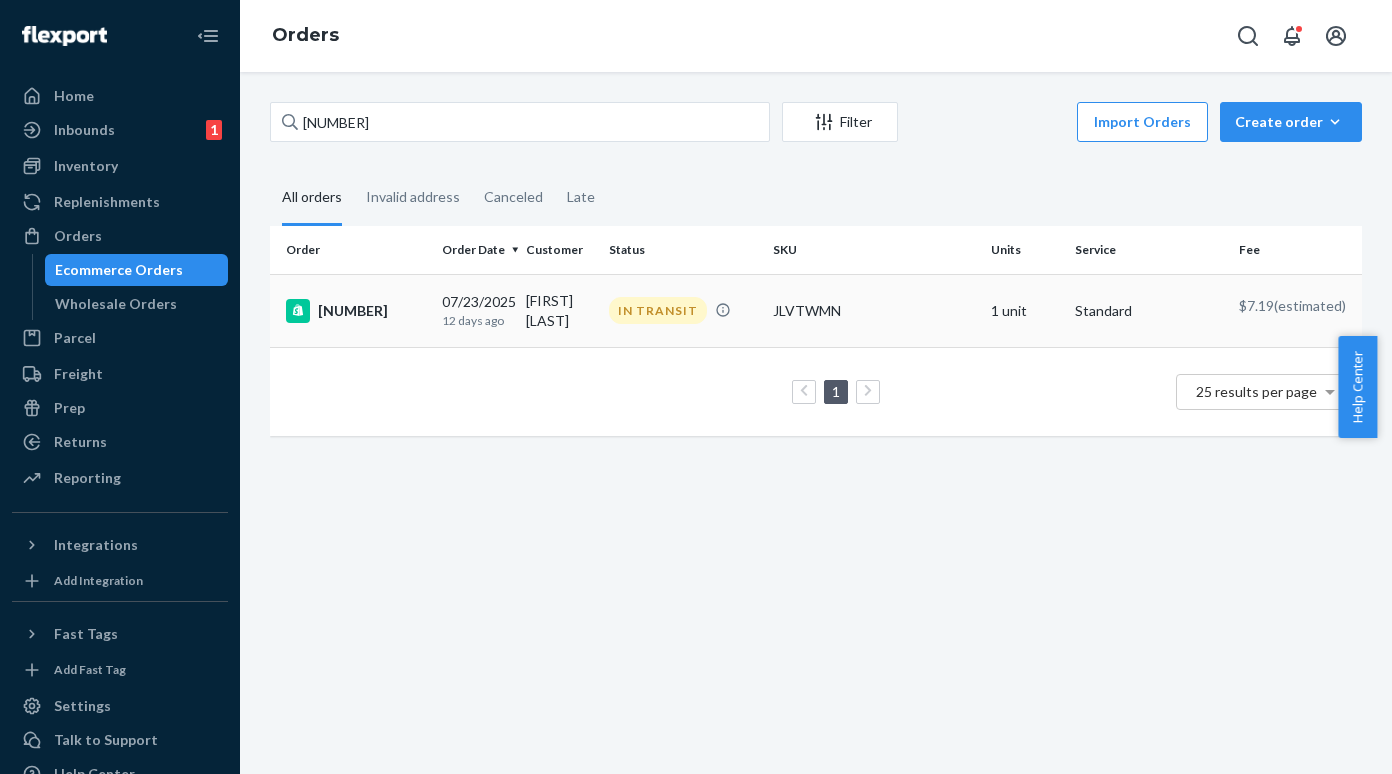 click on "[NUMBER]" at bounding box center [356, 311] 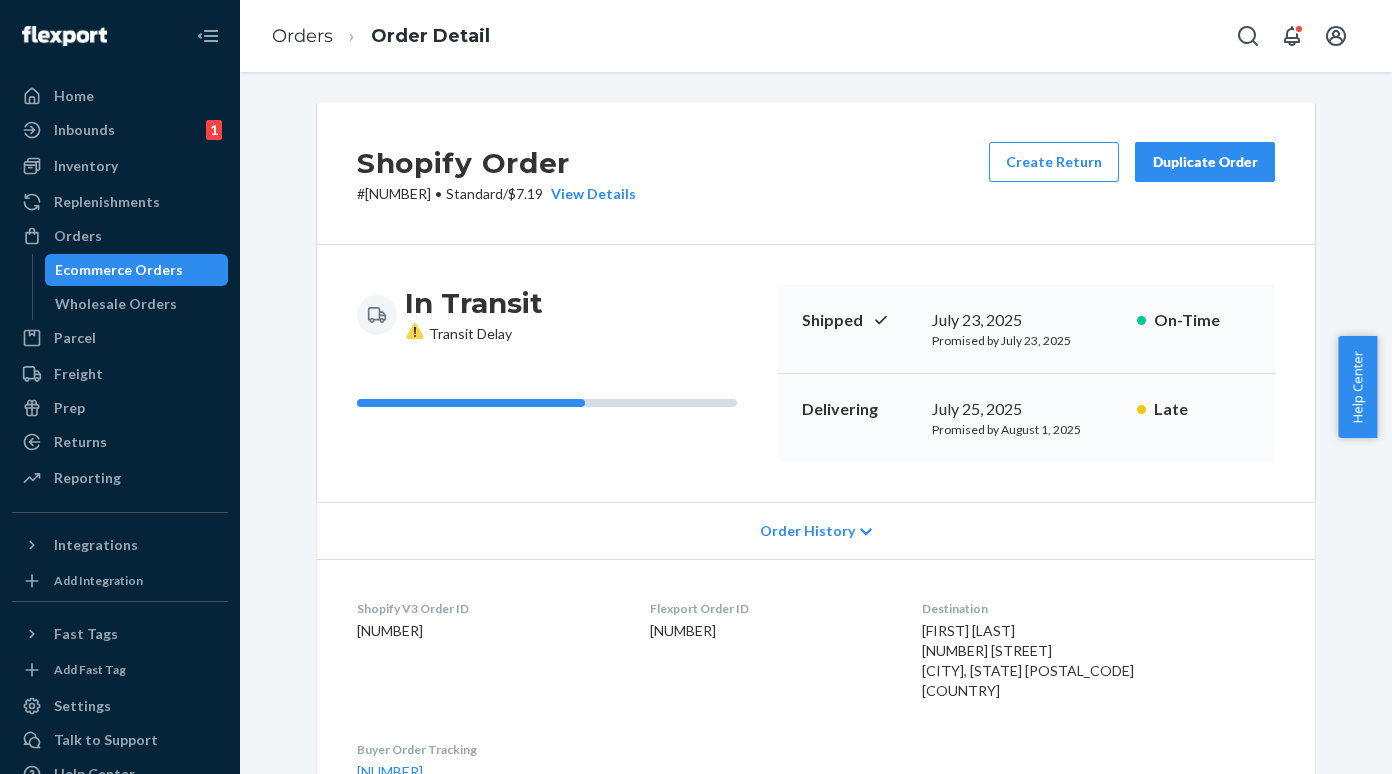 click on "Ecommerce Orders" at bounding box center [137, 270] 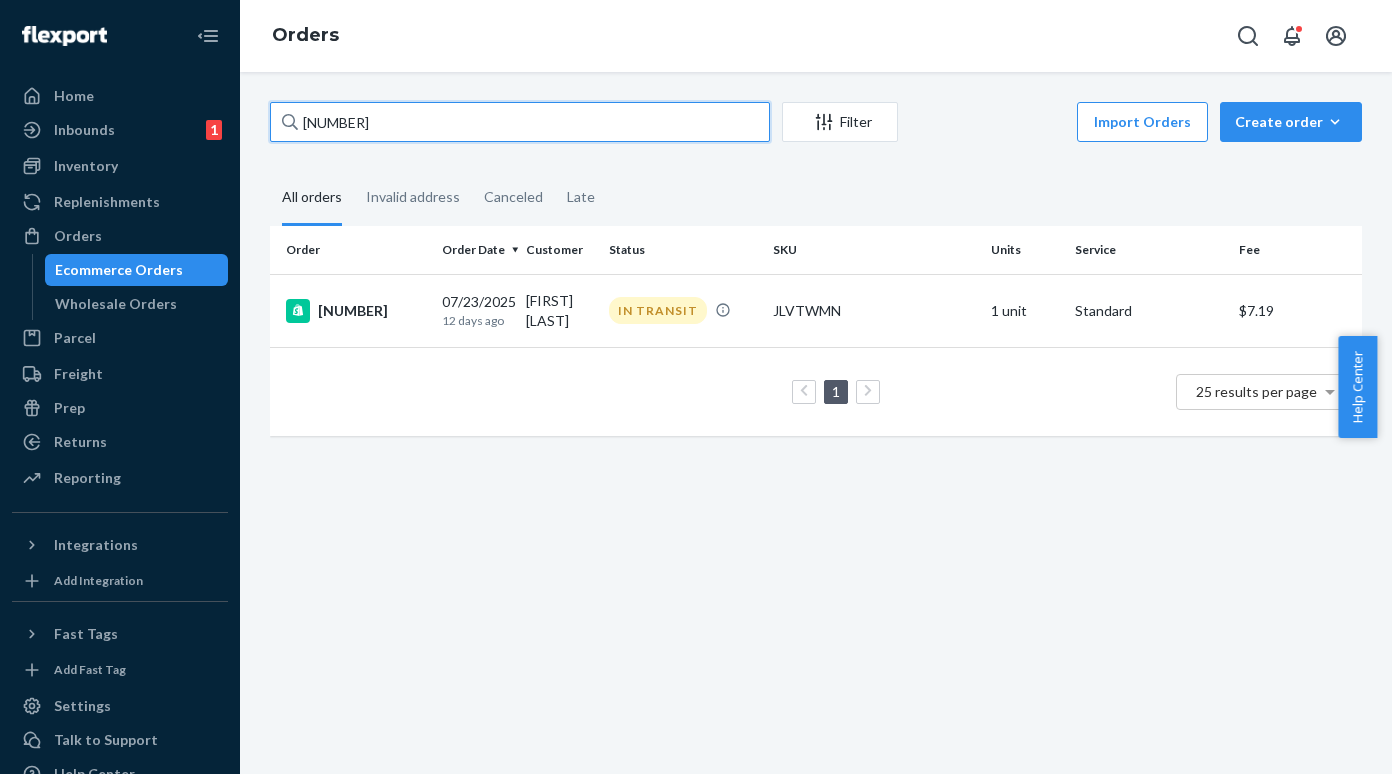 click on "[NUMBER]" at bounding box center (520, 122) 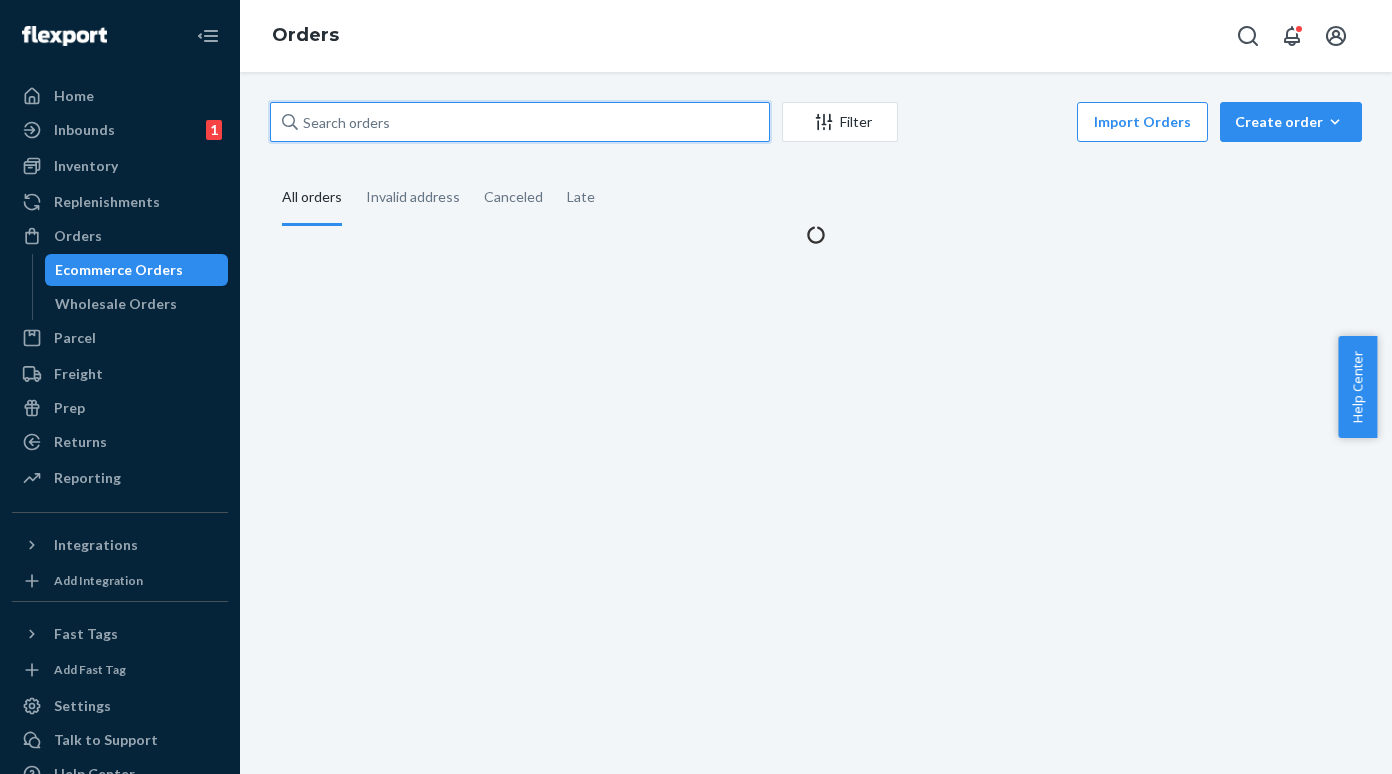 paste on "[NUMBER]" 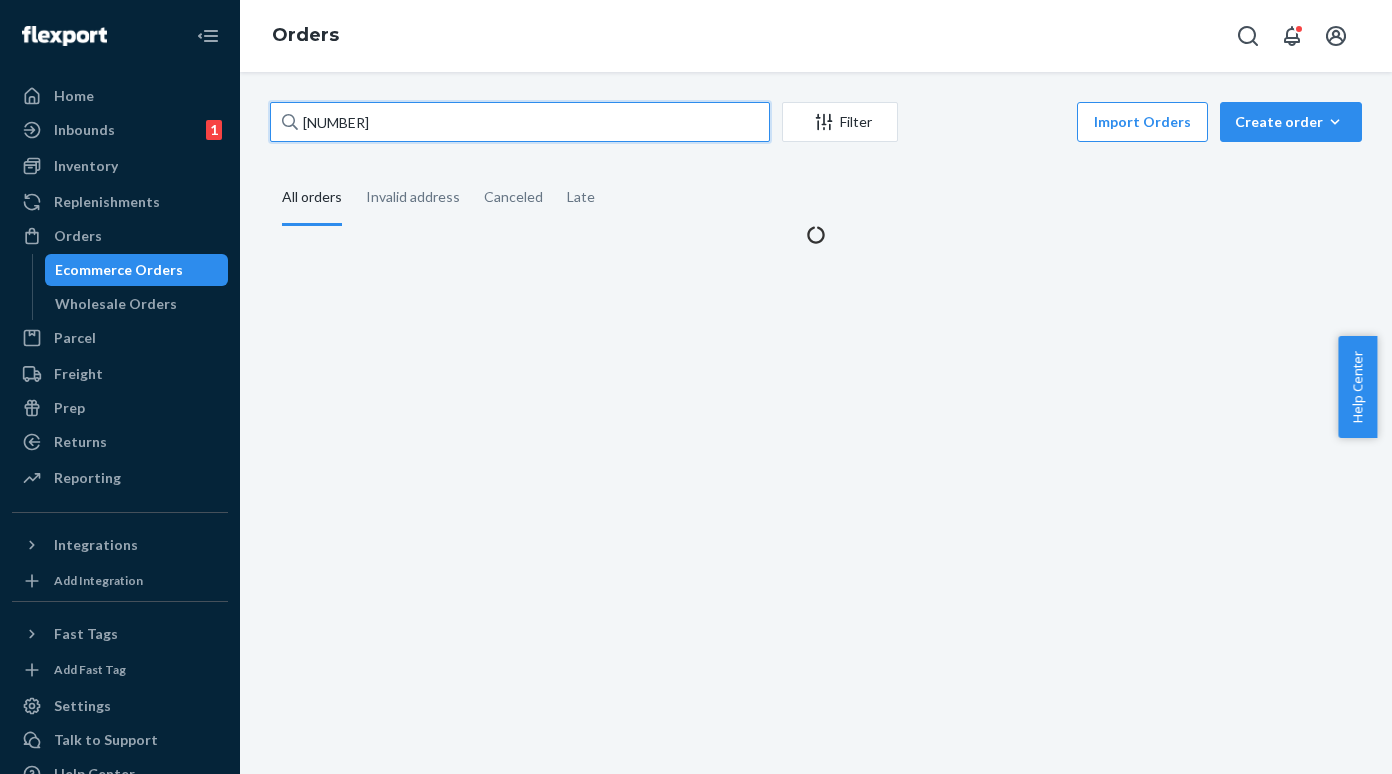 type on "[NUMBER]" 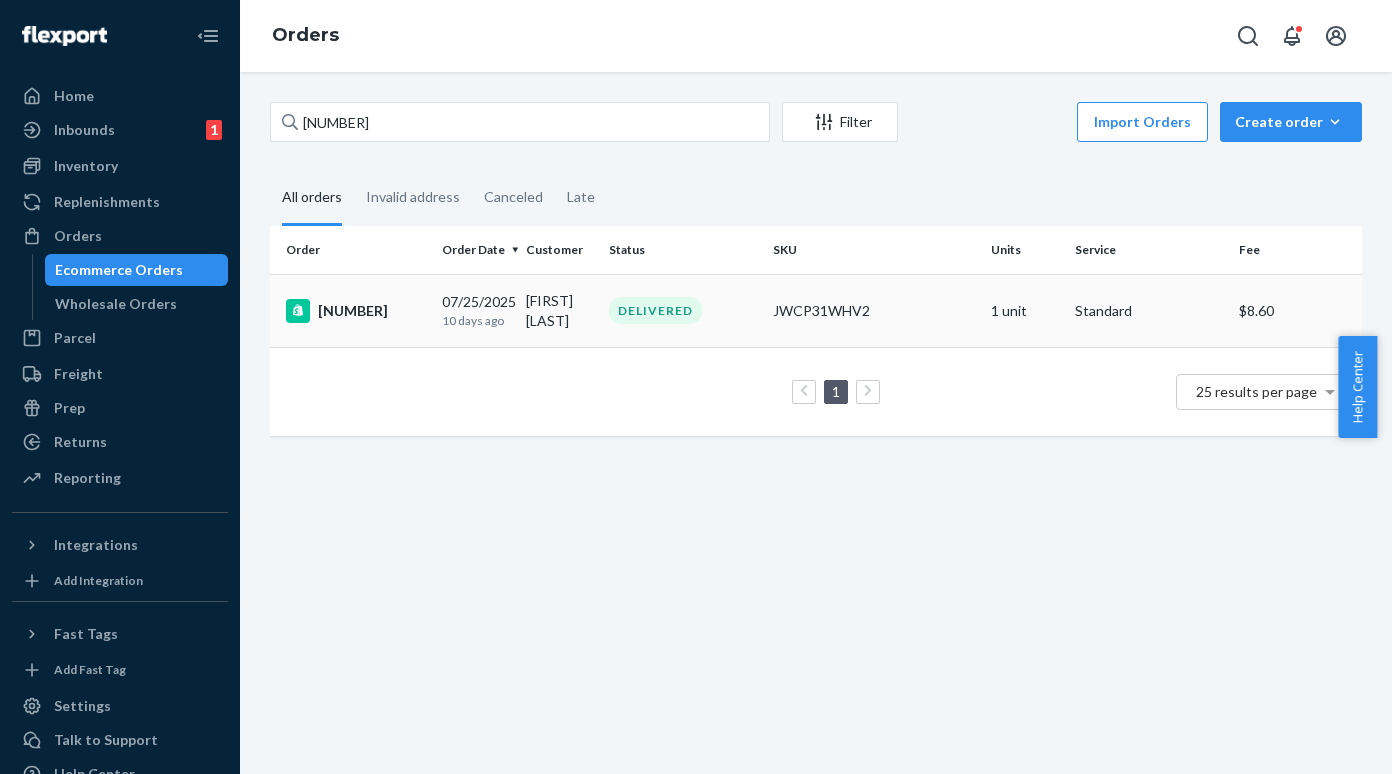 click on "[NUMBER]" at bounding box center (356, 311) 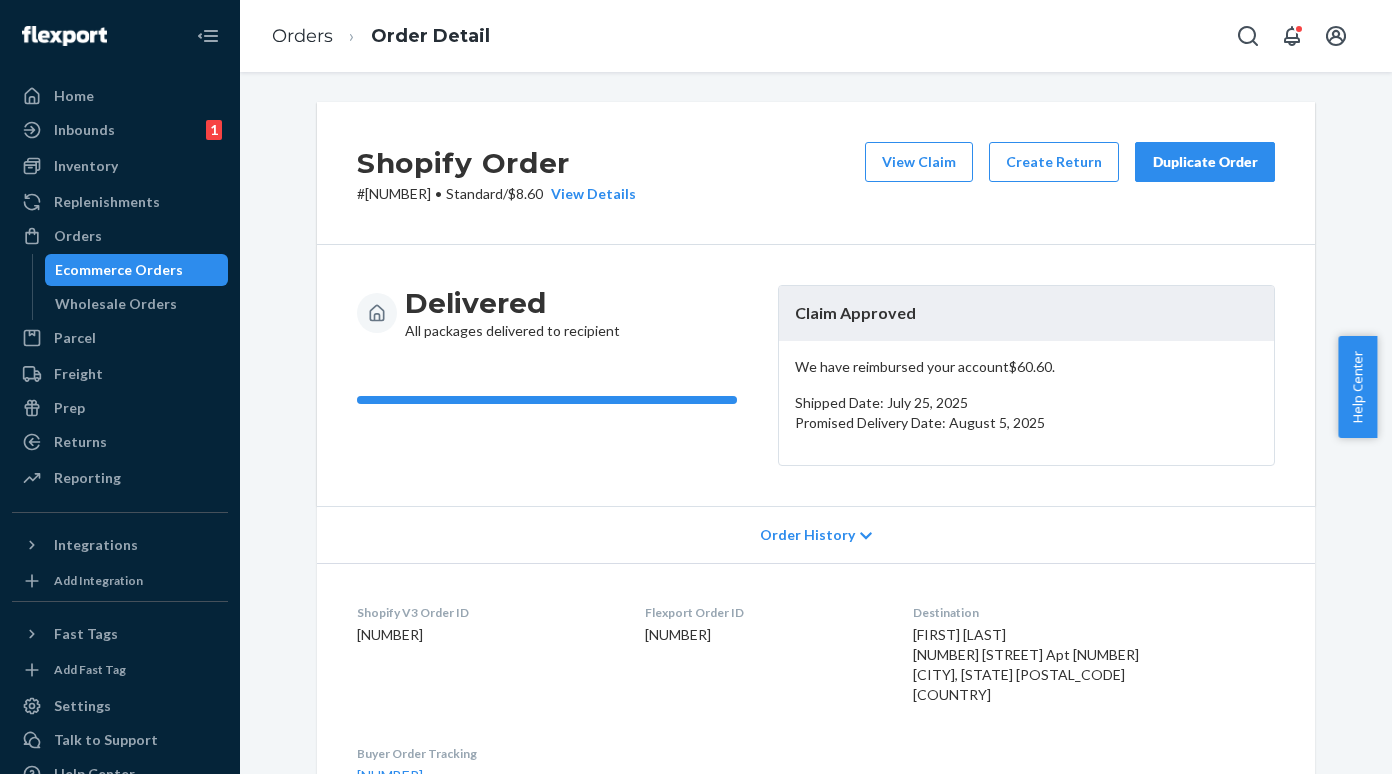 click on "# [NUMBER] • Standard  /  $[PRICE] View Details" at bounding box center [496, 194] 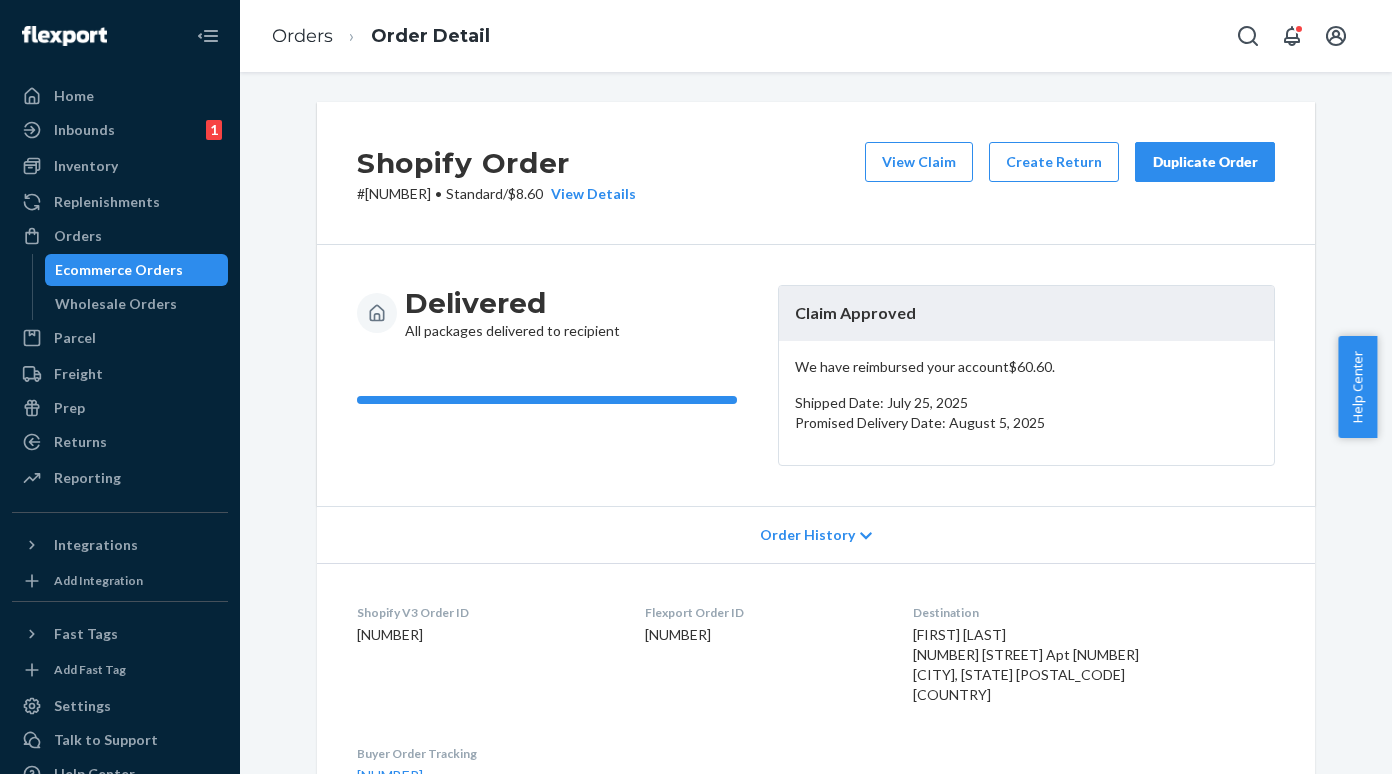 copy on "[NUMBER]" 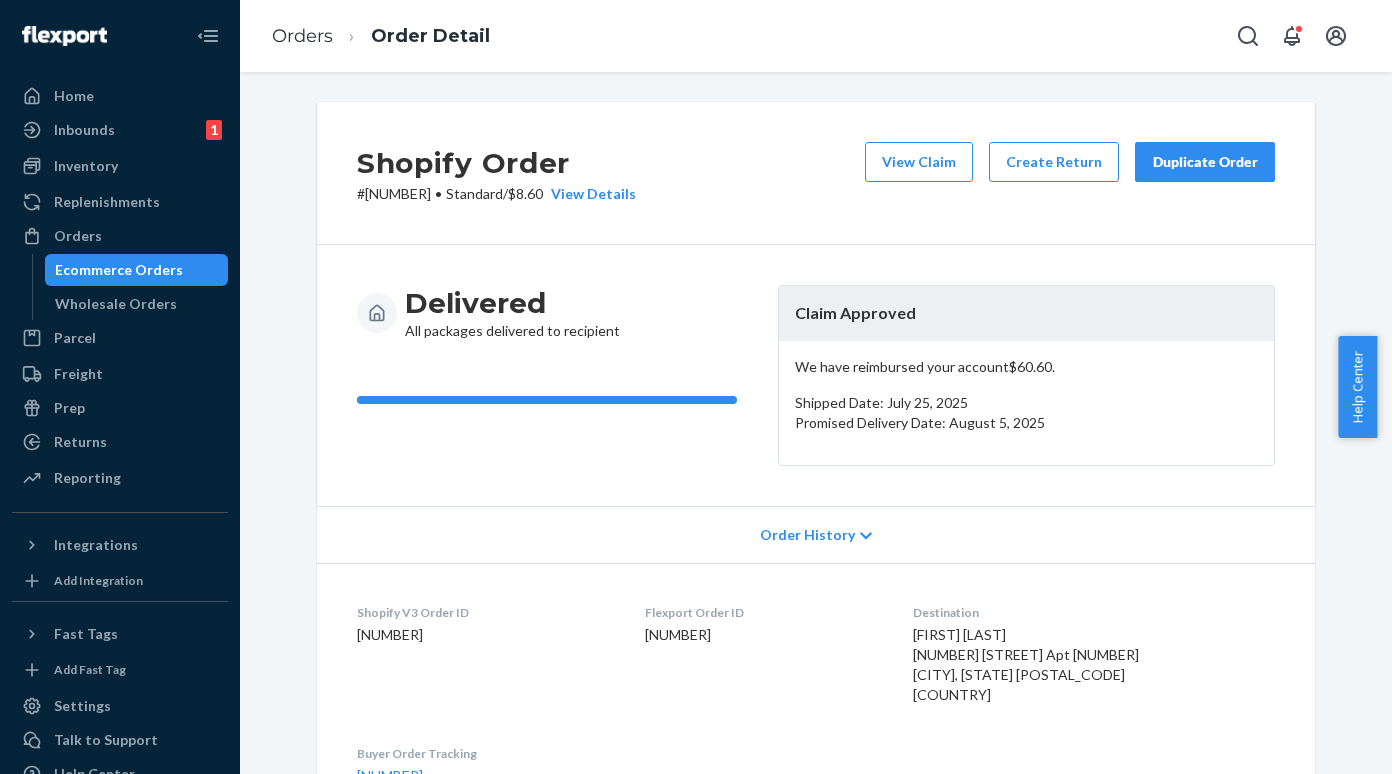 click on "Ecommerce Orders" at bounding box center [137, 270] 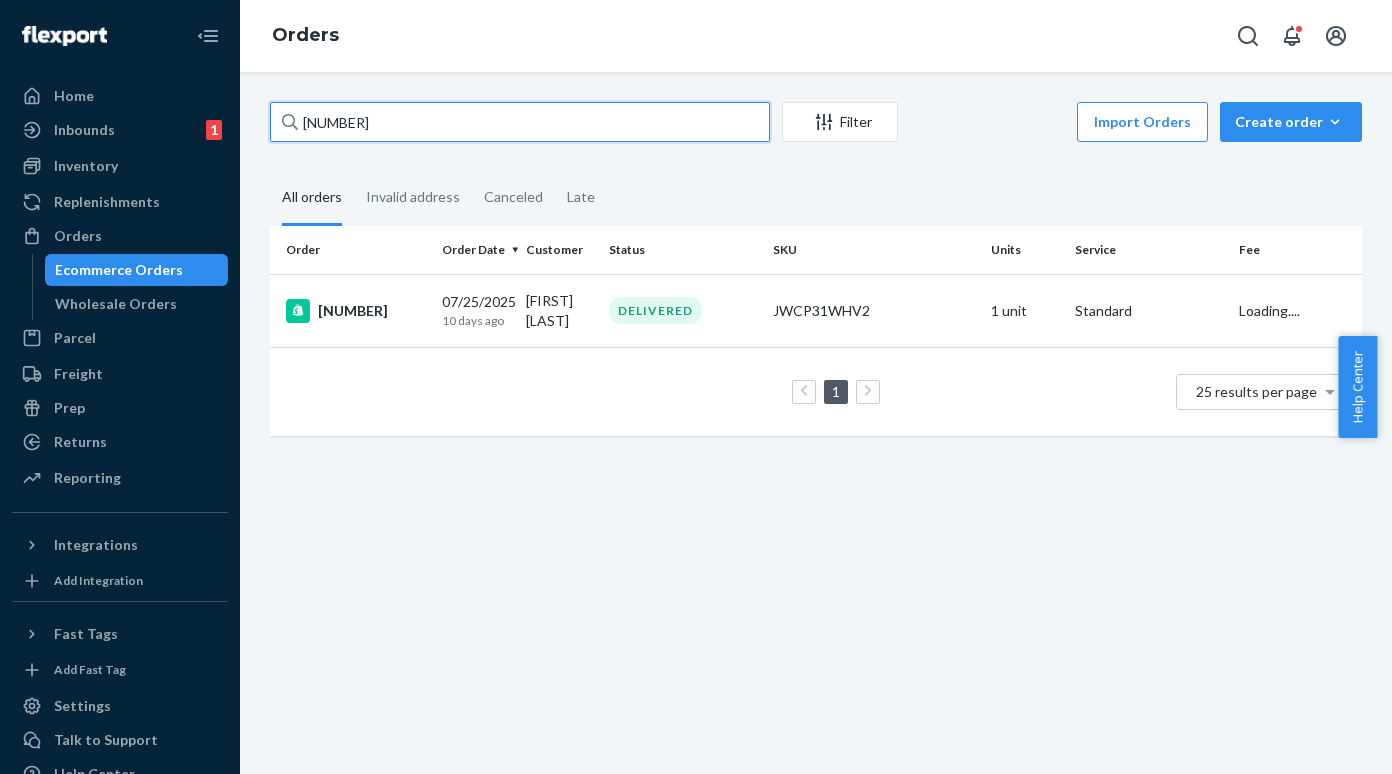 click on "[NUMBER]" at bounding box center [520, 122] 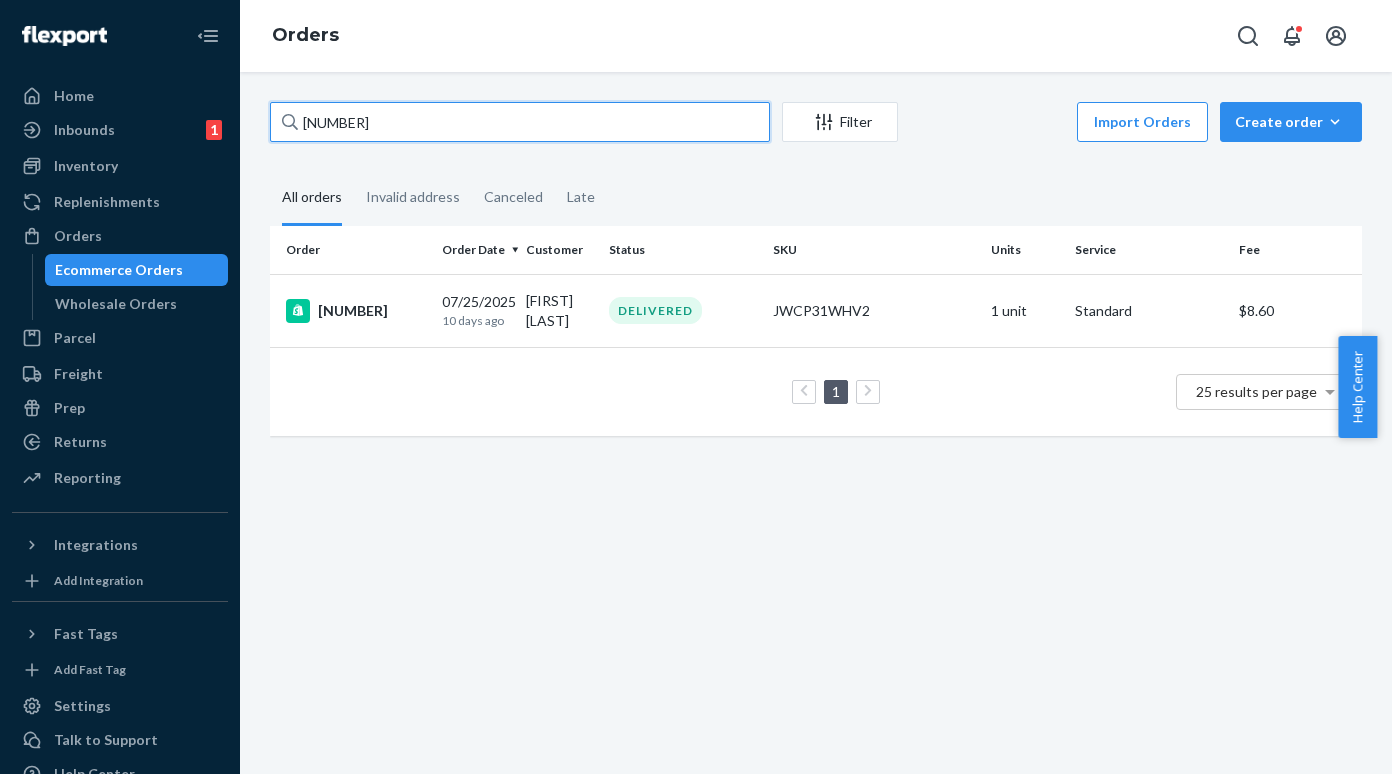 click on "[NUMBER]" at bounding box center [520, 122] 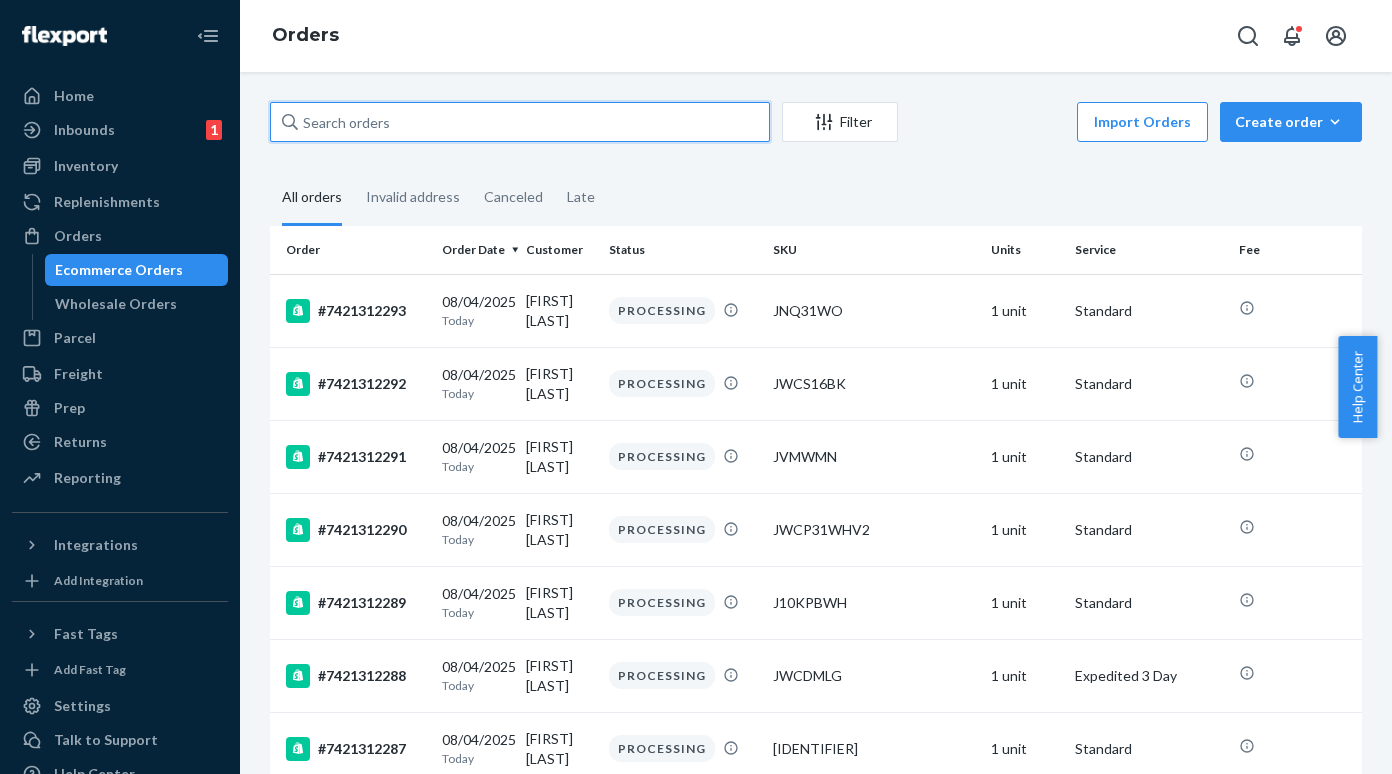 paste on "[NUMBER]" 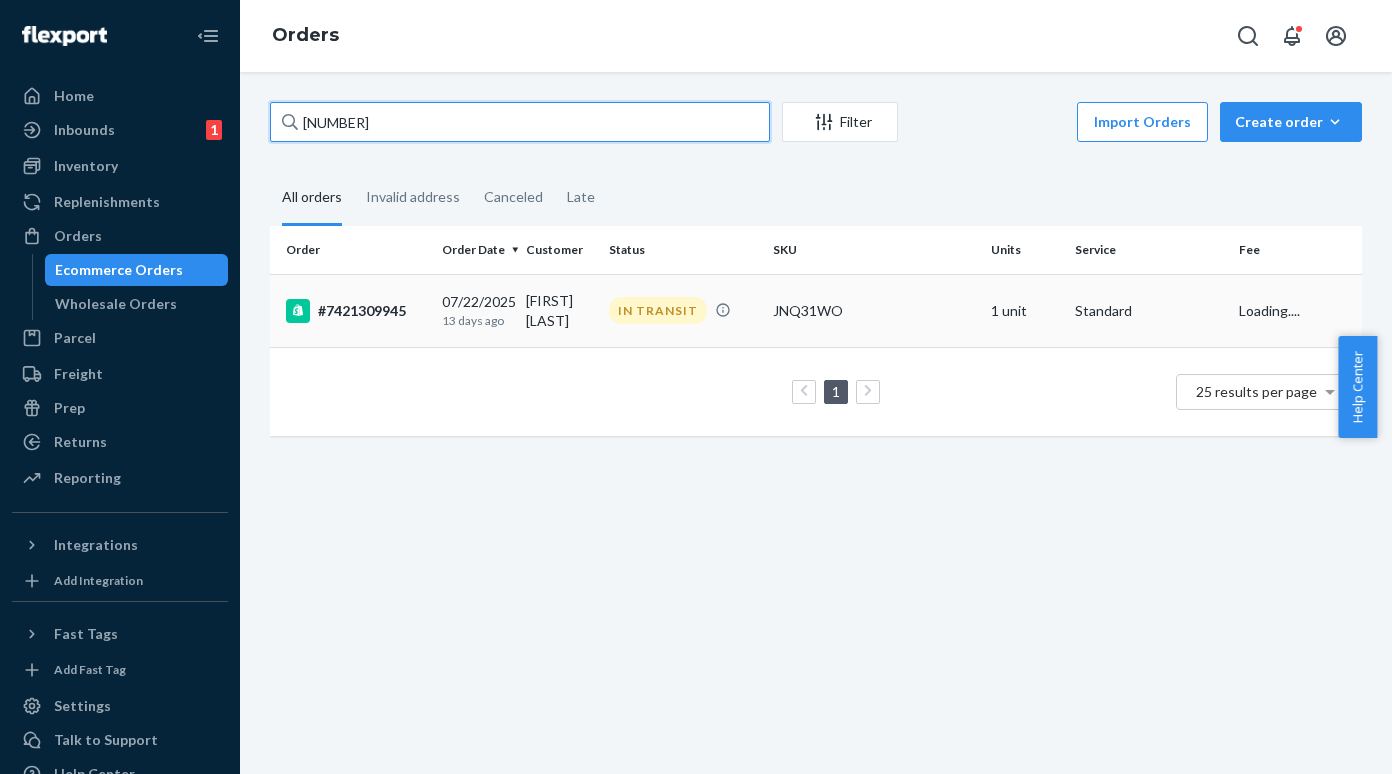 type on "[NUMBER]" 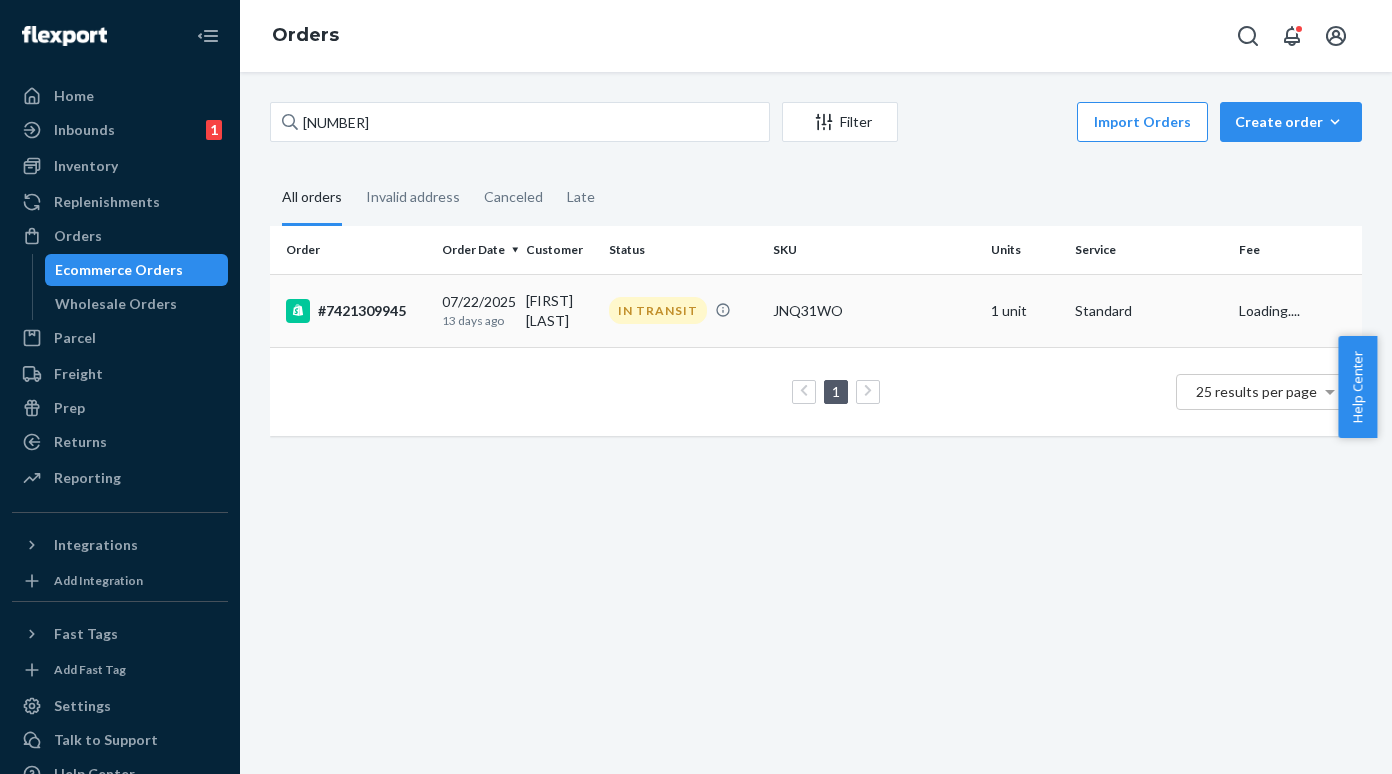 click on "#7421309945" at bounding box center [356, 311] 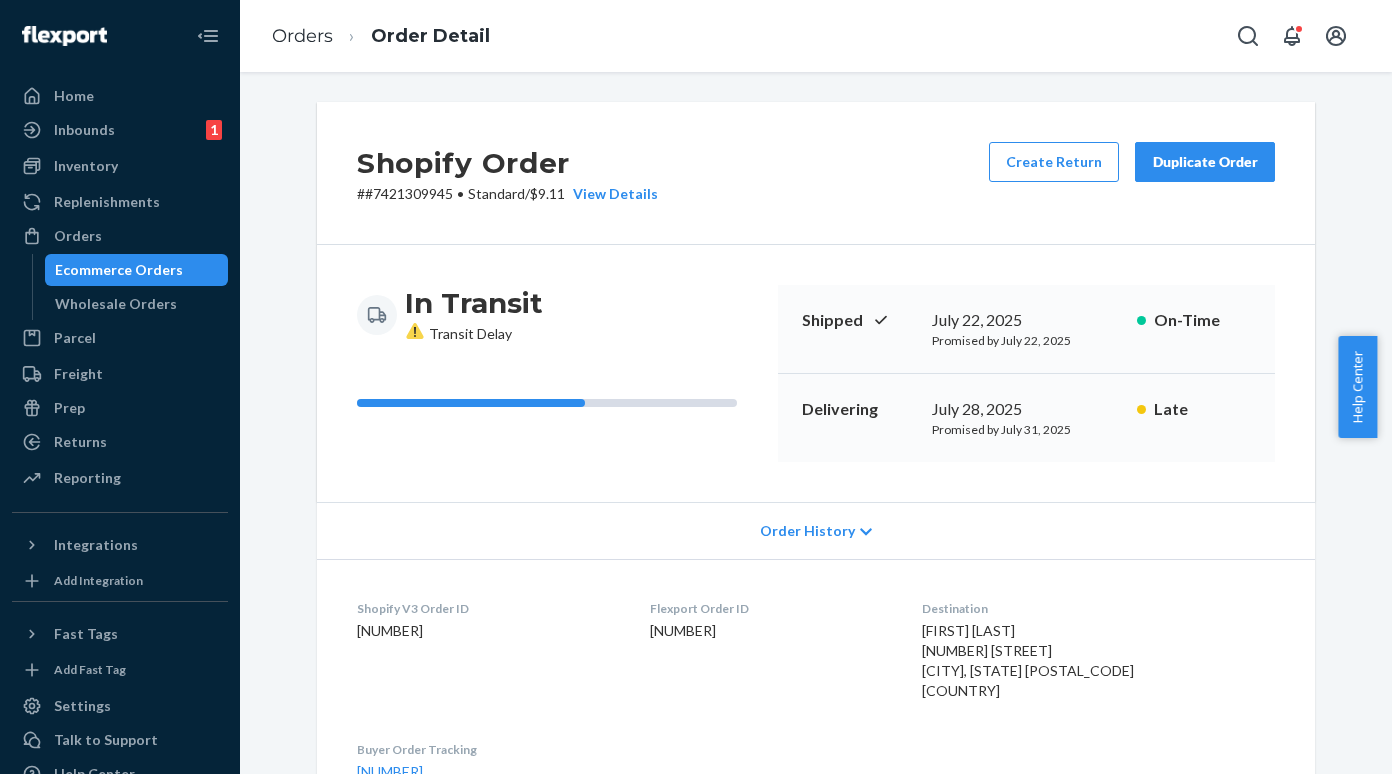 click on "Ecommerce Orders" at bounding box center (119, 270) 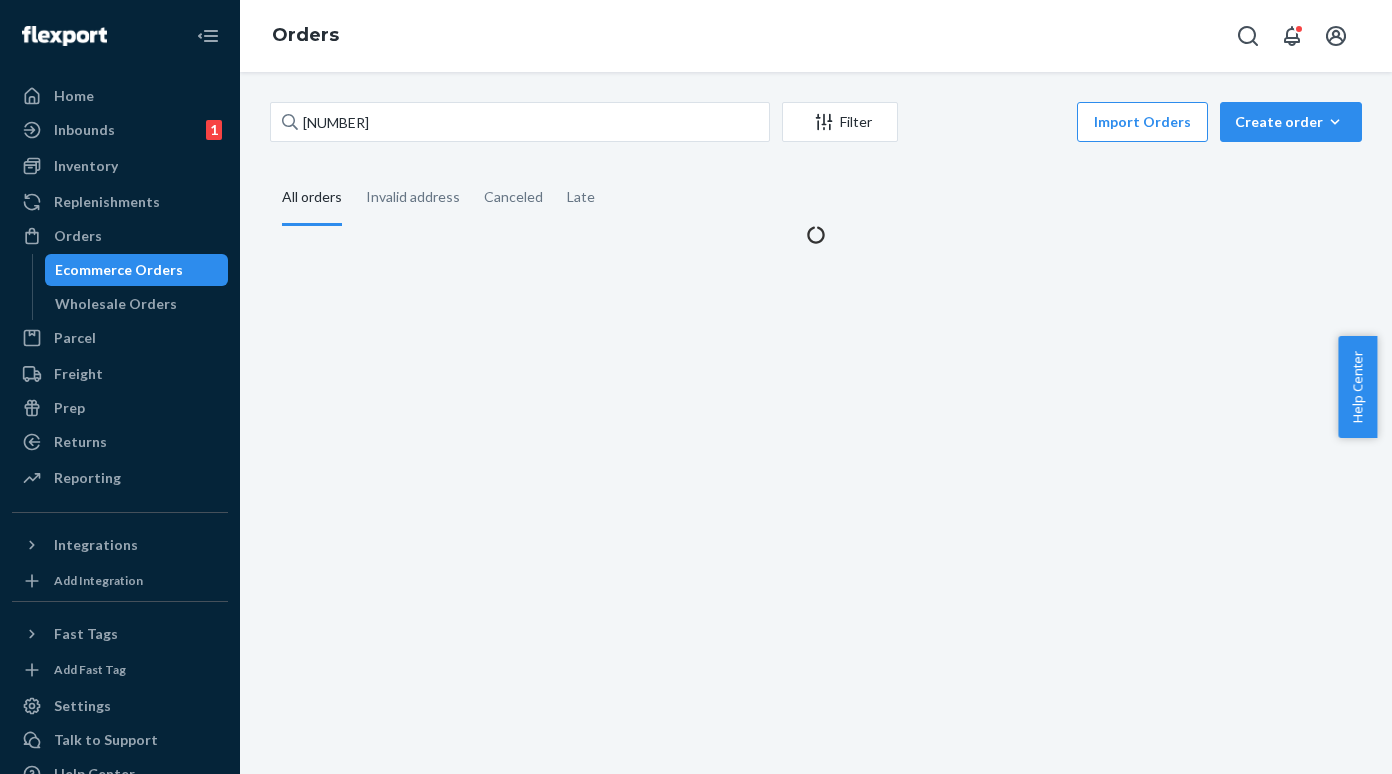click on "[NUMBER] Filter Import Orders Create orderEcommerce order Removal order All orders Invalid address Canceled Late" at bounding box center (816, 173) 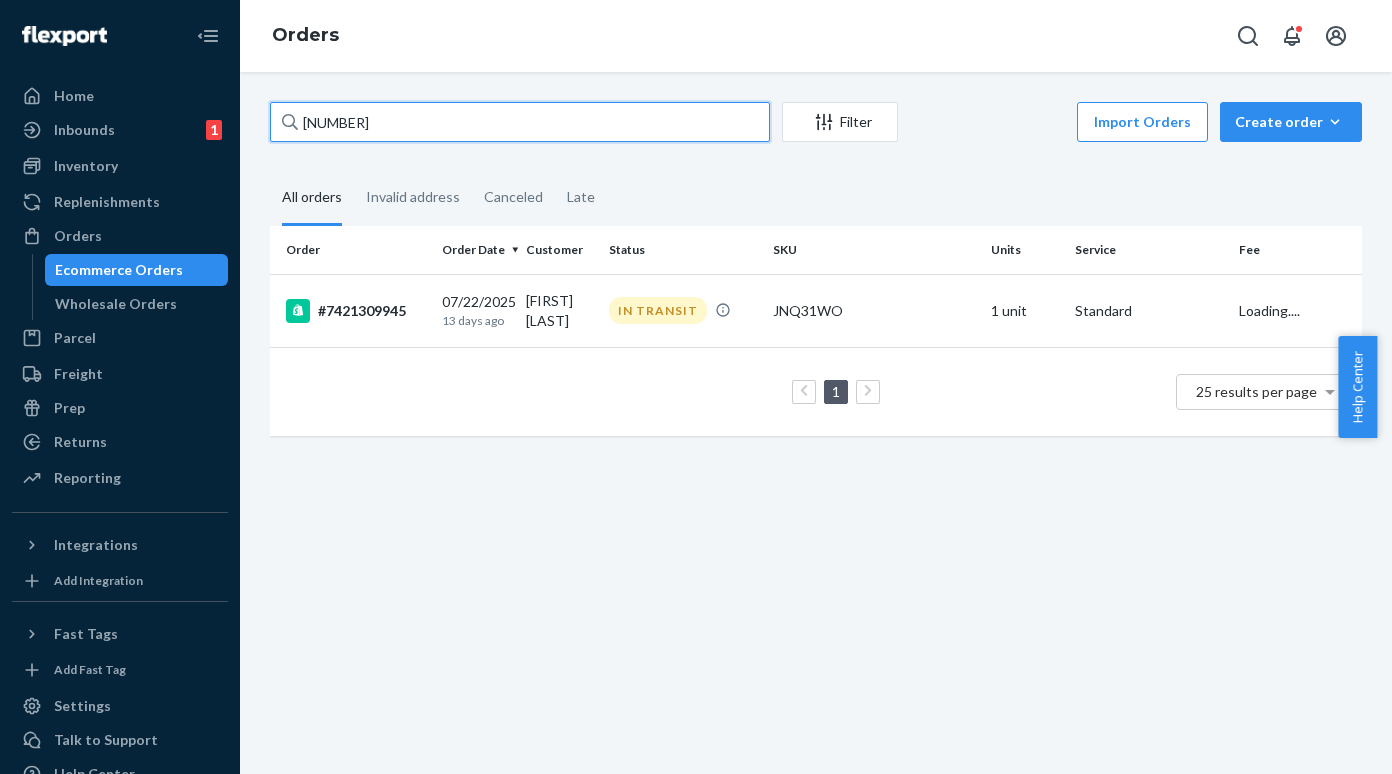 click on "[NUMBER]" at bounding box center (520, 122) 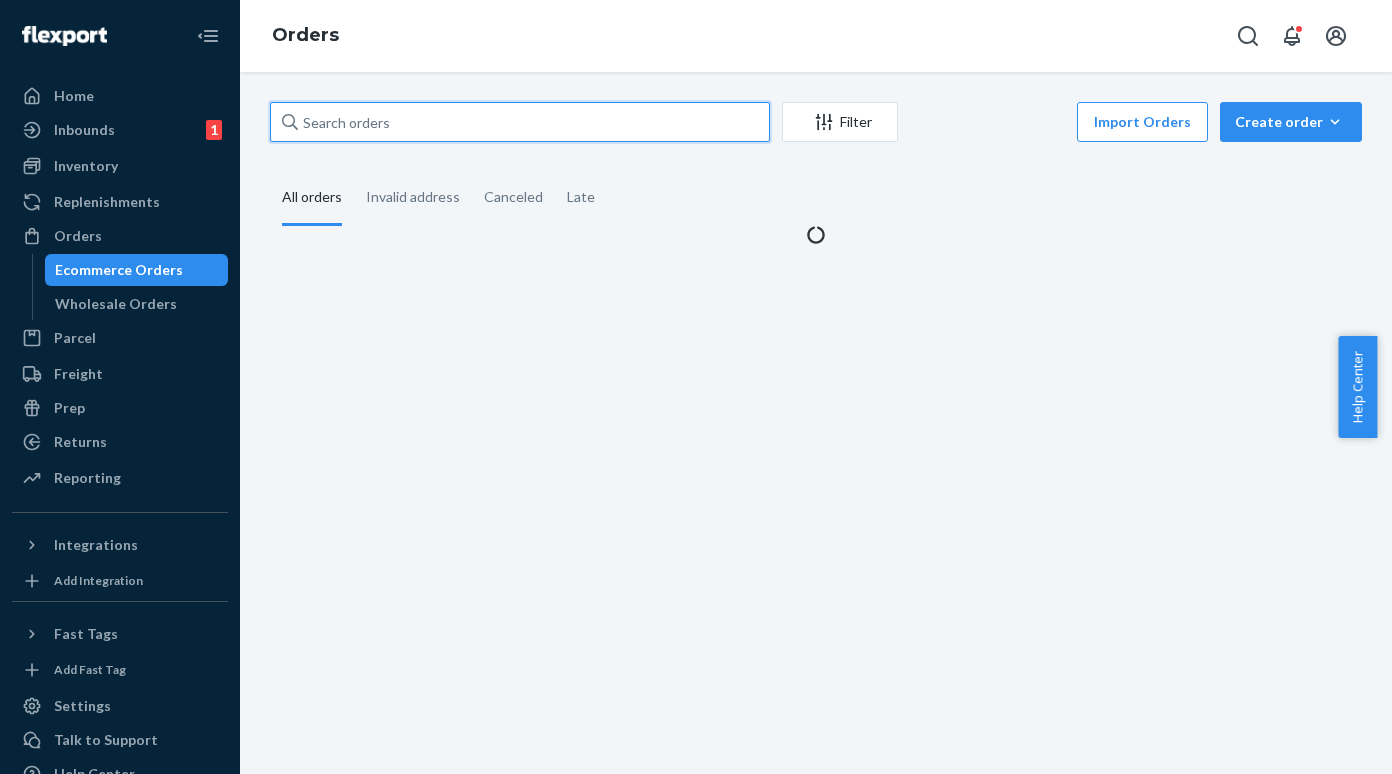 paste on "[NUMBER]" 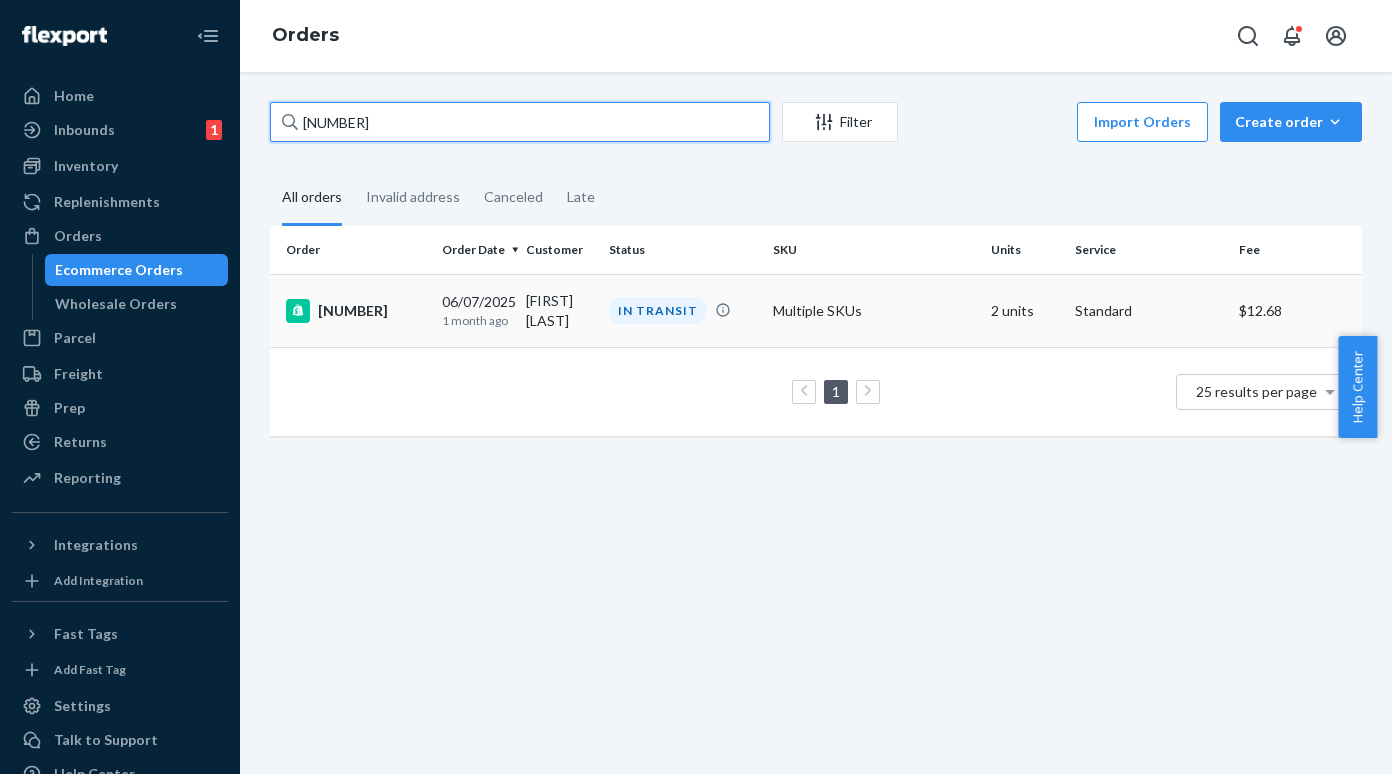 type on "[NUMBER]" 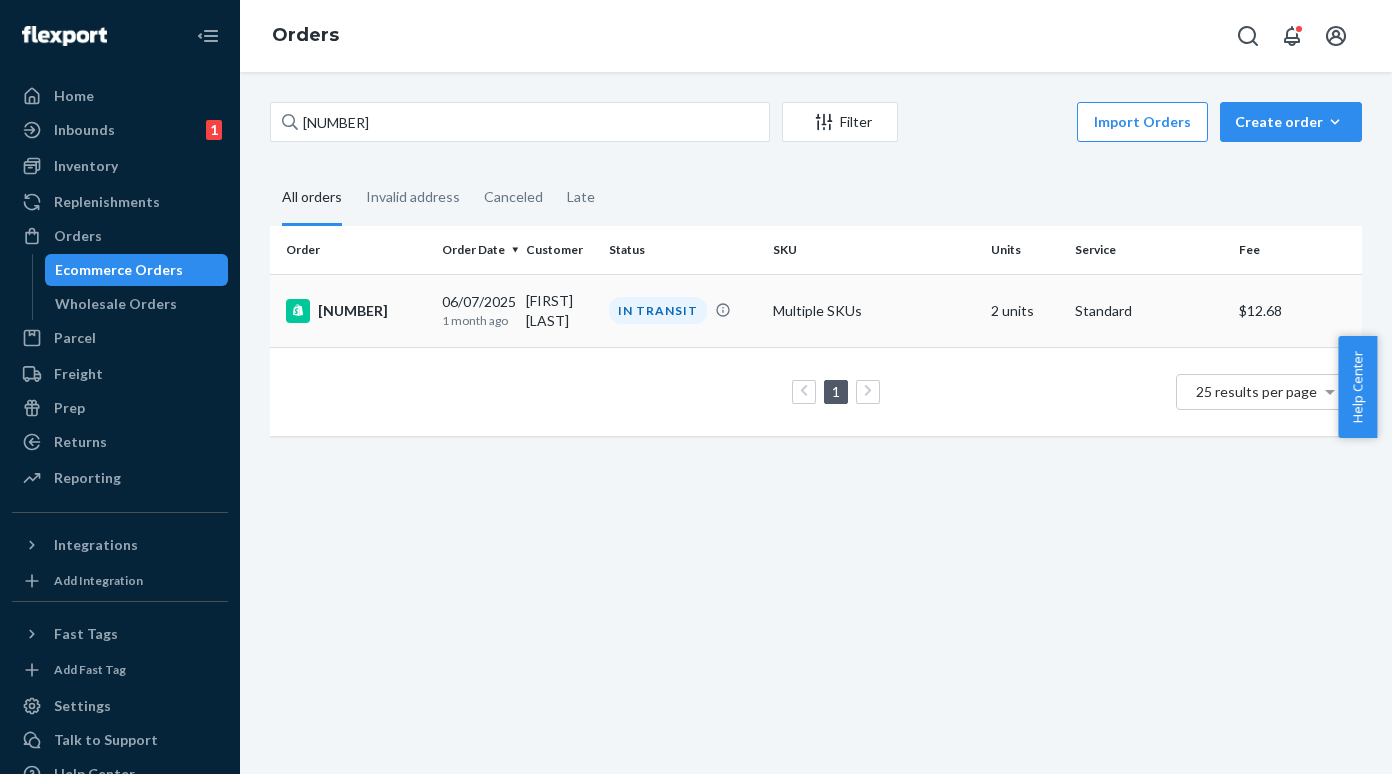 click on "[NUMBER]" at bounding box center (356, 311) 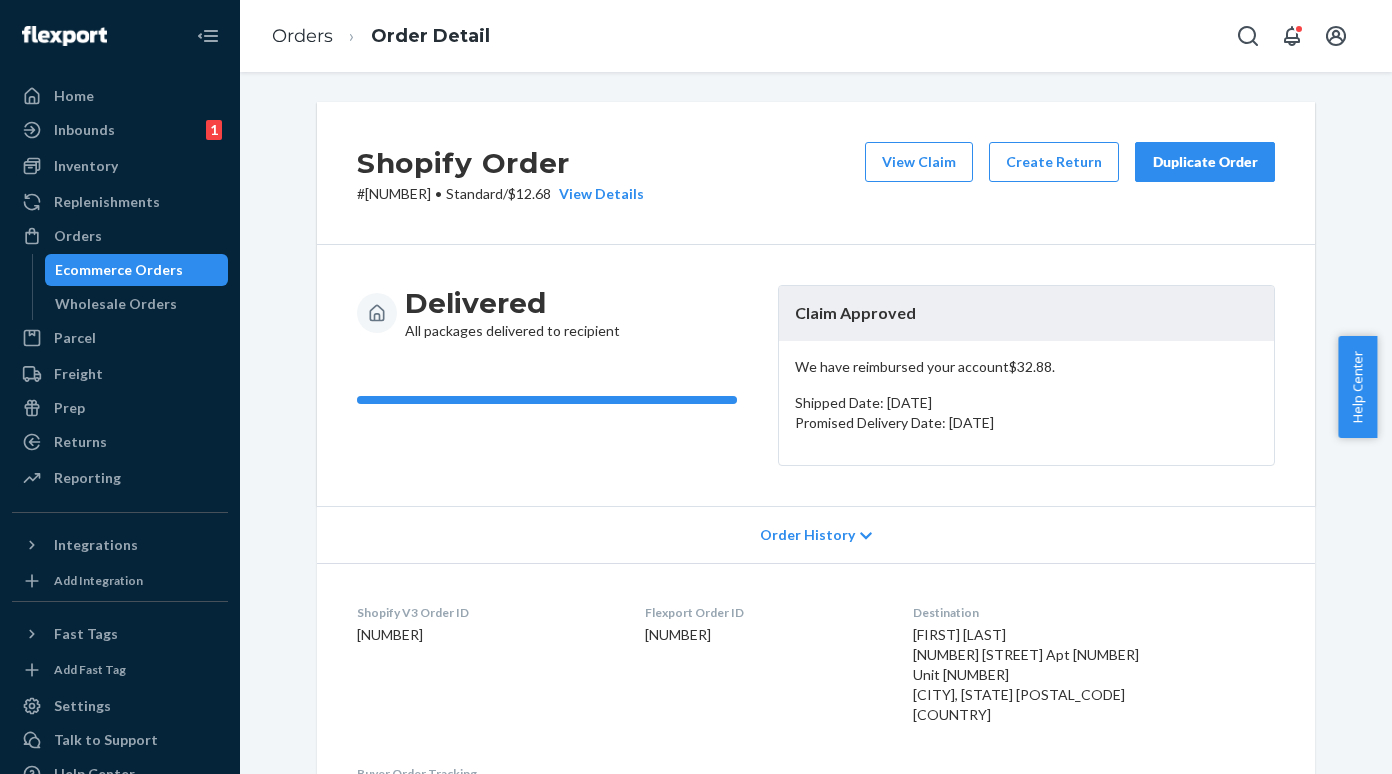 click on "Ecommerce Orders" at bounding box center [137, 270] 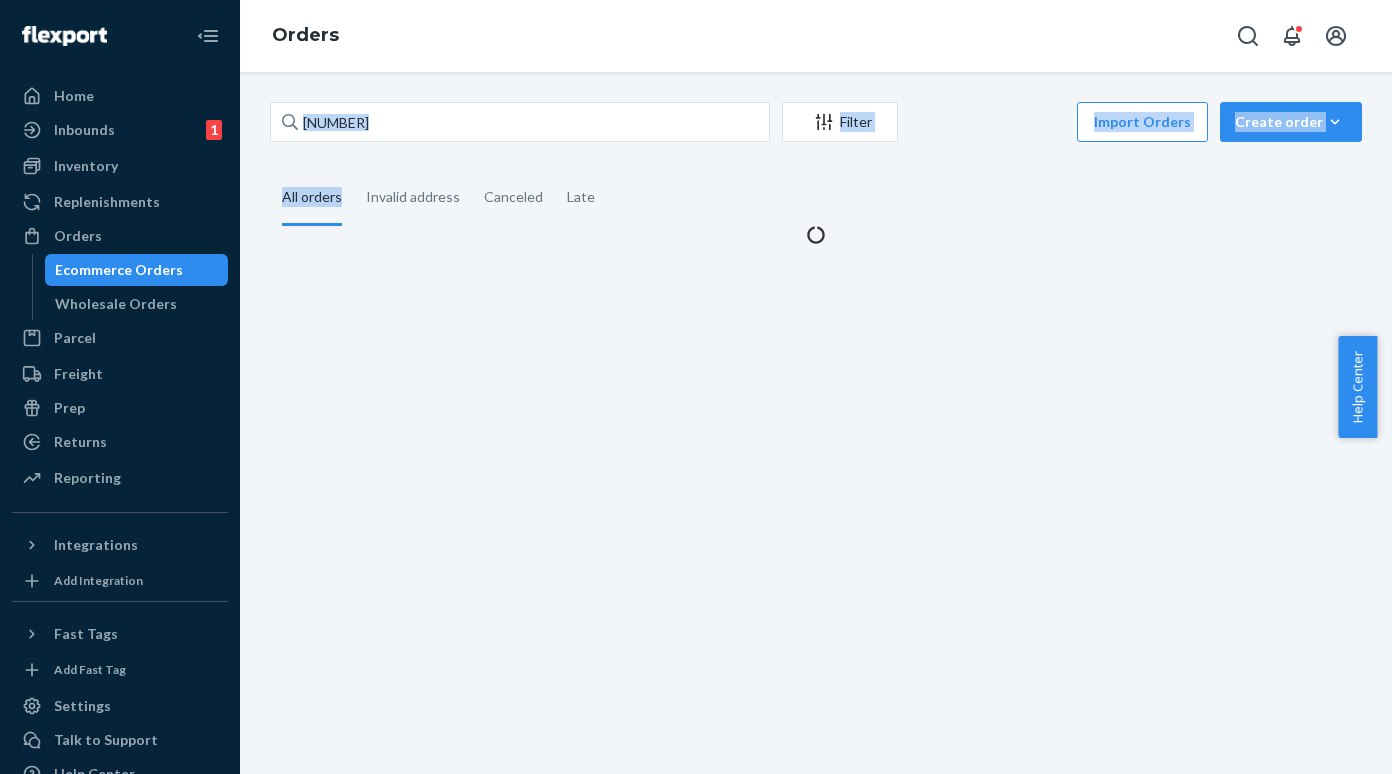 click on "[NUMBER] Filter Import Orders Create orderEcommerce order Removal order All orders Invalid address Canceled Late" at bounding box center (816, 173) 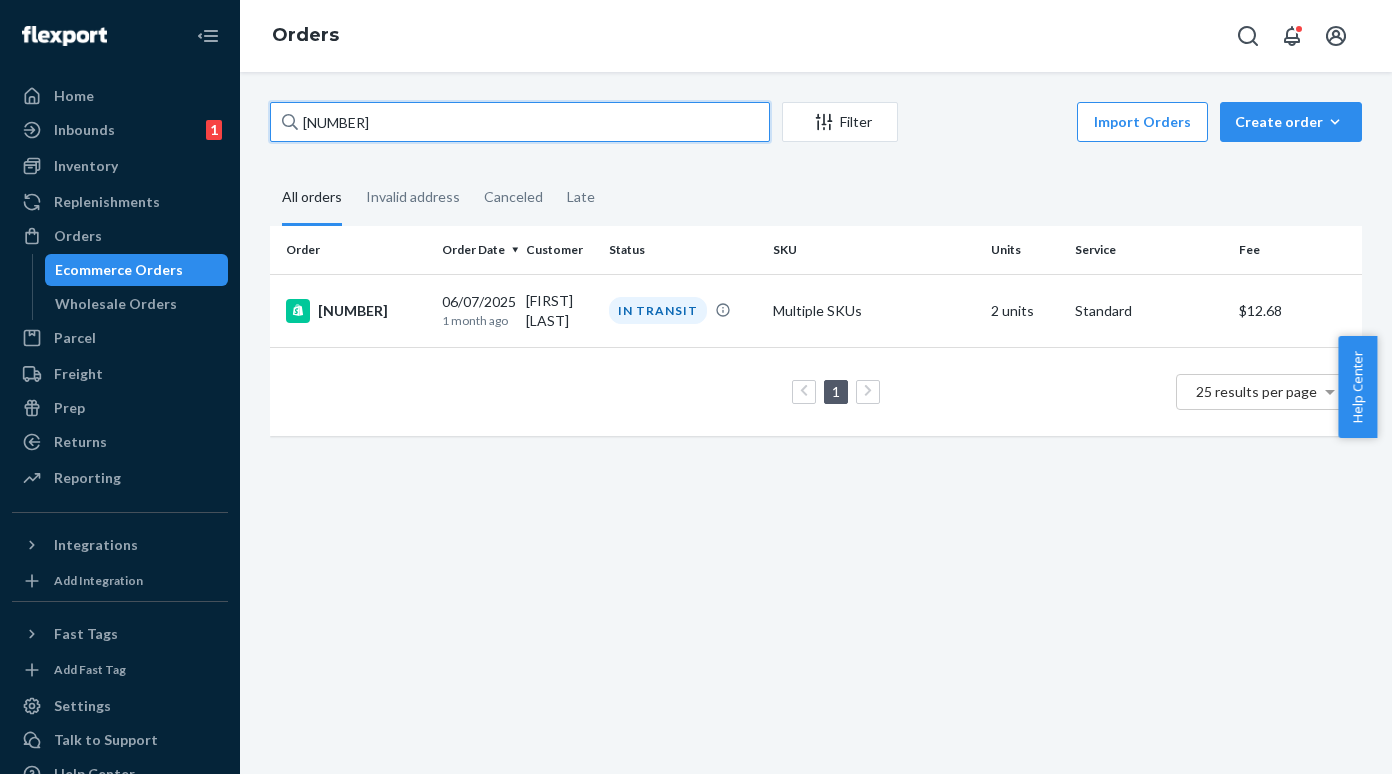click on "[NUMBER]" at bounding box center (520, 122) 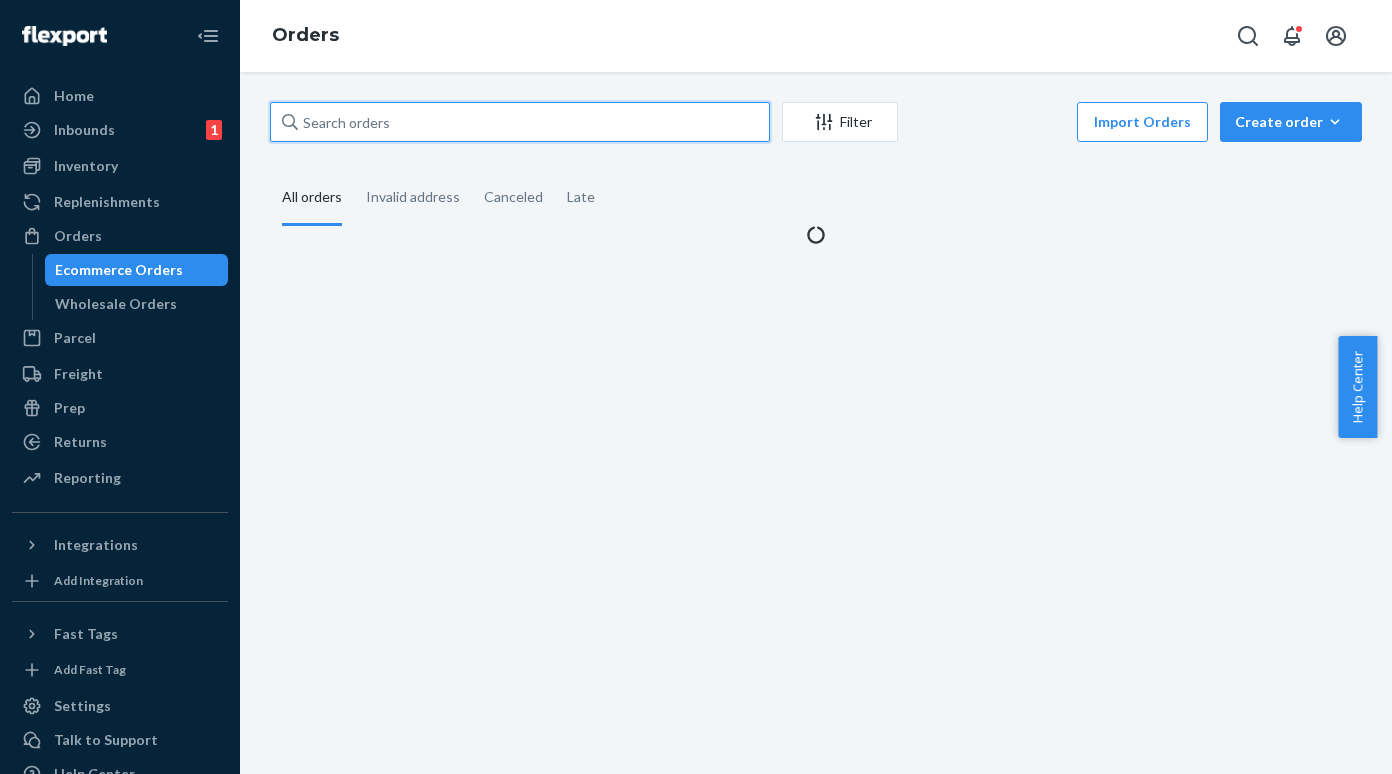paste on "[NUMBER]" 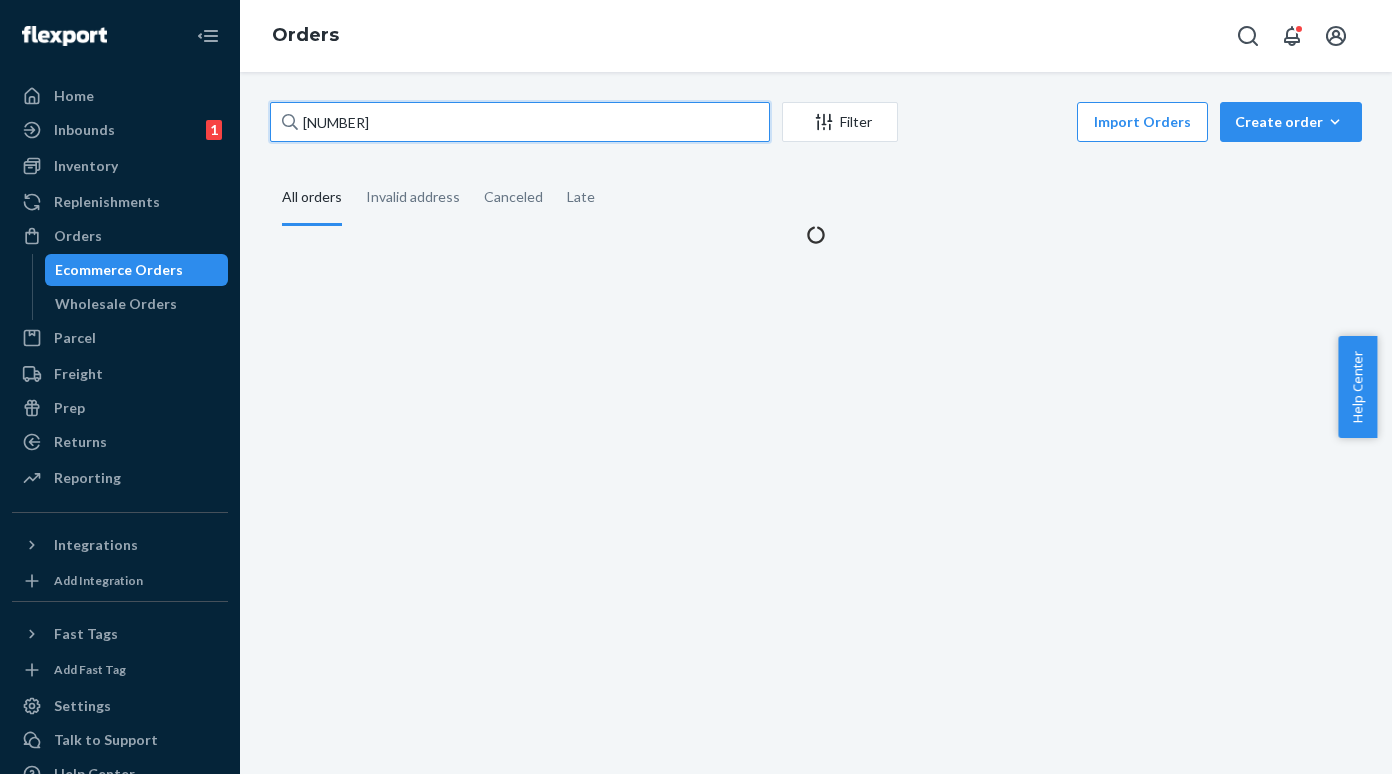 click on "[NUMBER]" at bounding box center (520, 122) 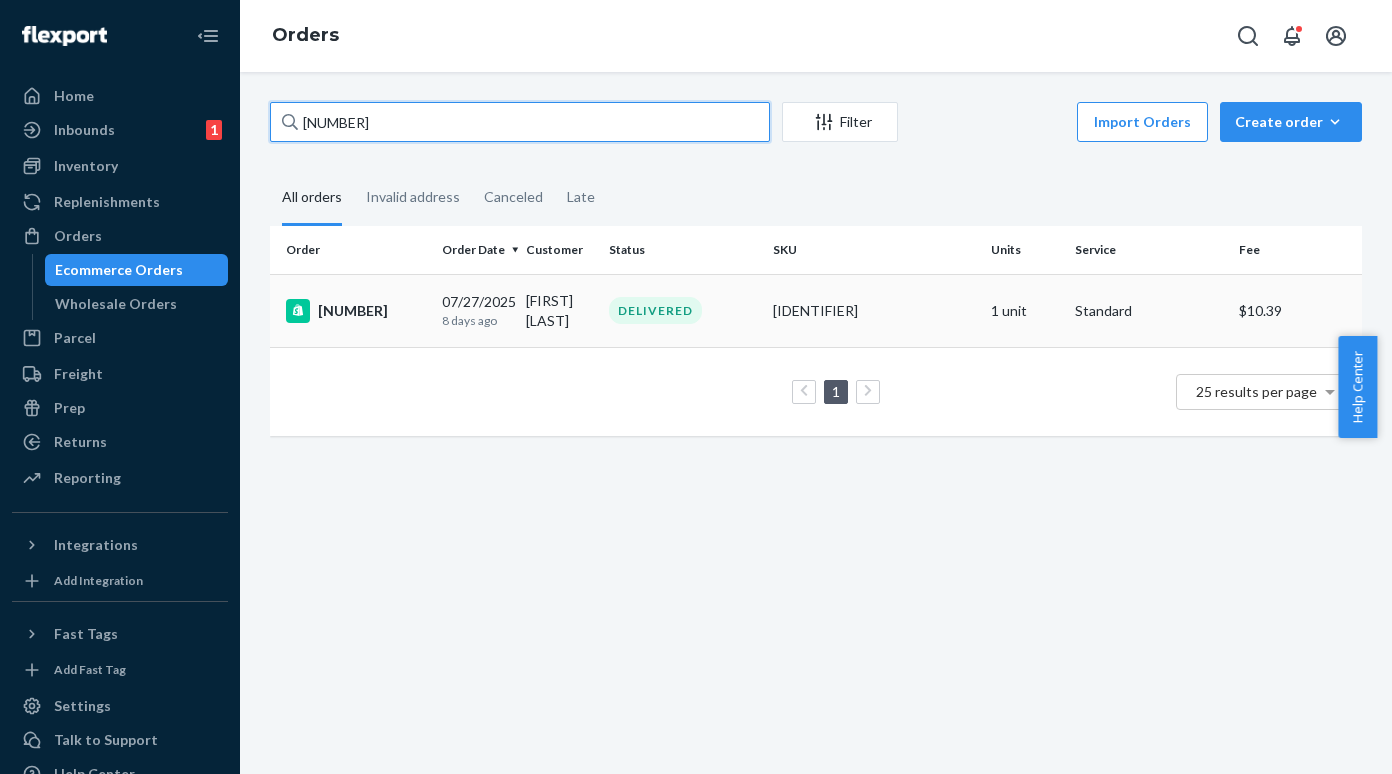 type on "[NUMBER]" 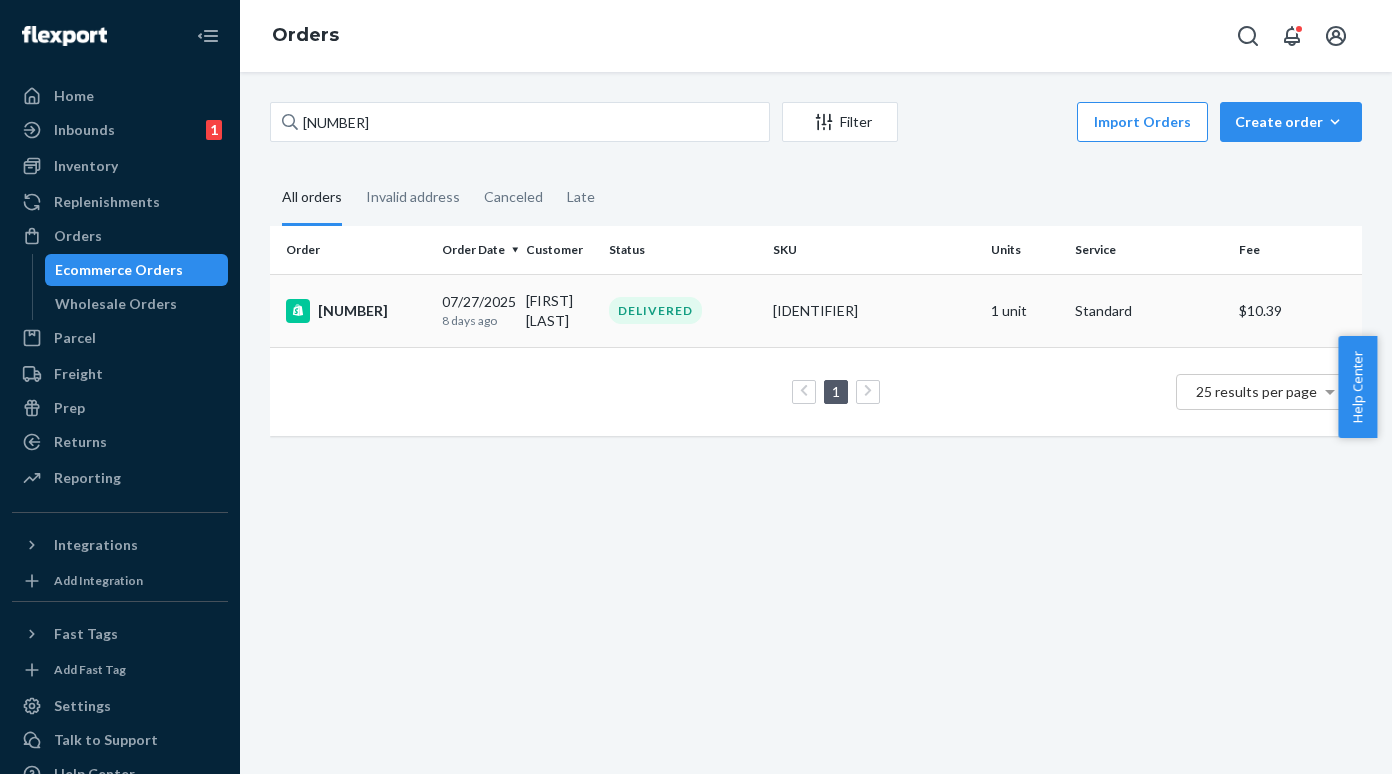 click on "[NUMBER]" at bounding box center (352, 310) 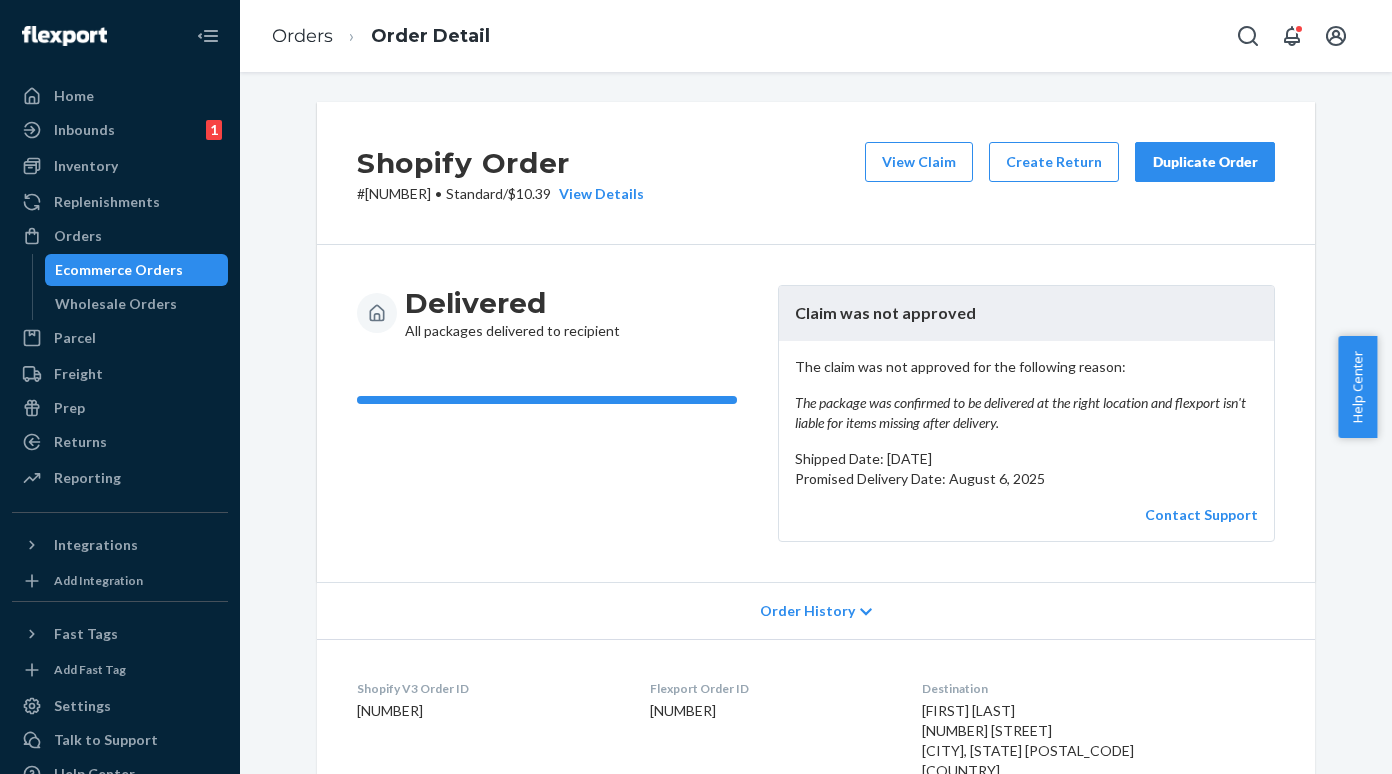 click on "Ecommerce Orders" at bounding box center (119, 270) 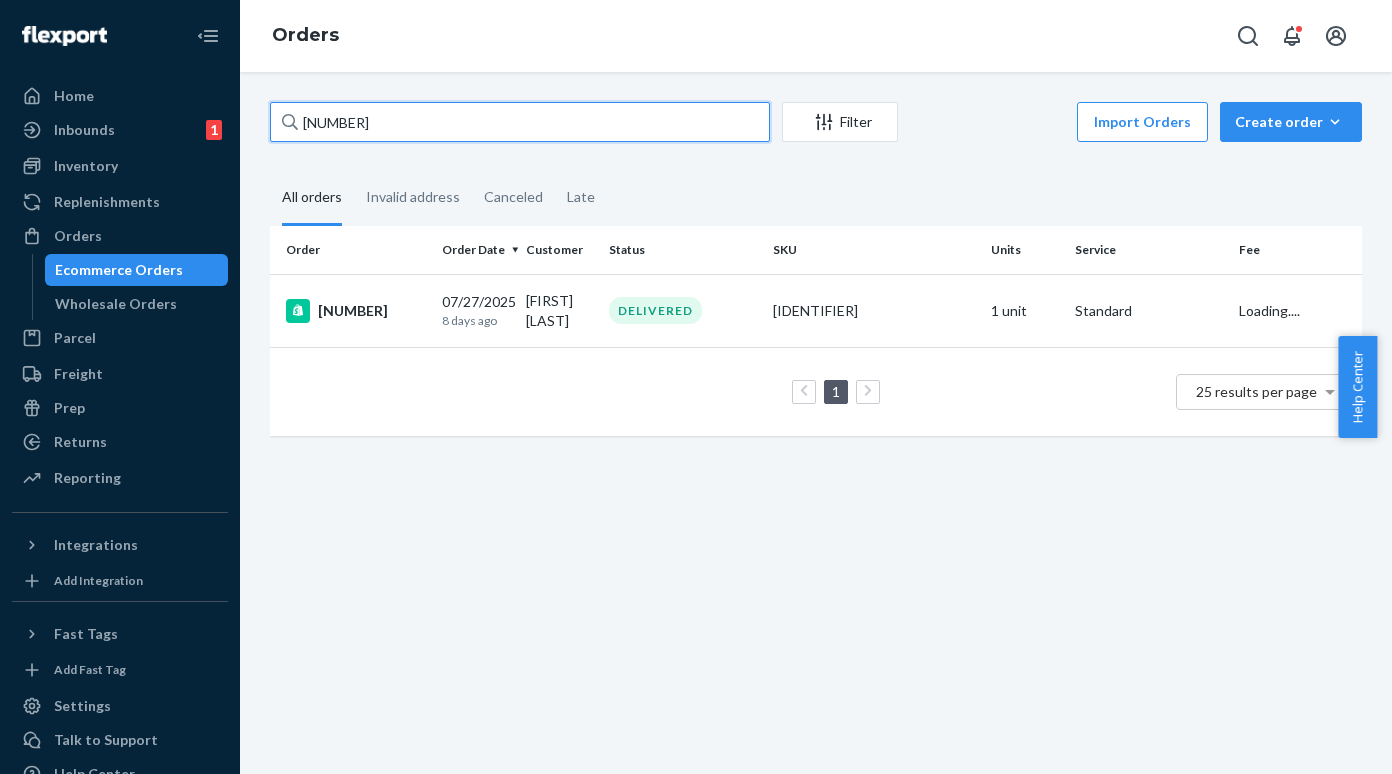 click on "[NUMBER]" at bounding box center (520, 122) 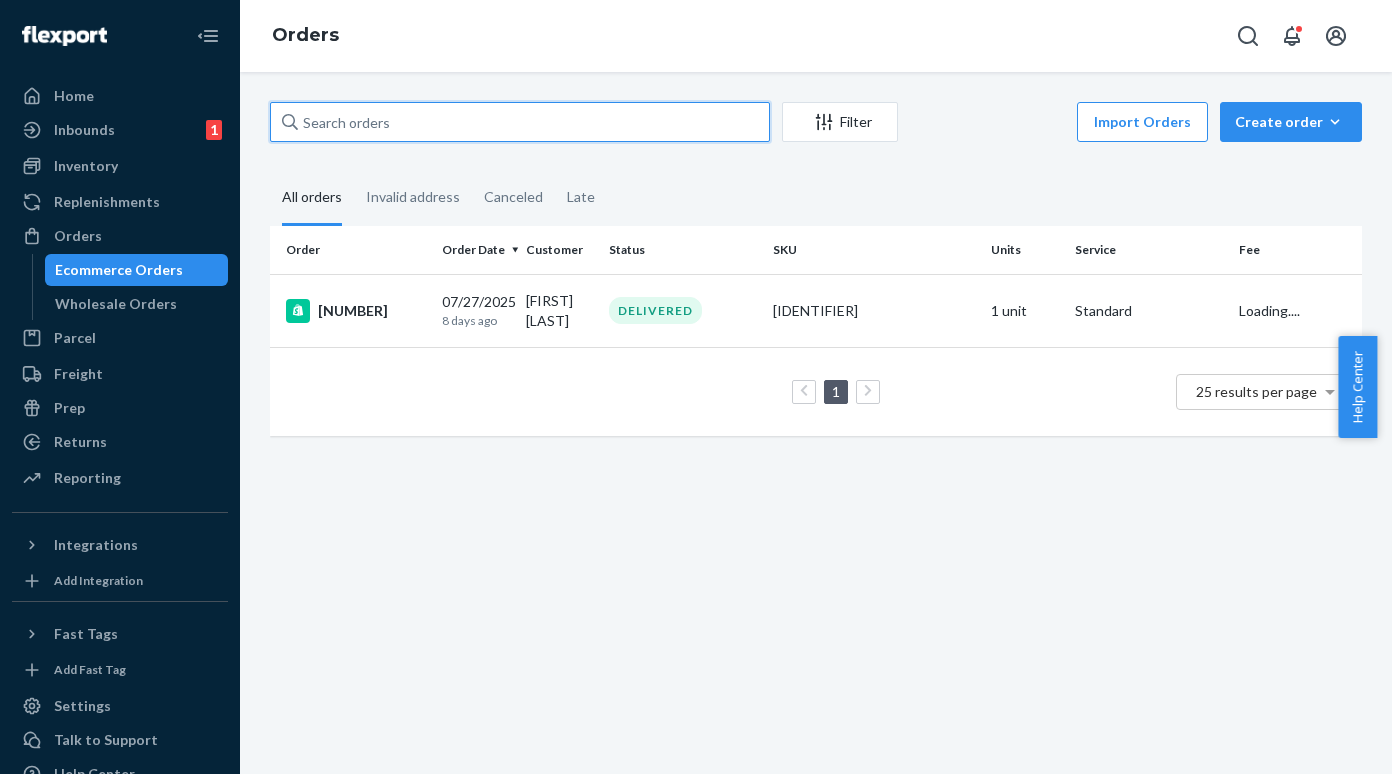 paste on "[NUMBER]" 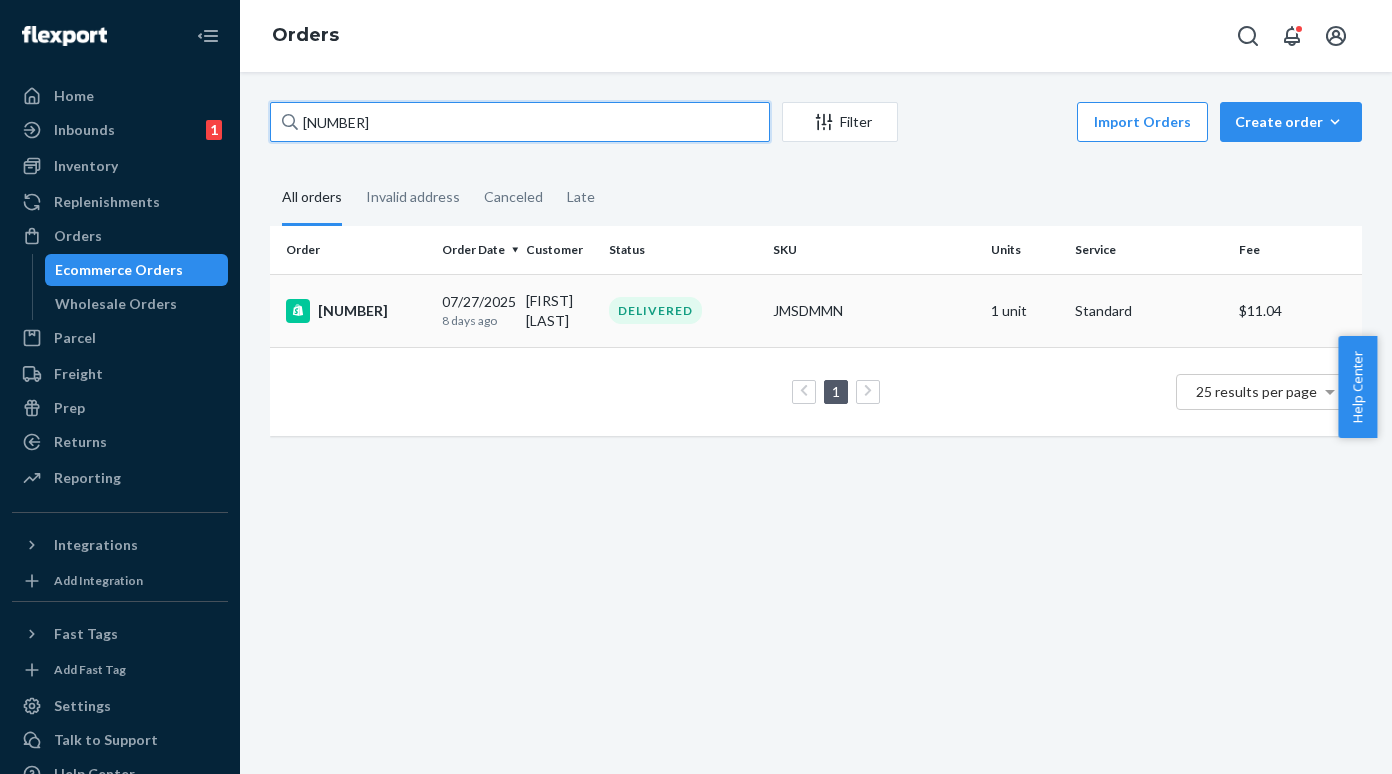 type on "[NUMBER]" 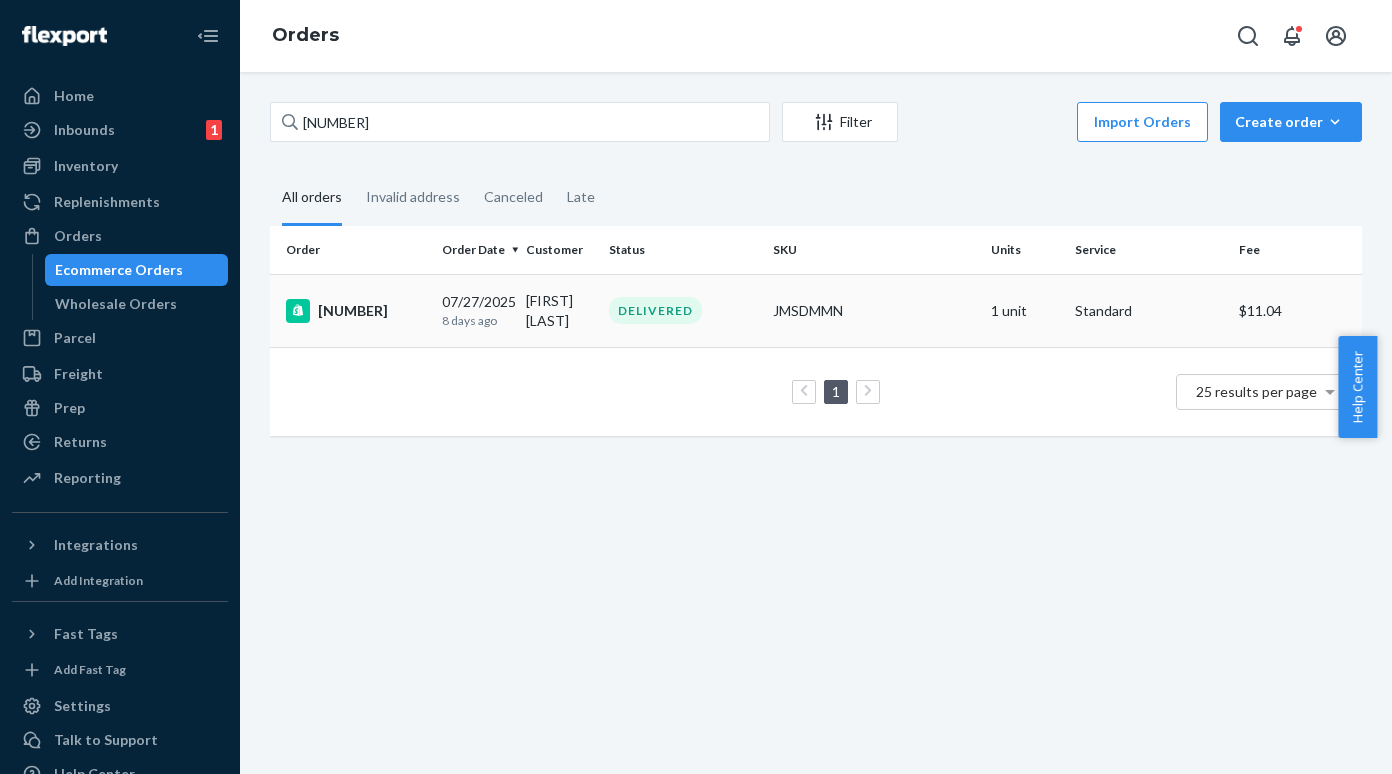 click on "[NUMBER]" at bounding box center [356, 311] 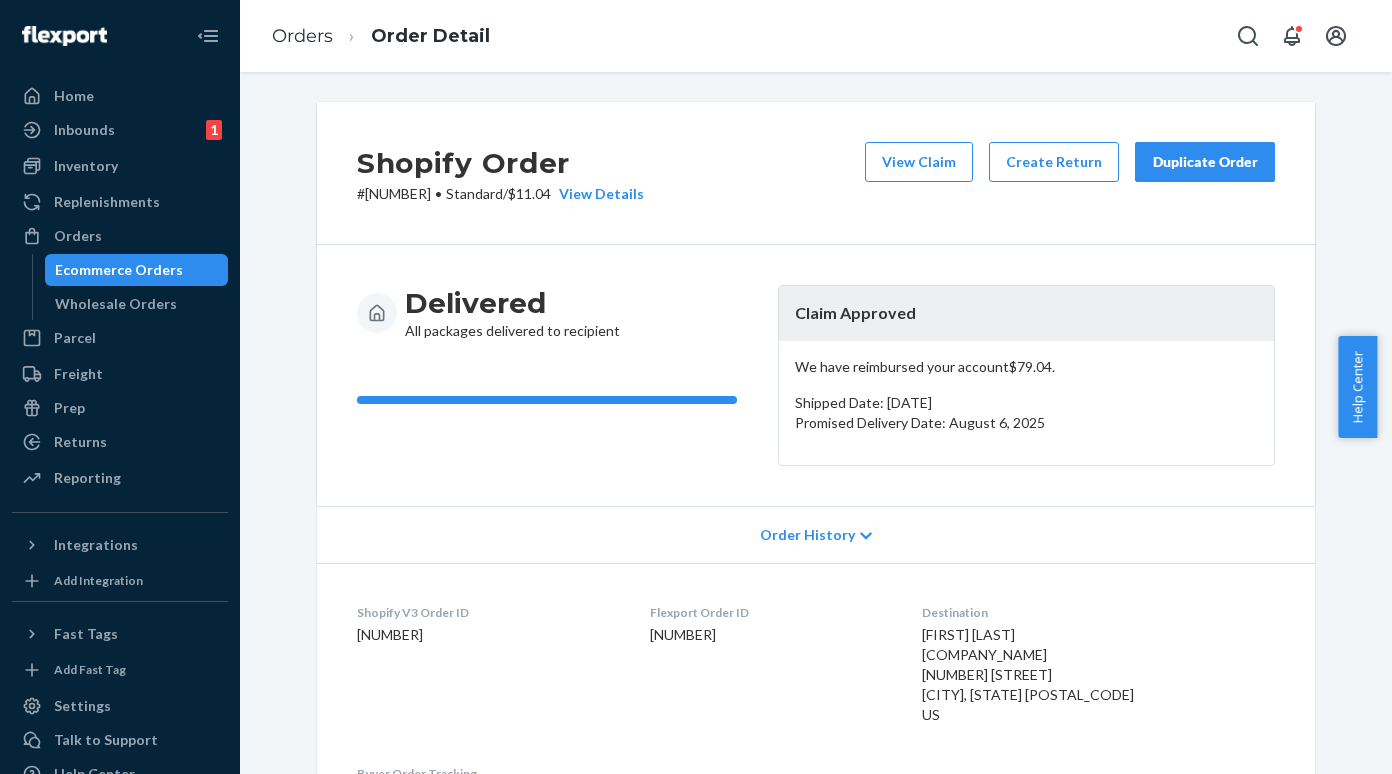 click on "# #[NUMBER] • Standard  /  $[PRICE] View Details" at bounding box center (500, 194) 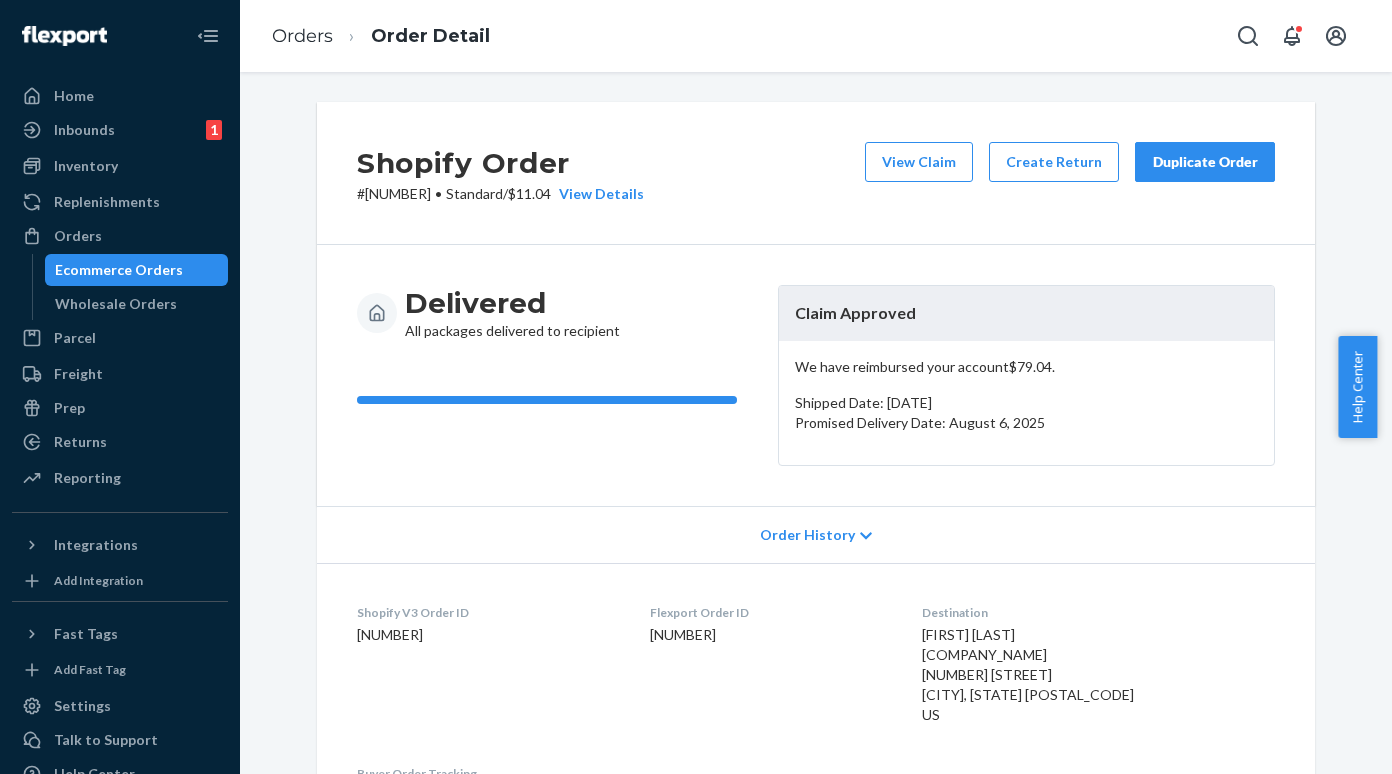 click on "Ecommerce Orders" at bounding box center [119, 270] 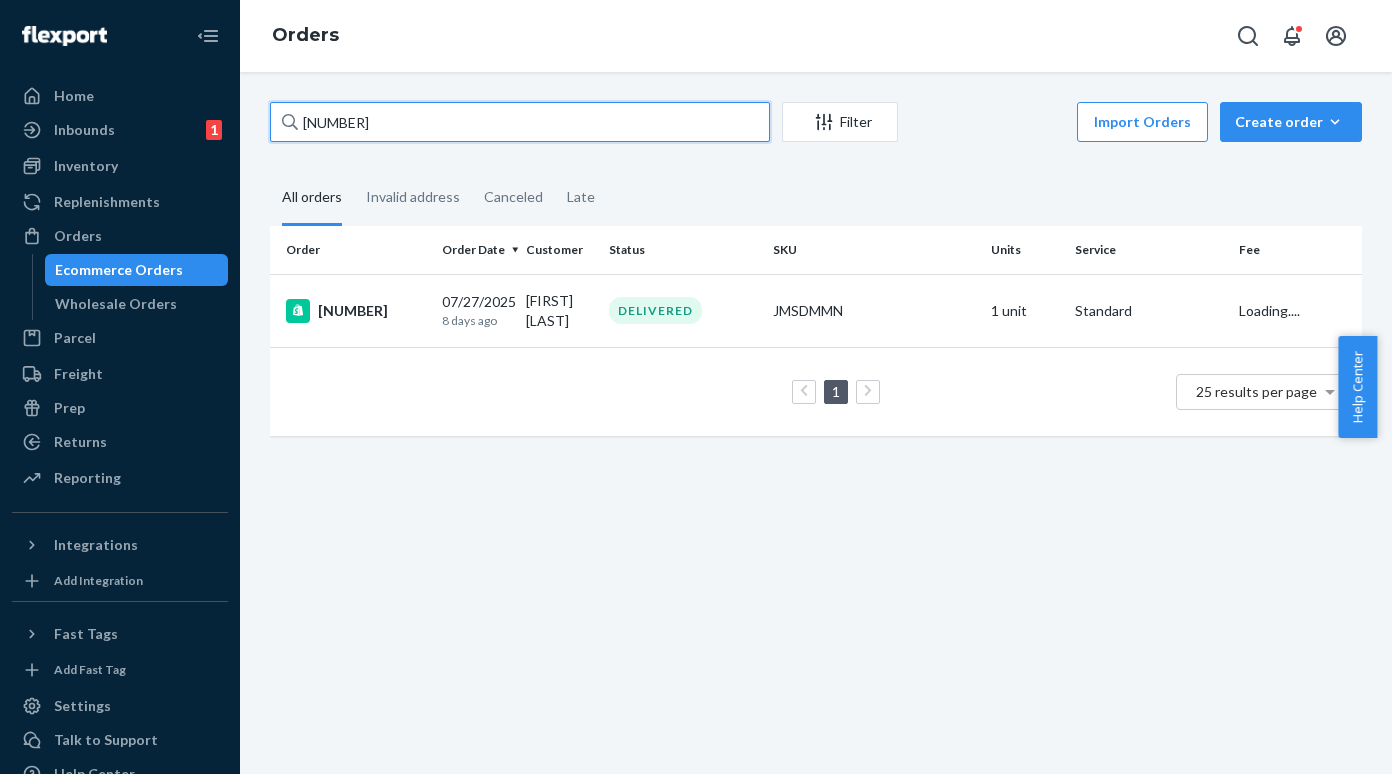 click on "[NUMBER]" at bounding box center [520, 122] 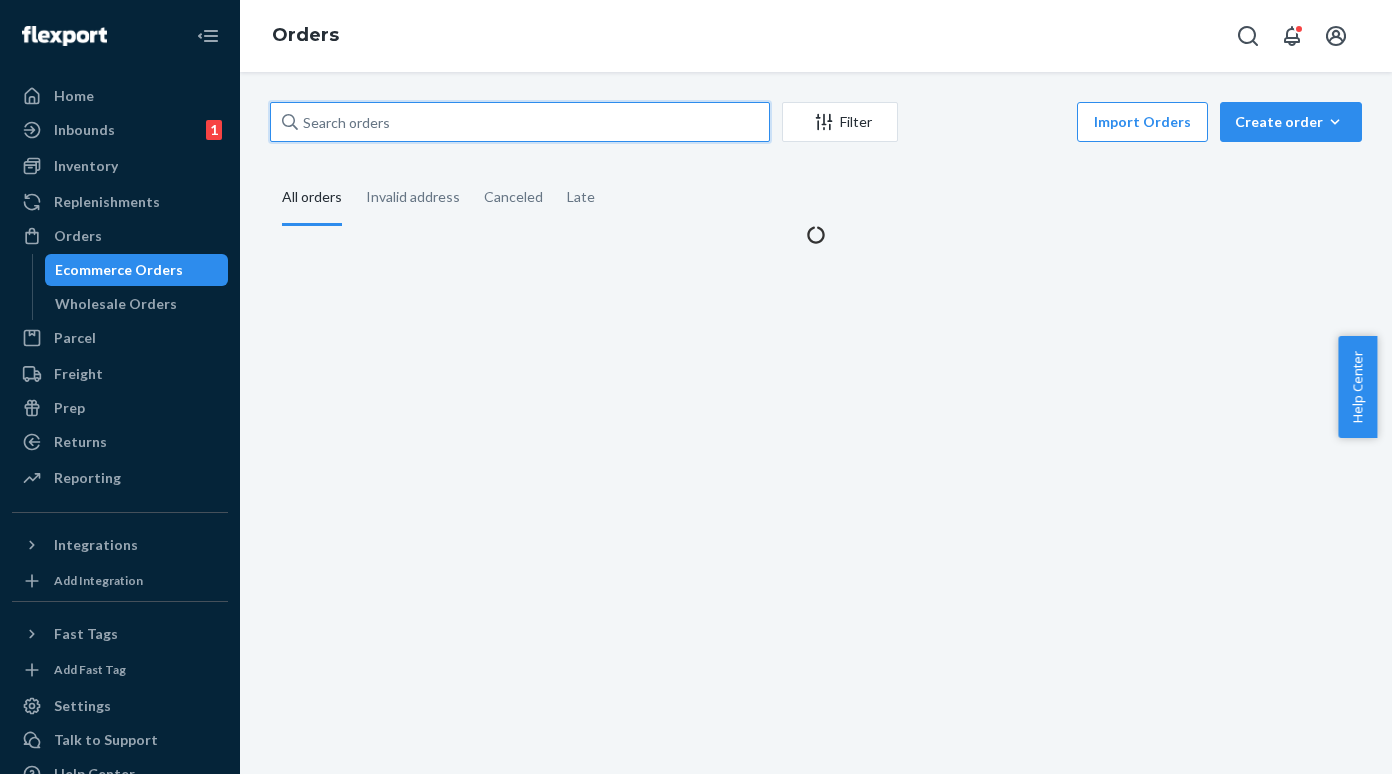 paste on "[NUMBER]" 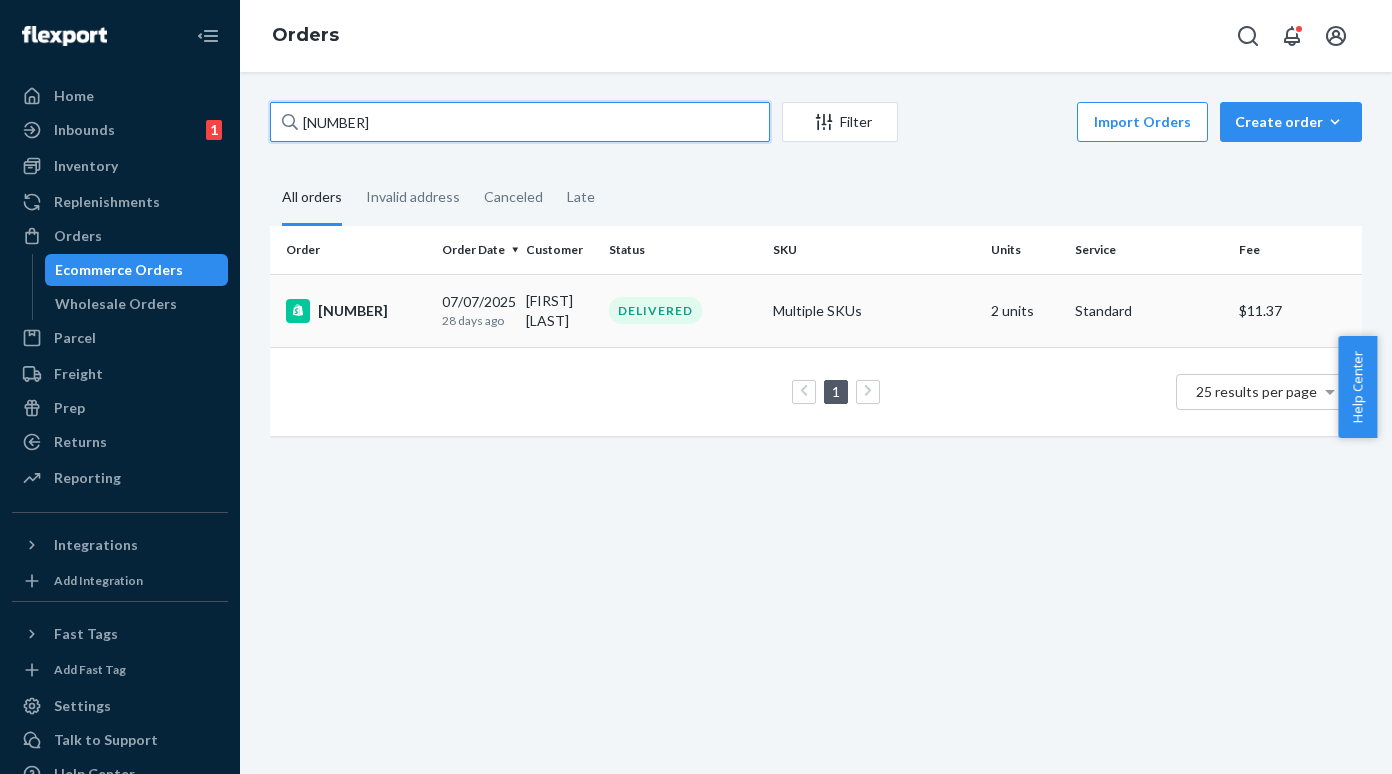 type on "[NUMBER]" 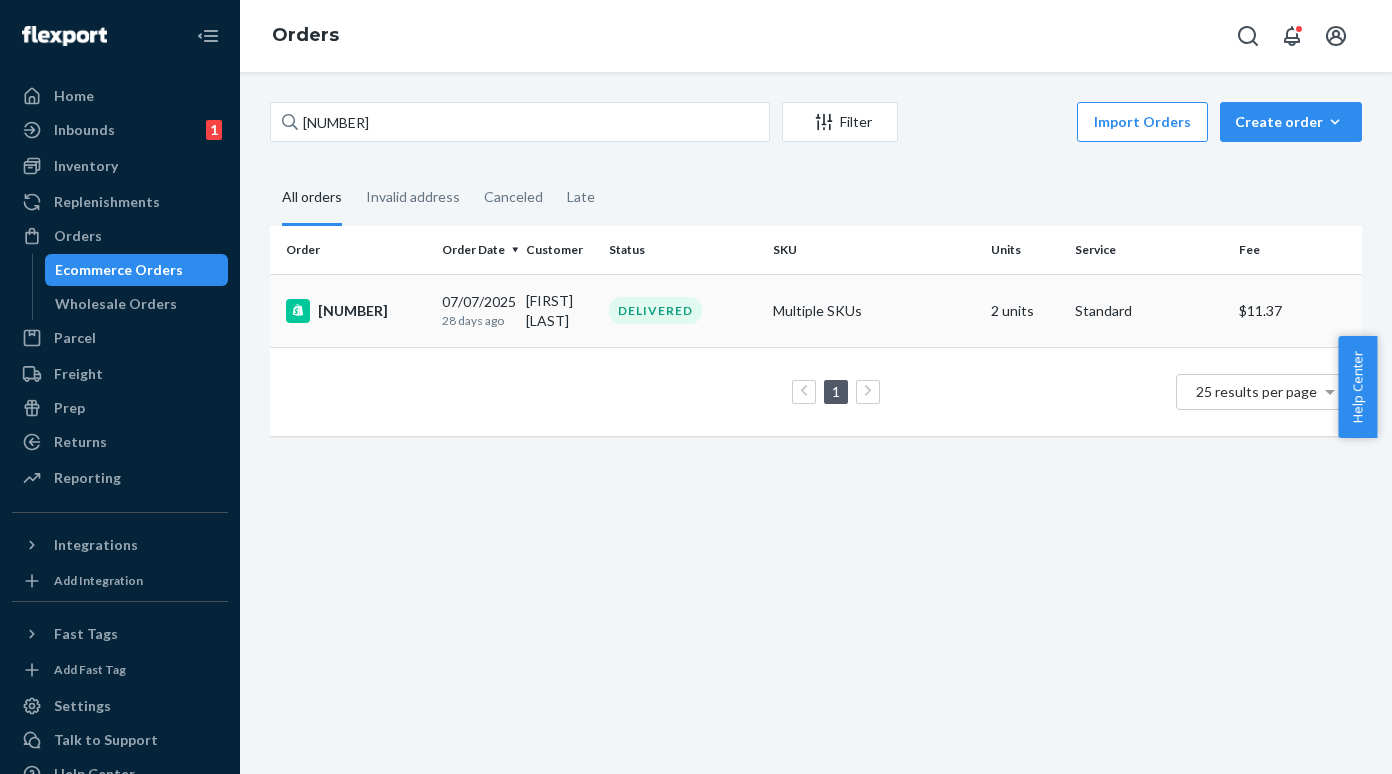 click on "[NUMBER]" at bounding box center (356, 311) 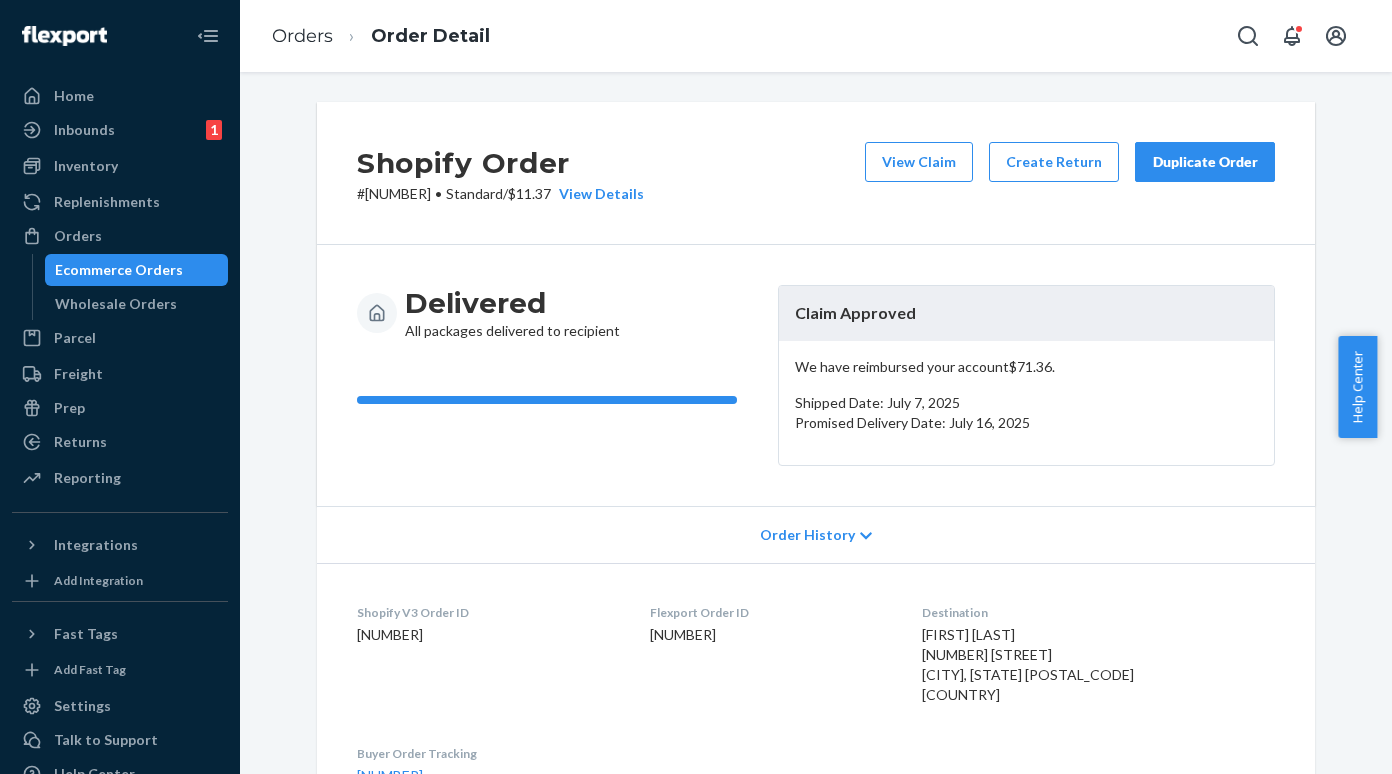 click on "# [NUMBER] • Standard  /  $[PRICE] View Details" at bounding box center (500, 194) 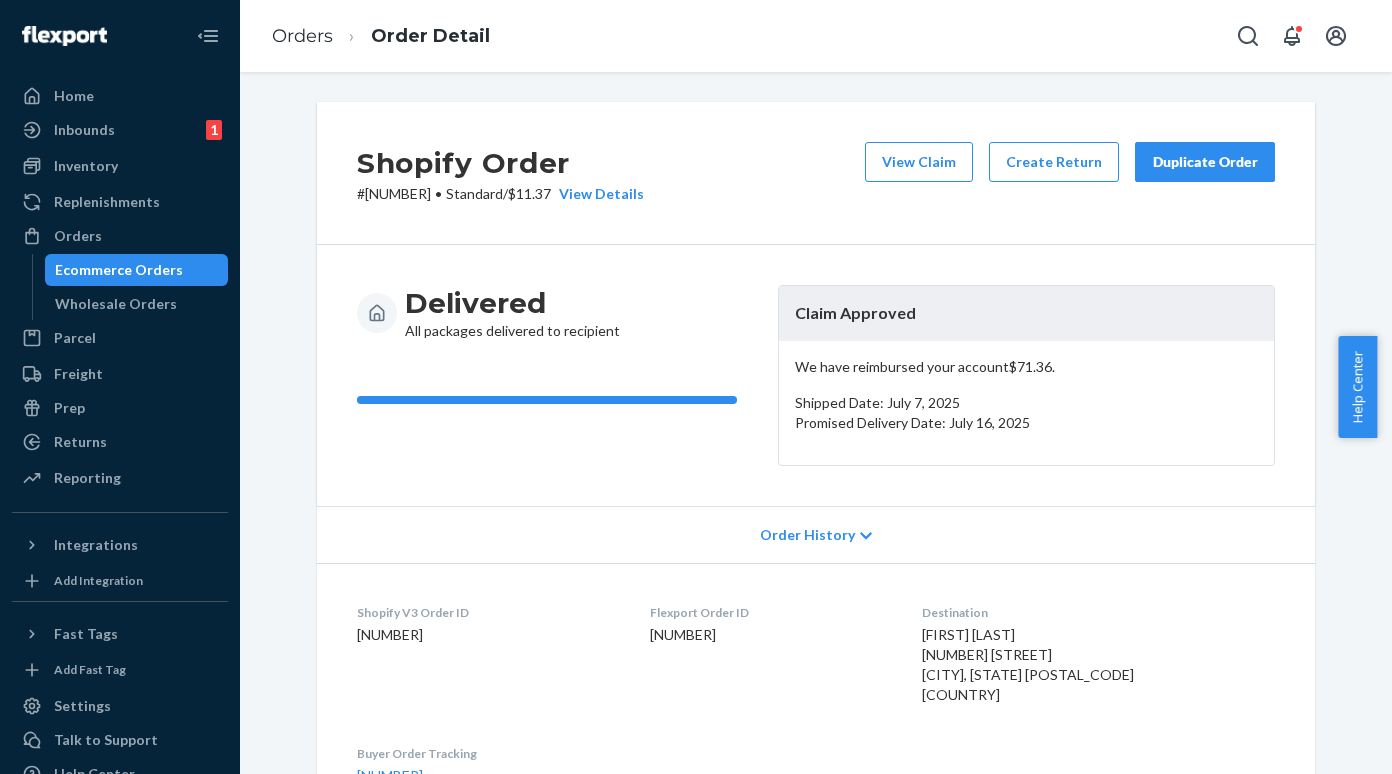 click on "# [NUMBER] • Standard  /  $[PRICE] View Details" at bounding box center [500, 194] 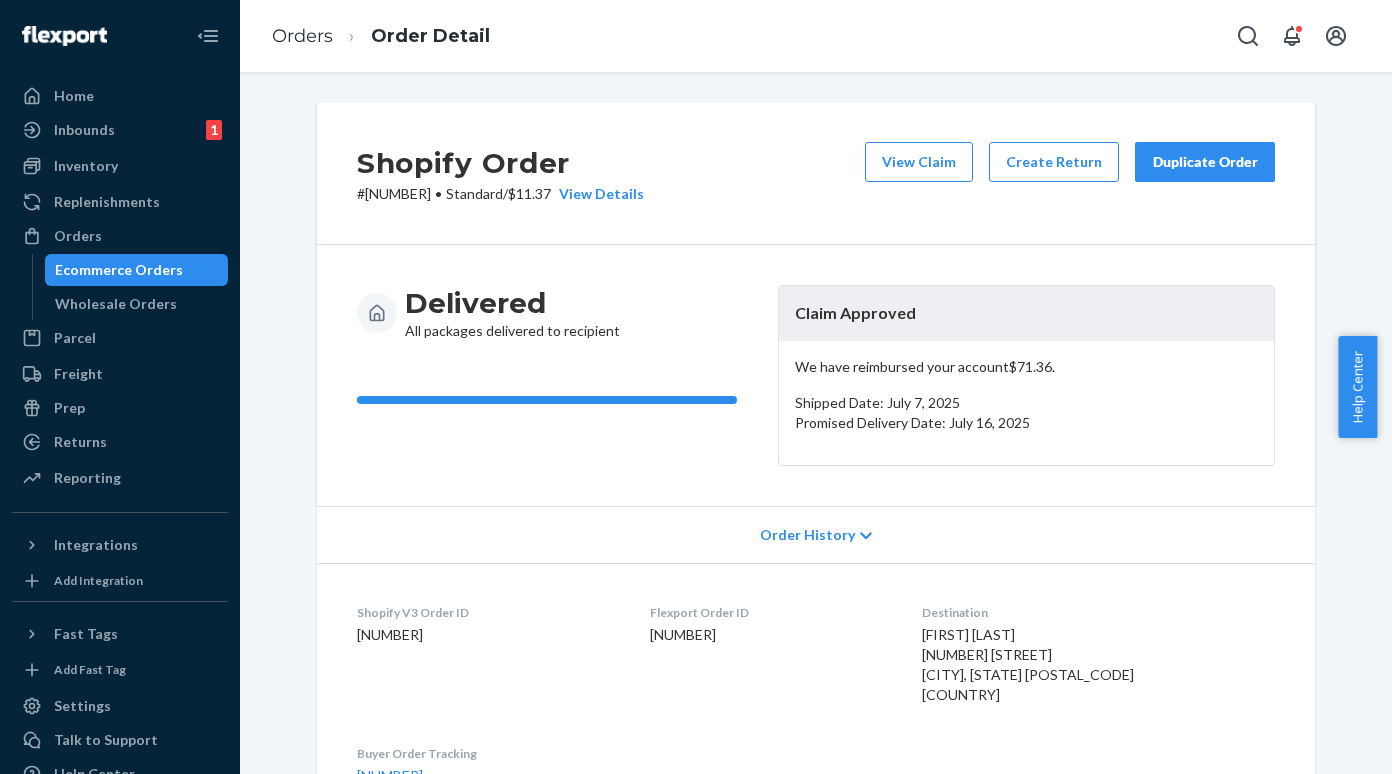 copy on "[NUMBER]" 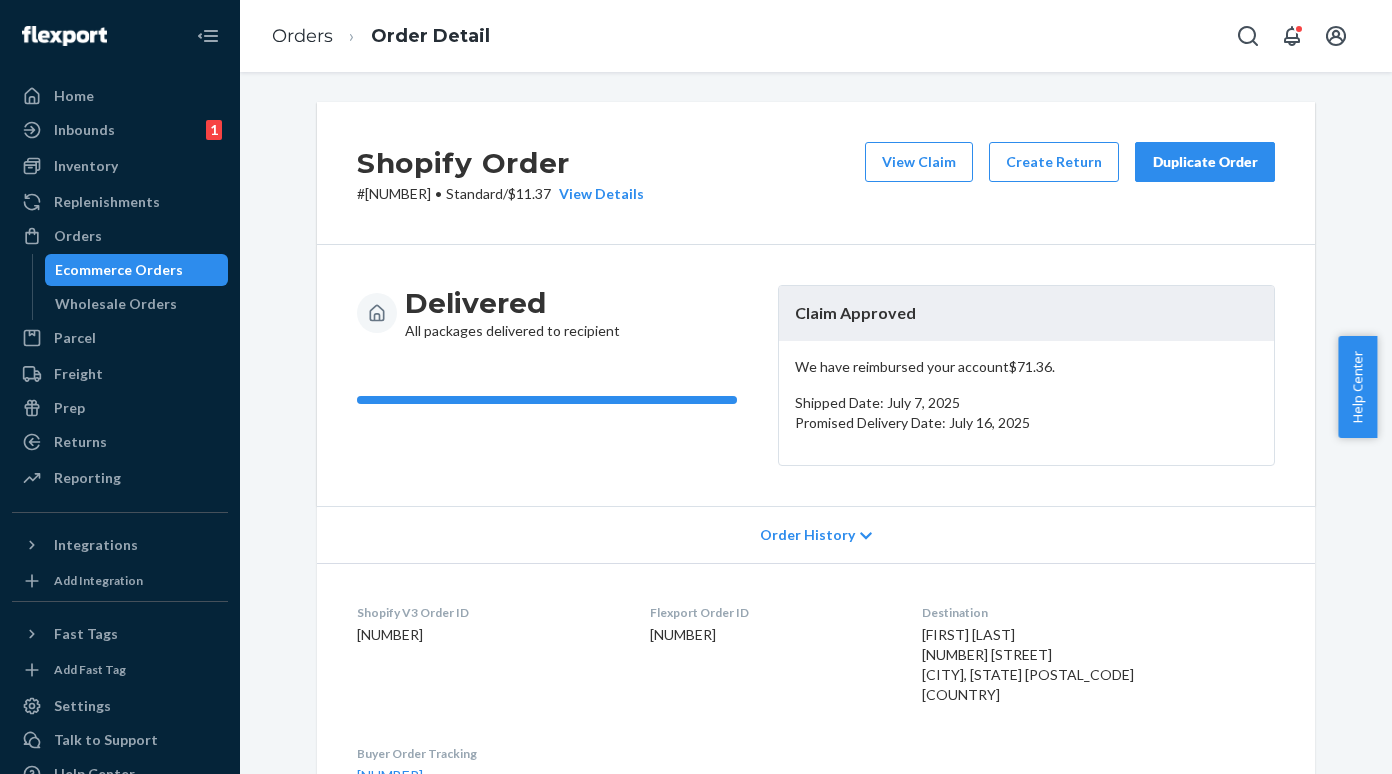 click on "Ecommerce Orders" at bounding box center (119, 270) 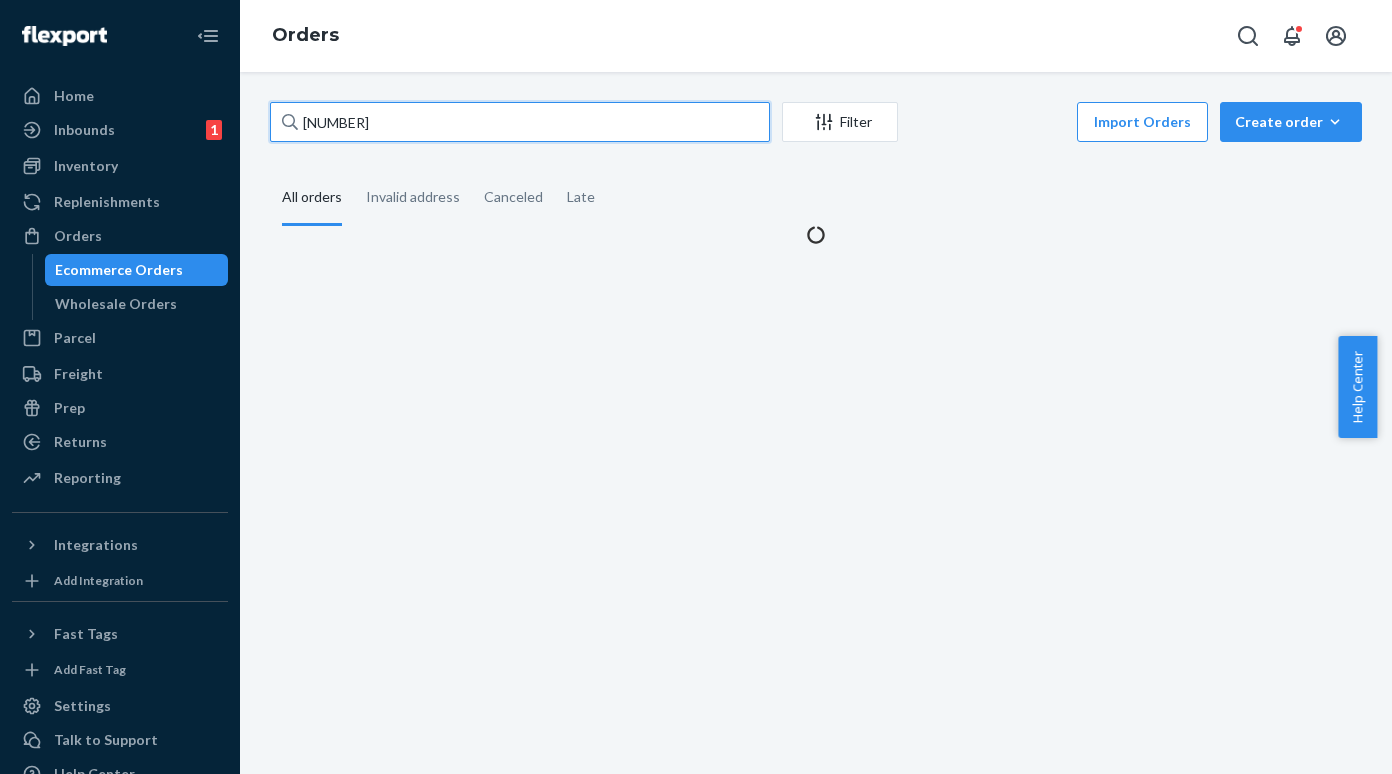 click on "[NUMBER]" at bounding box center (520, 122) 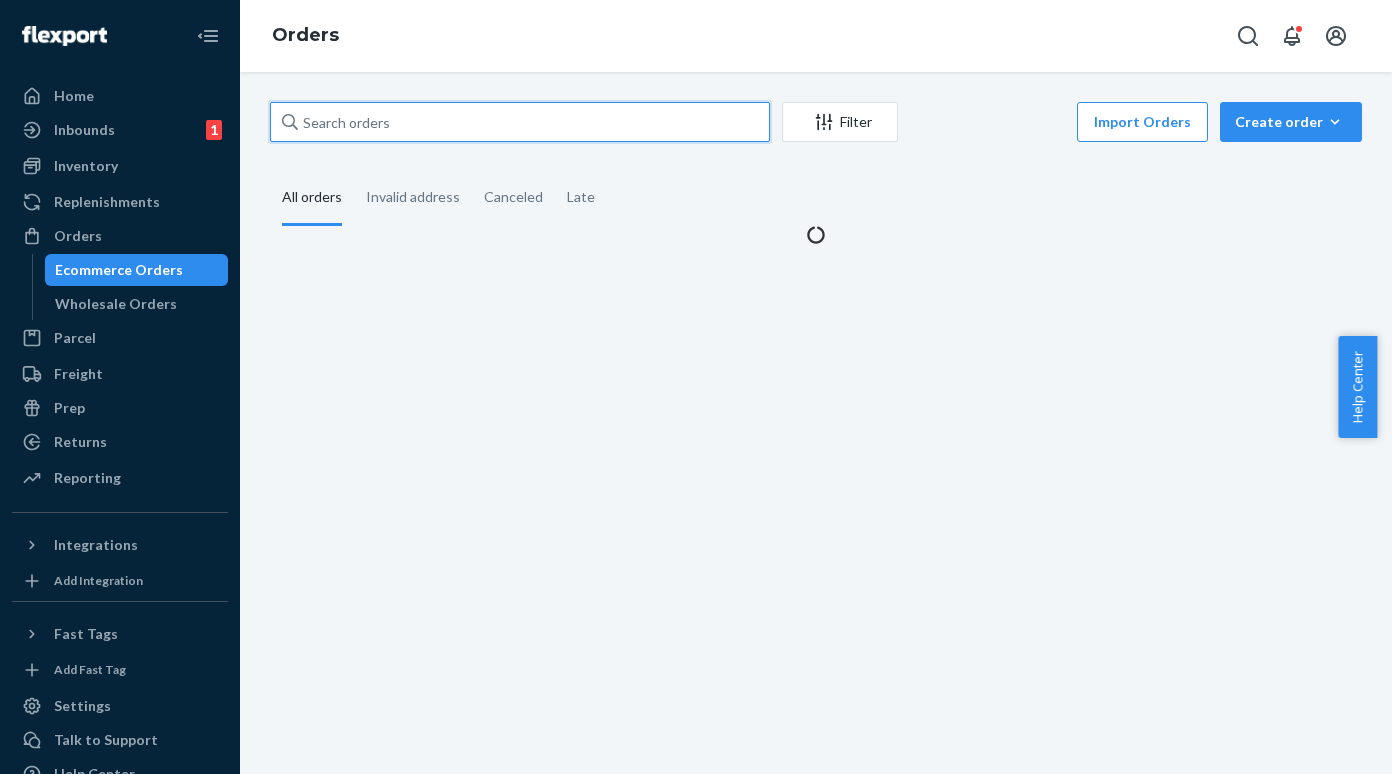 paste on "[NUMBER]" 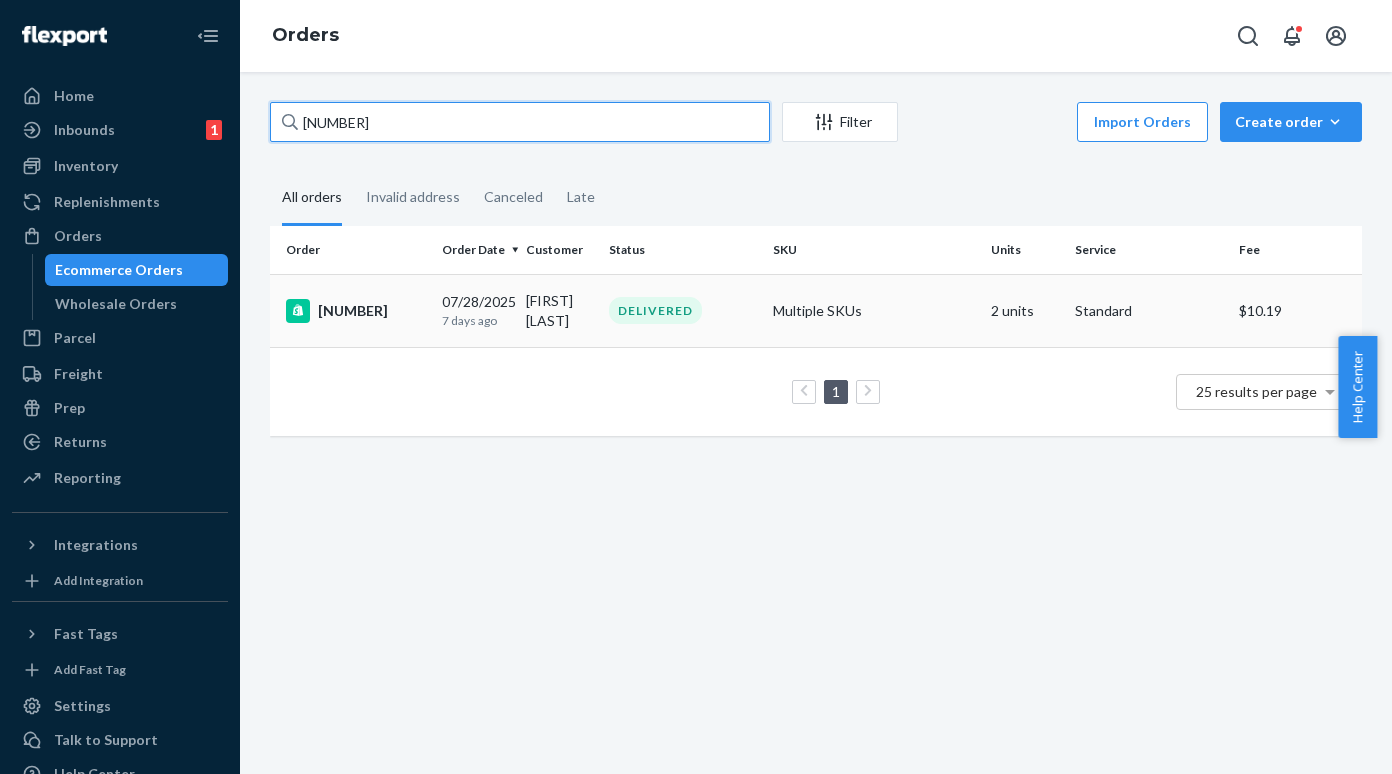 type on "[NUMBER]" 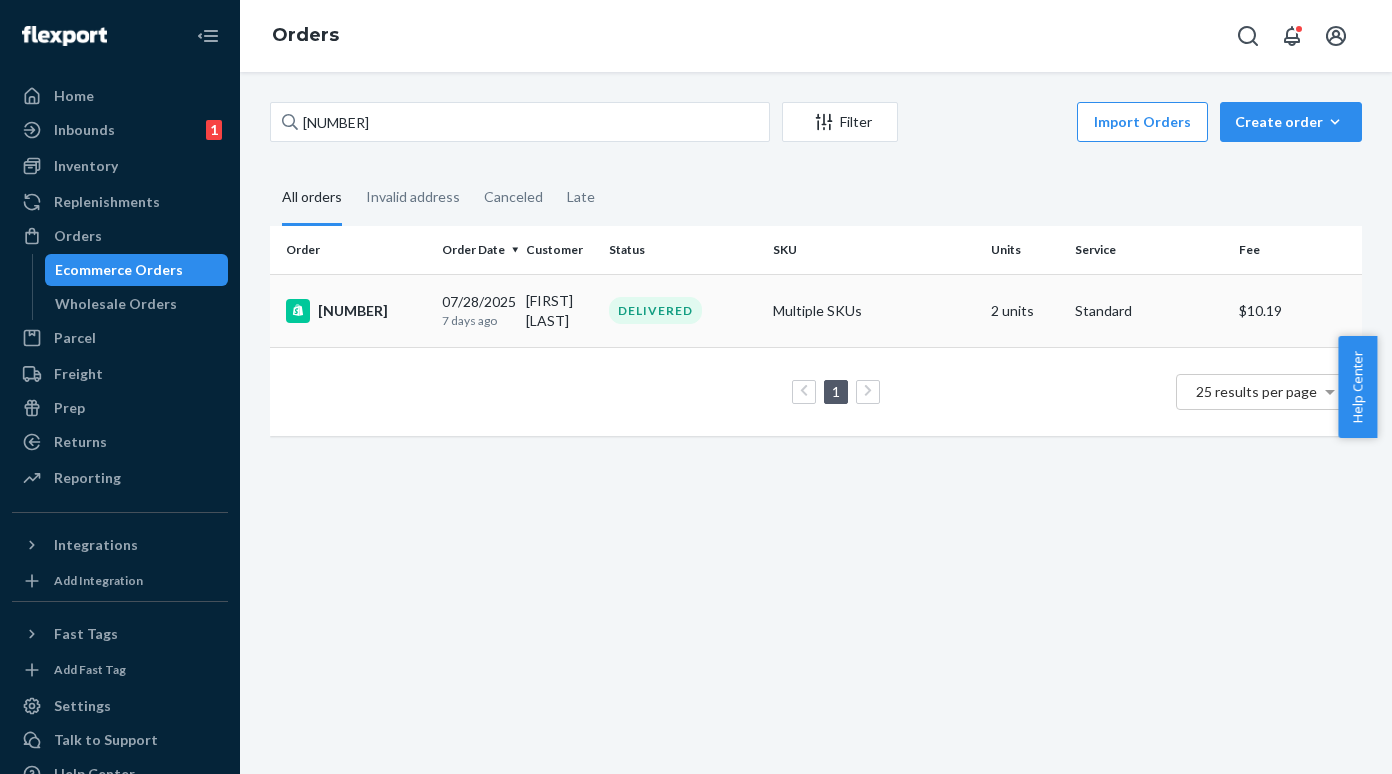 click on "[NUMBER]" at bounding box center (356, 311) 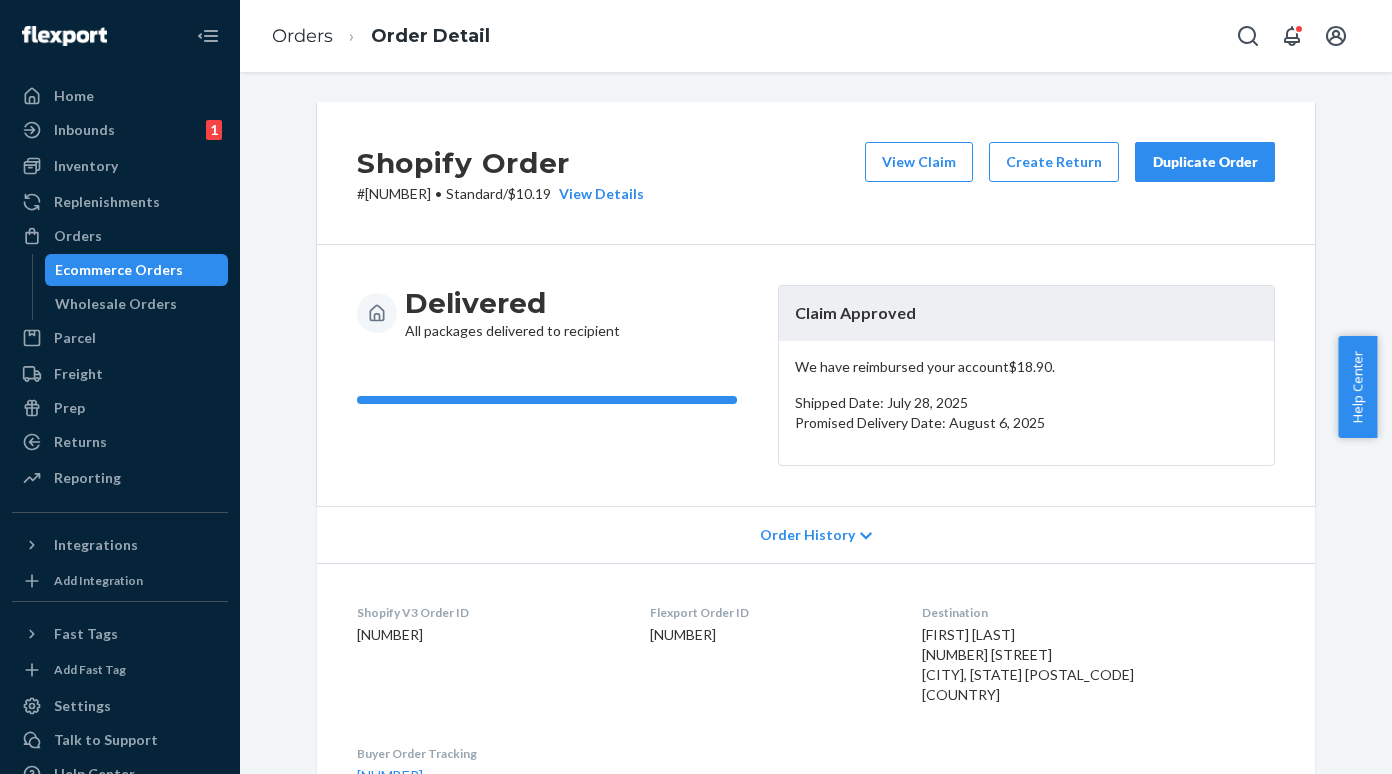 click on "# [NUMBER] • Standard  /  $[PRICE] View Details" at bounding box center [500, 194] 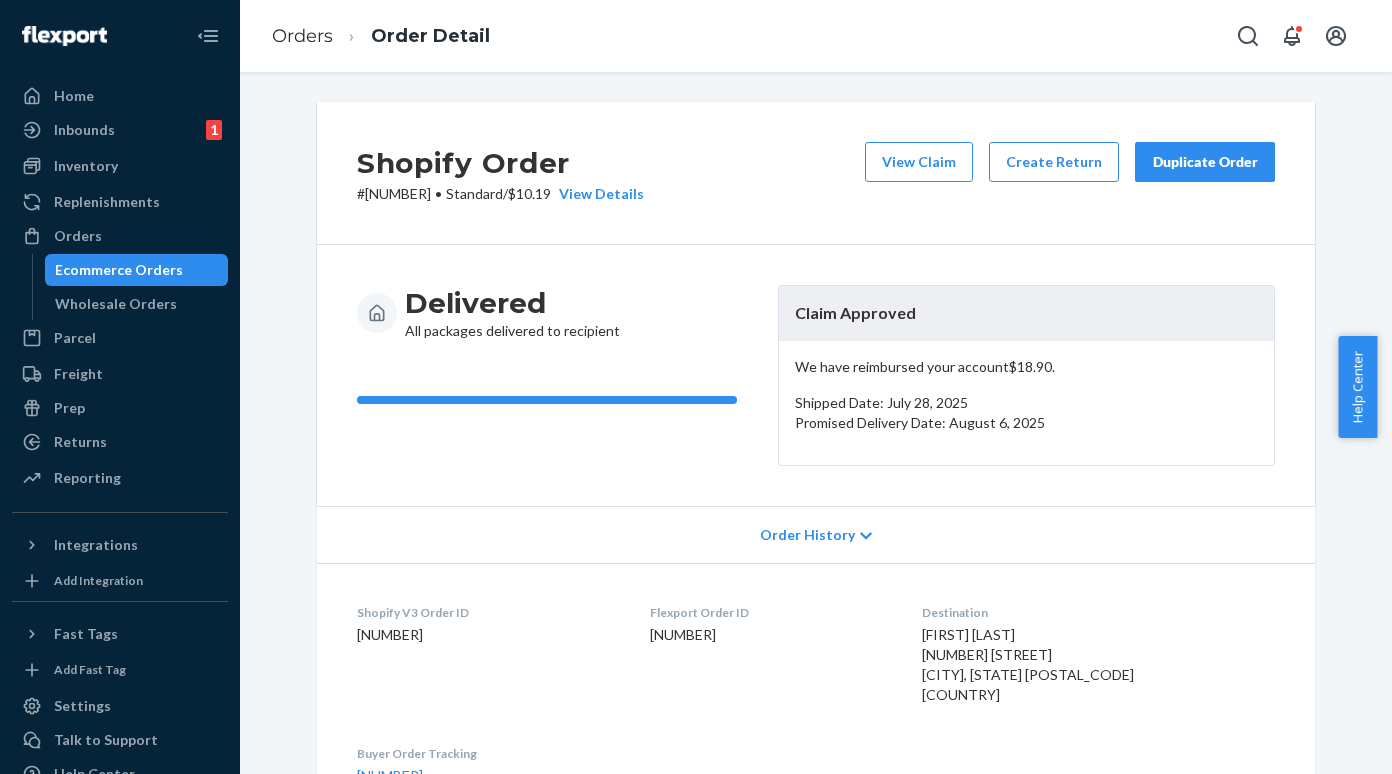 click on "# [NUMBER] • Standard  /  $[PRICE] View Details" at bounding box center [500, 194] 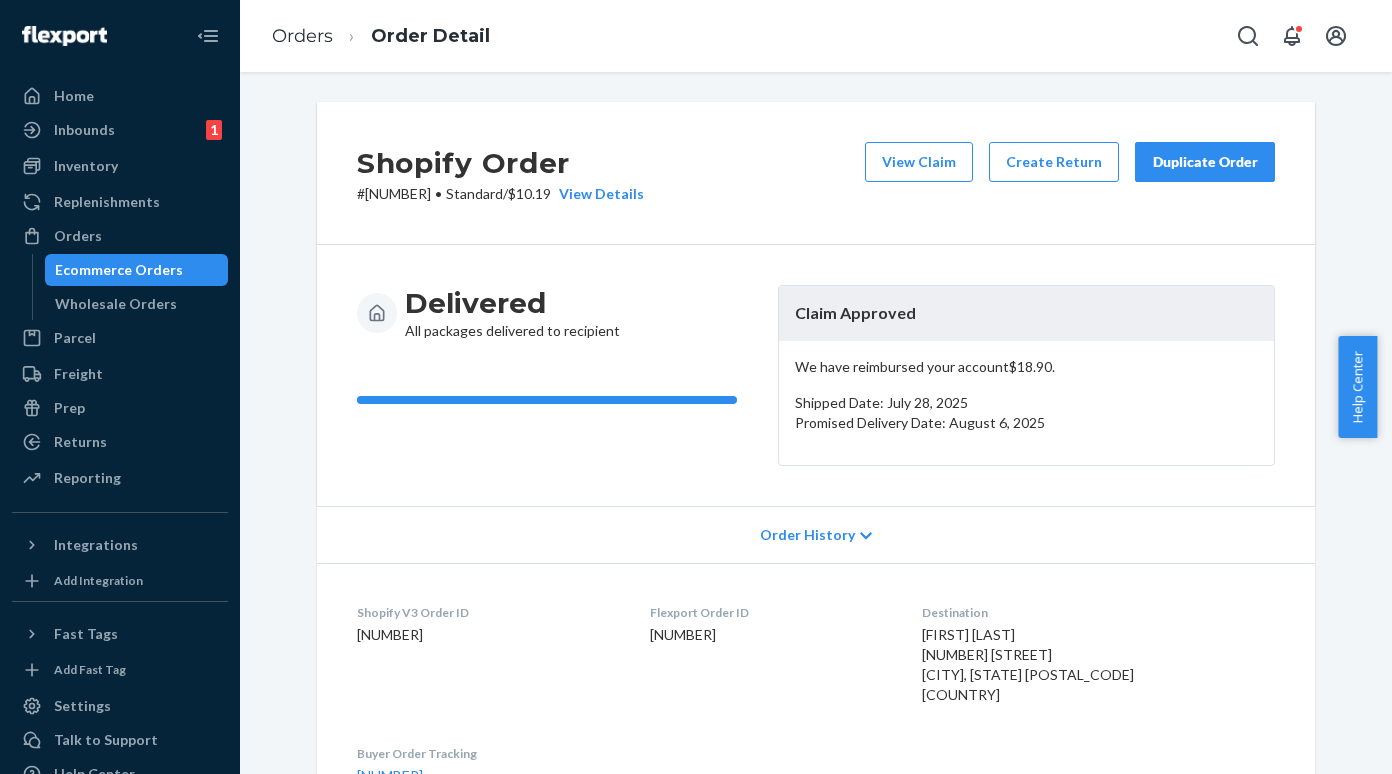copy on "[NUMBER]" 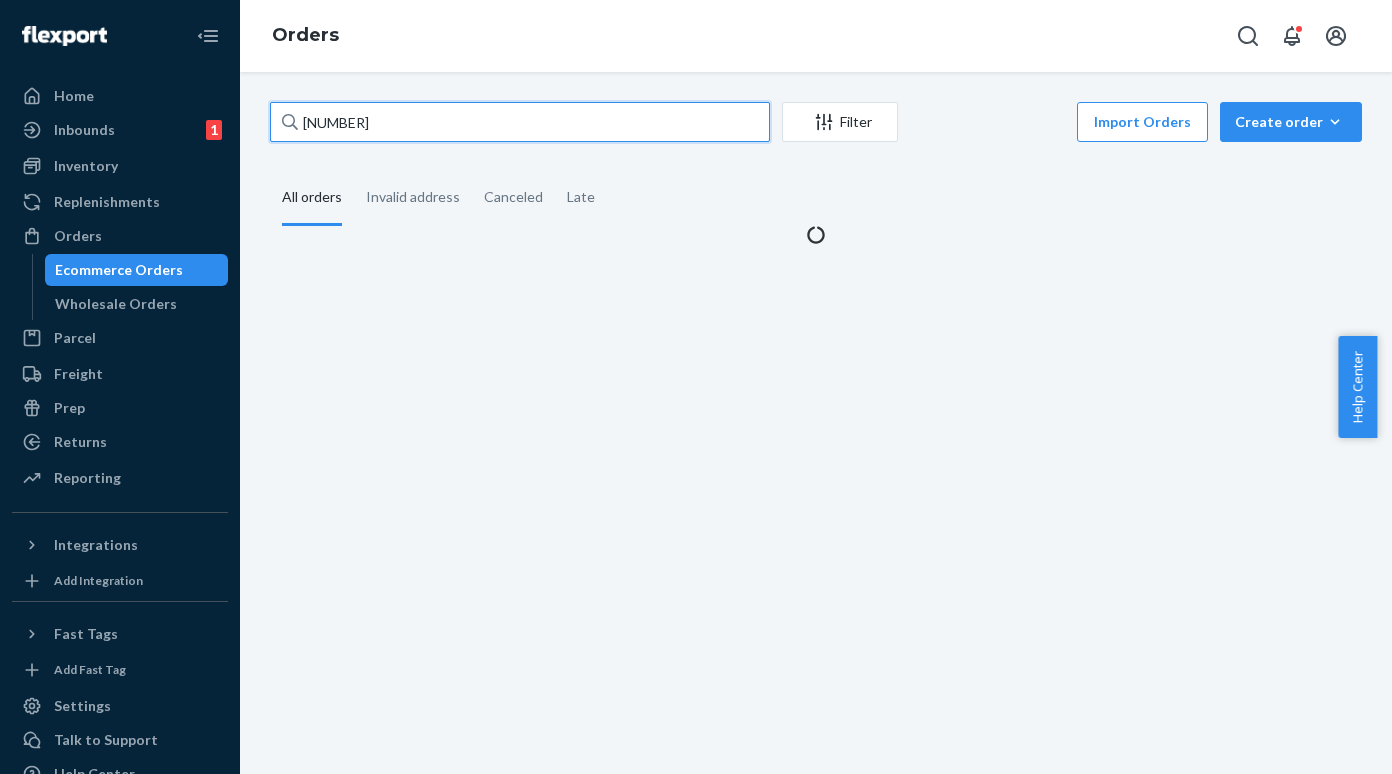 click on "[NUMBER]" at bounding box center (520, 122) 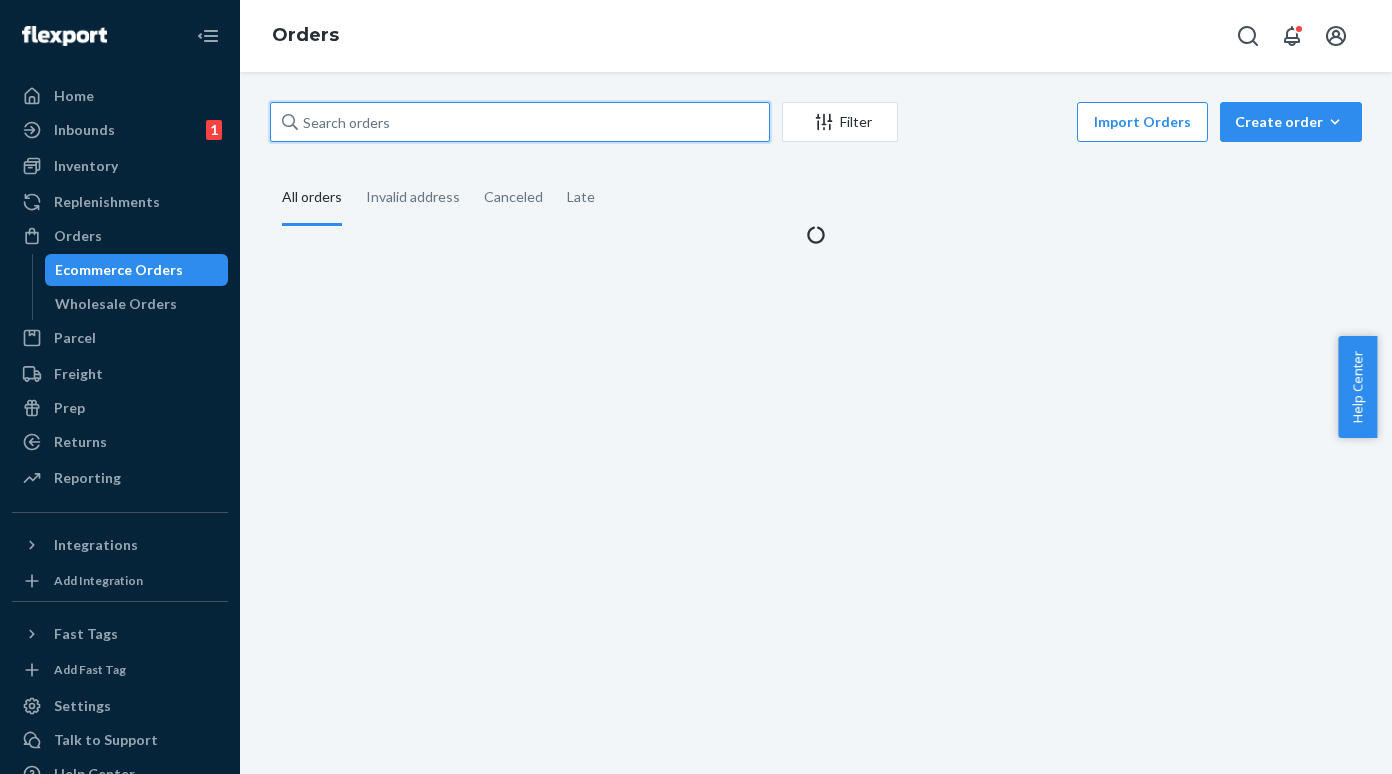 paste on "[NUMBER]" 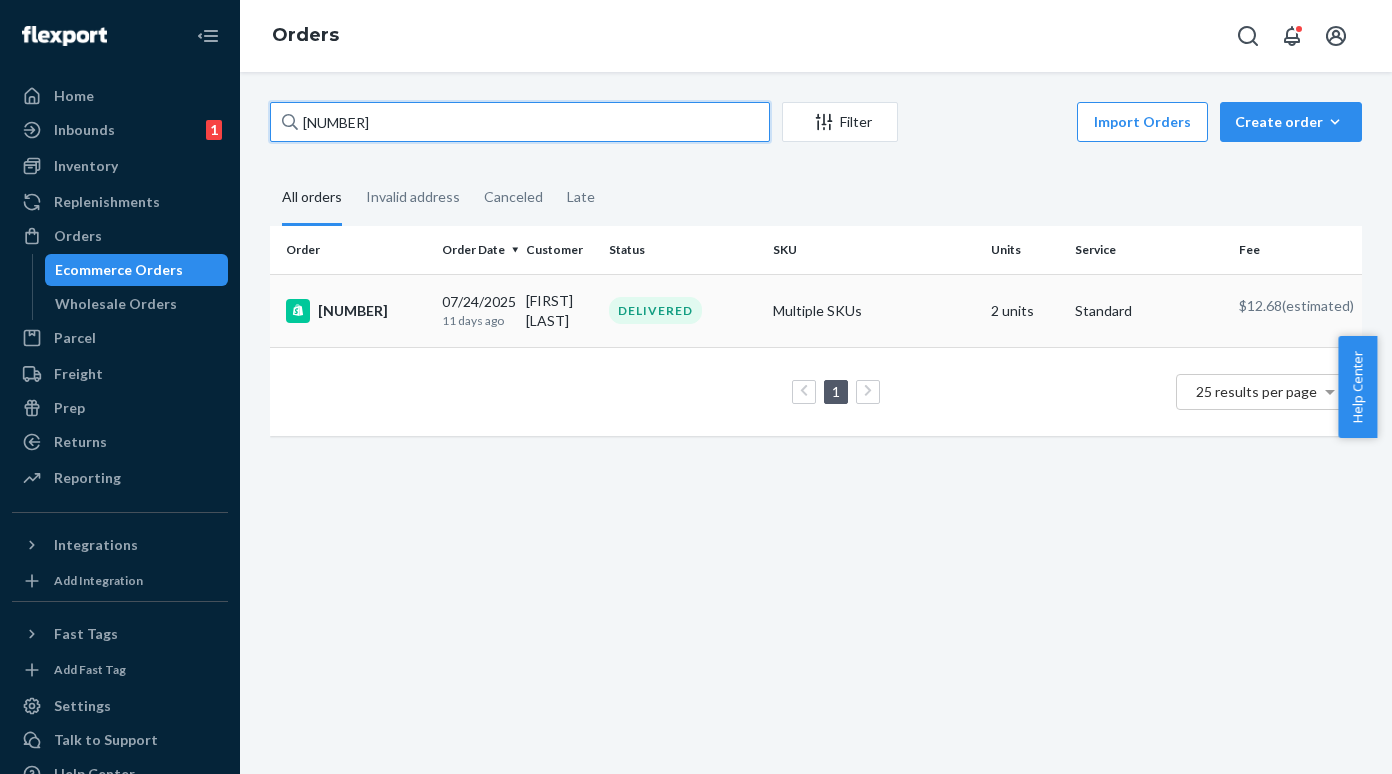 type on "[NUMBER]" 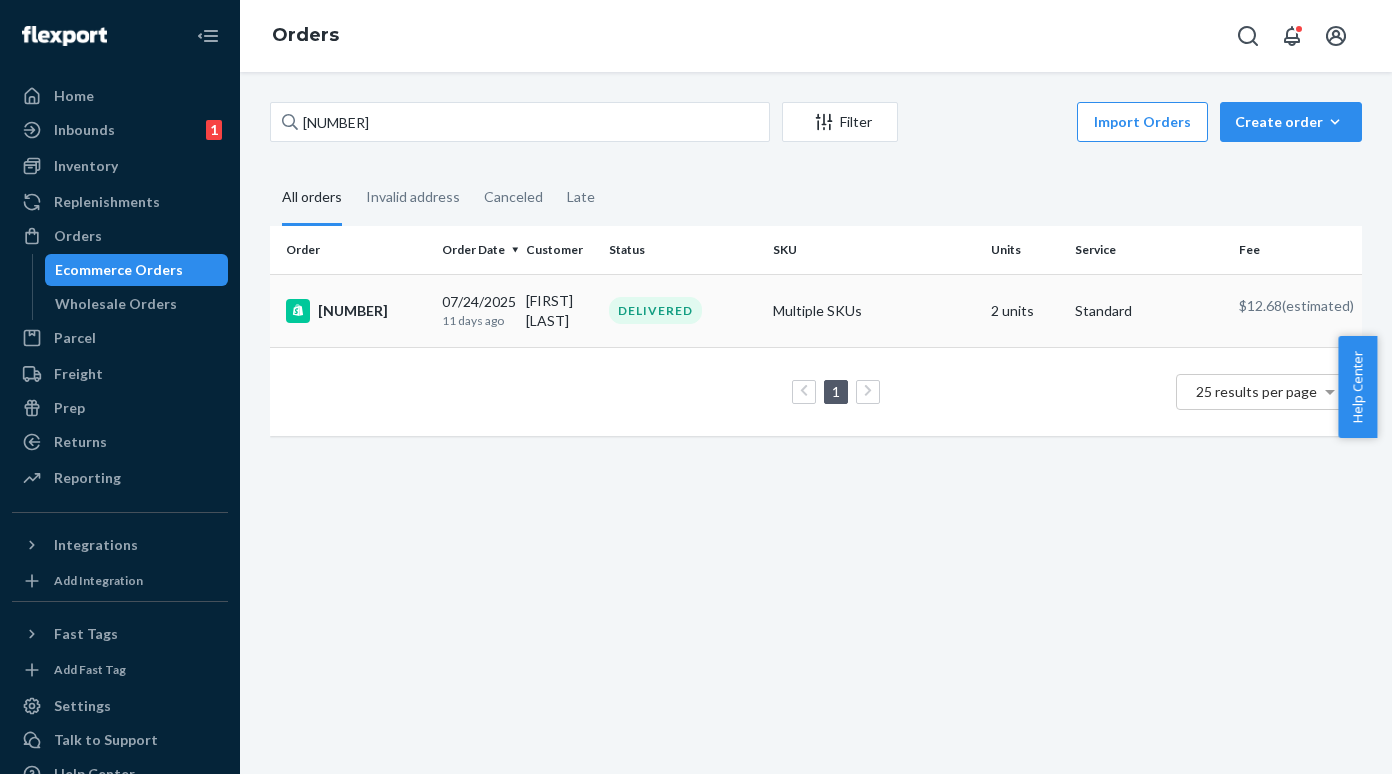 click on "[NUMBER]" at bounding box center [356, 311] 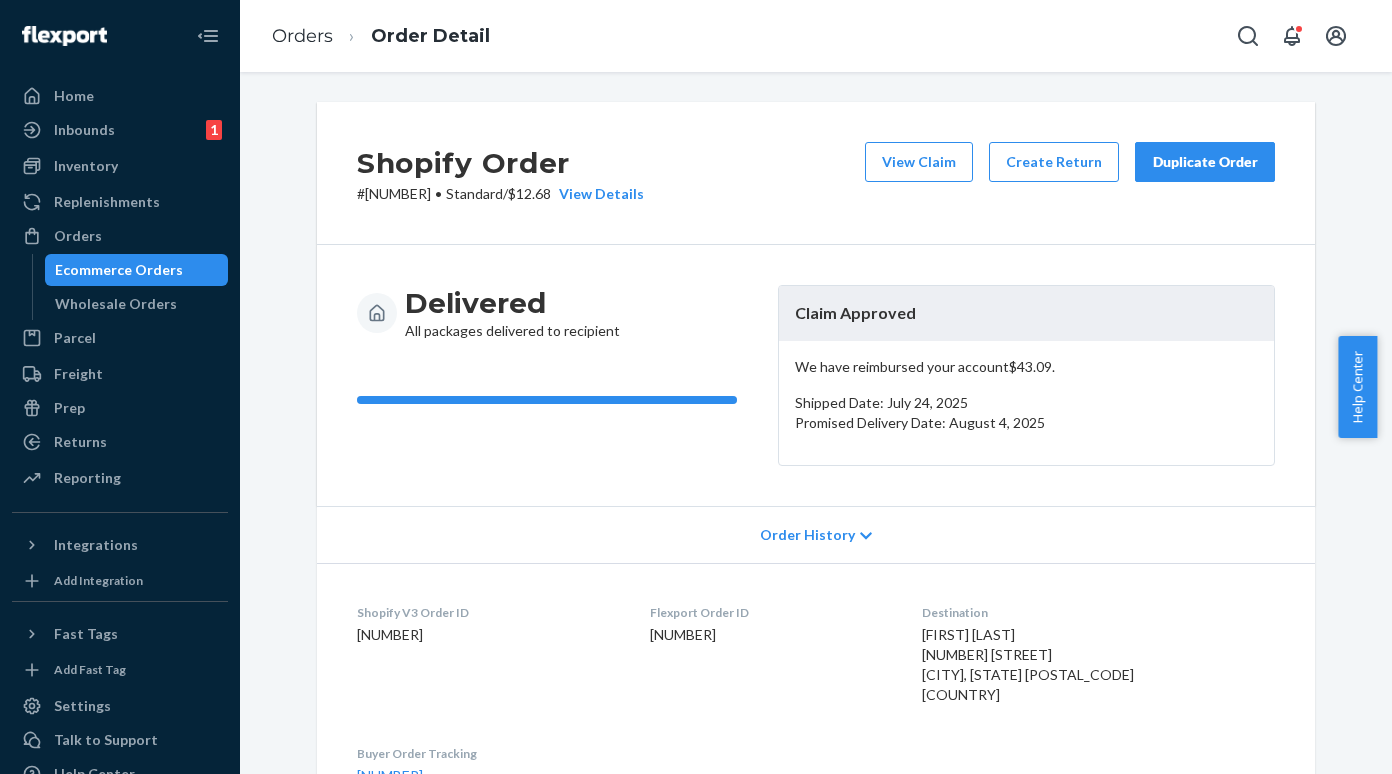 click on "# [NUMBER] • Standard  /  $[PRICE] View Details" at bounding box center [500, 194] 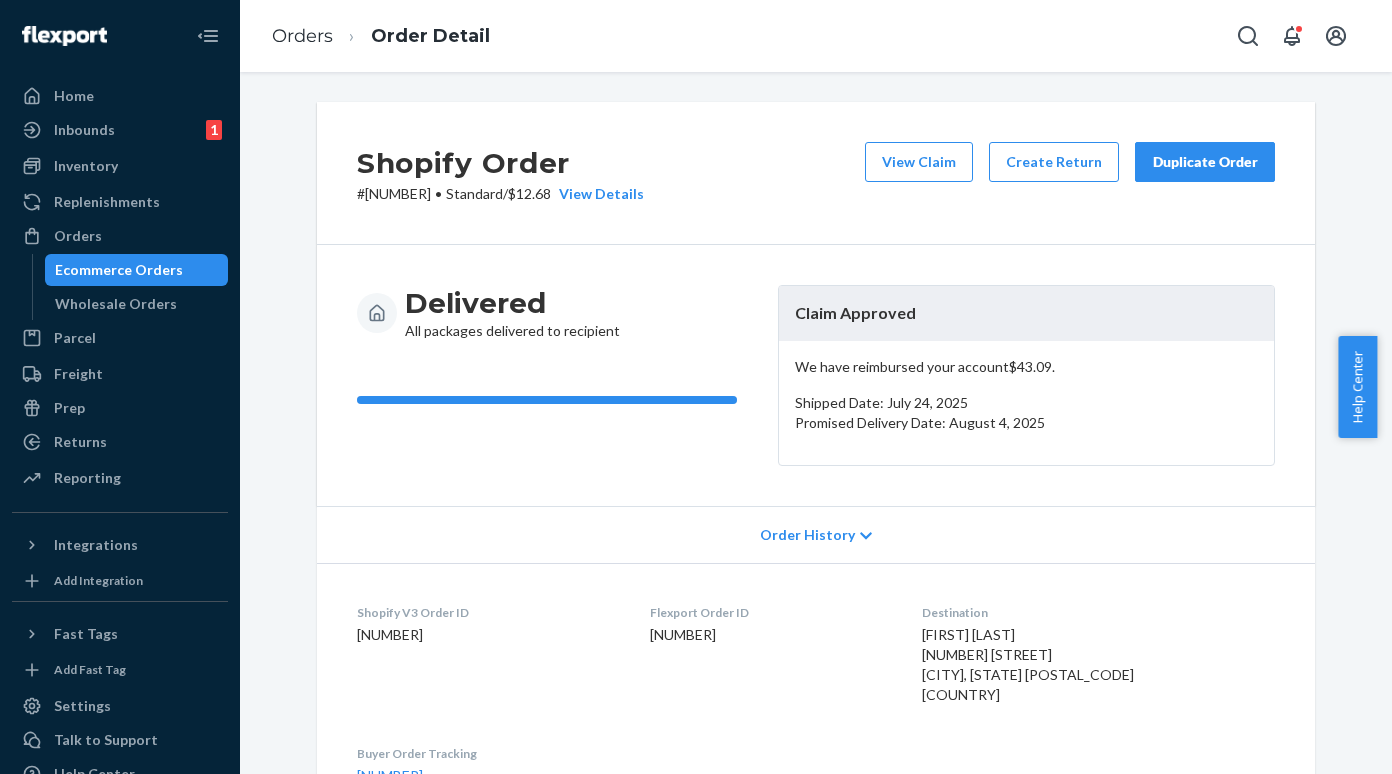 click on "# [NUMBER] • Standard  /  $[PRICE] View Details" at bounding box center [500, 194] 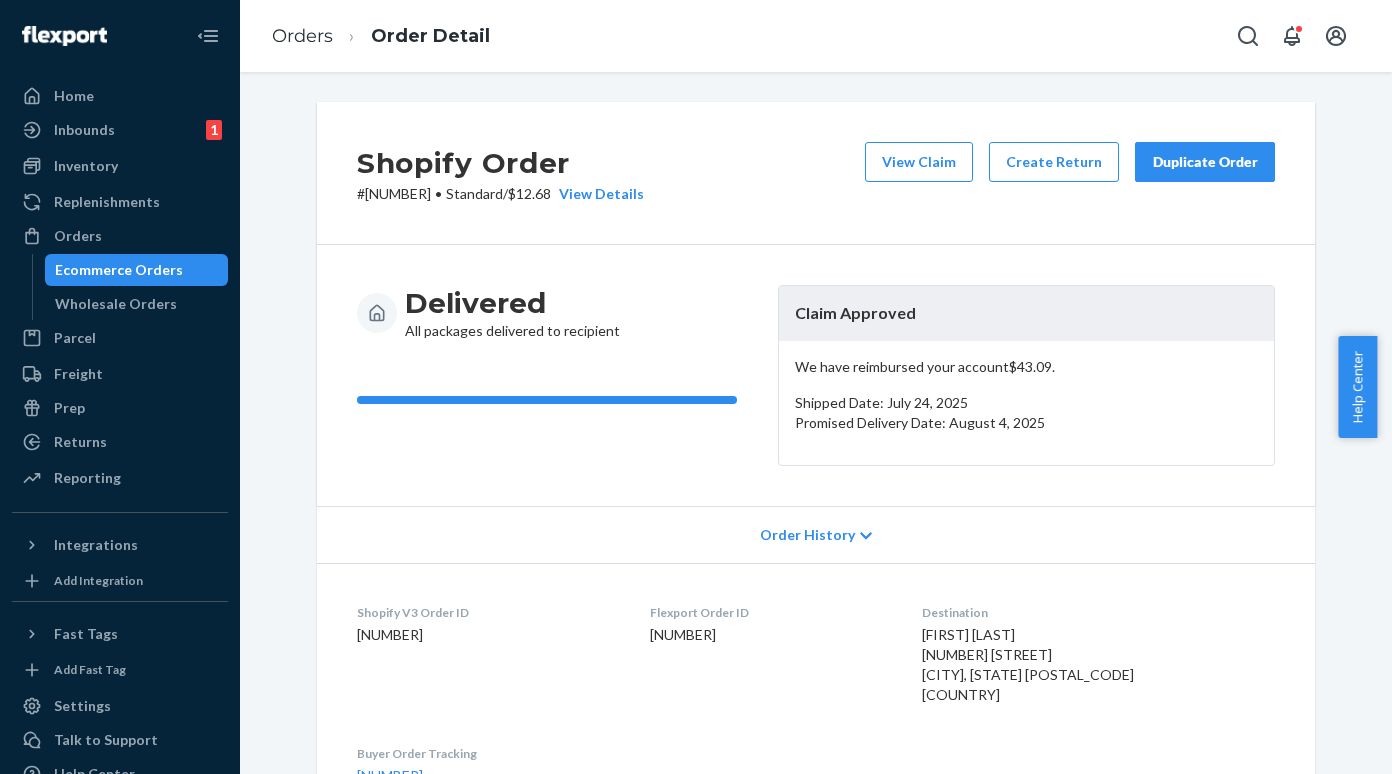 copy on "[NUMBER]" 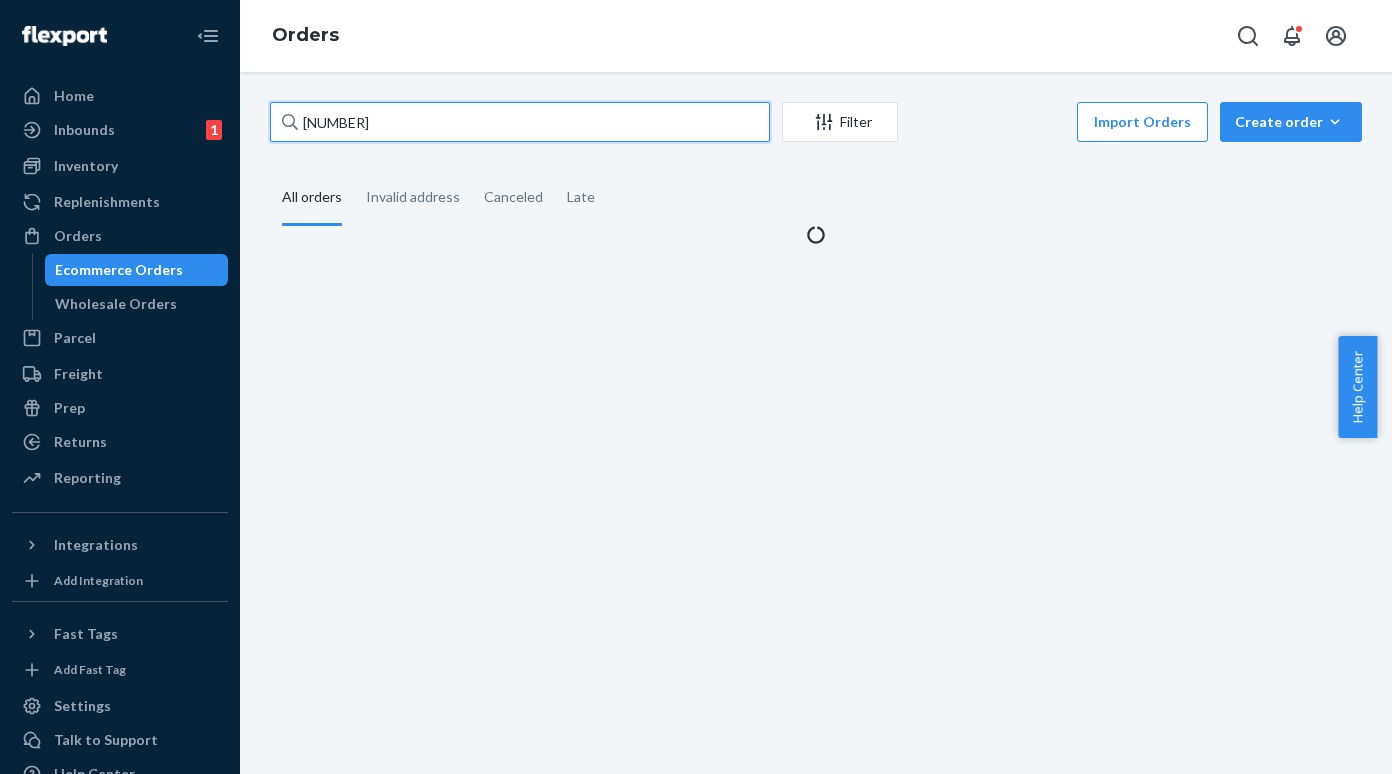 click on "[NUMBER]" at bounding box center (520, 122) 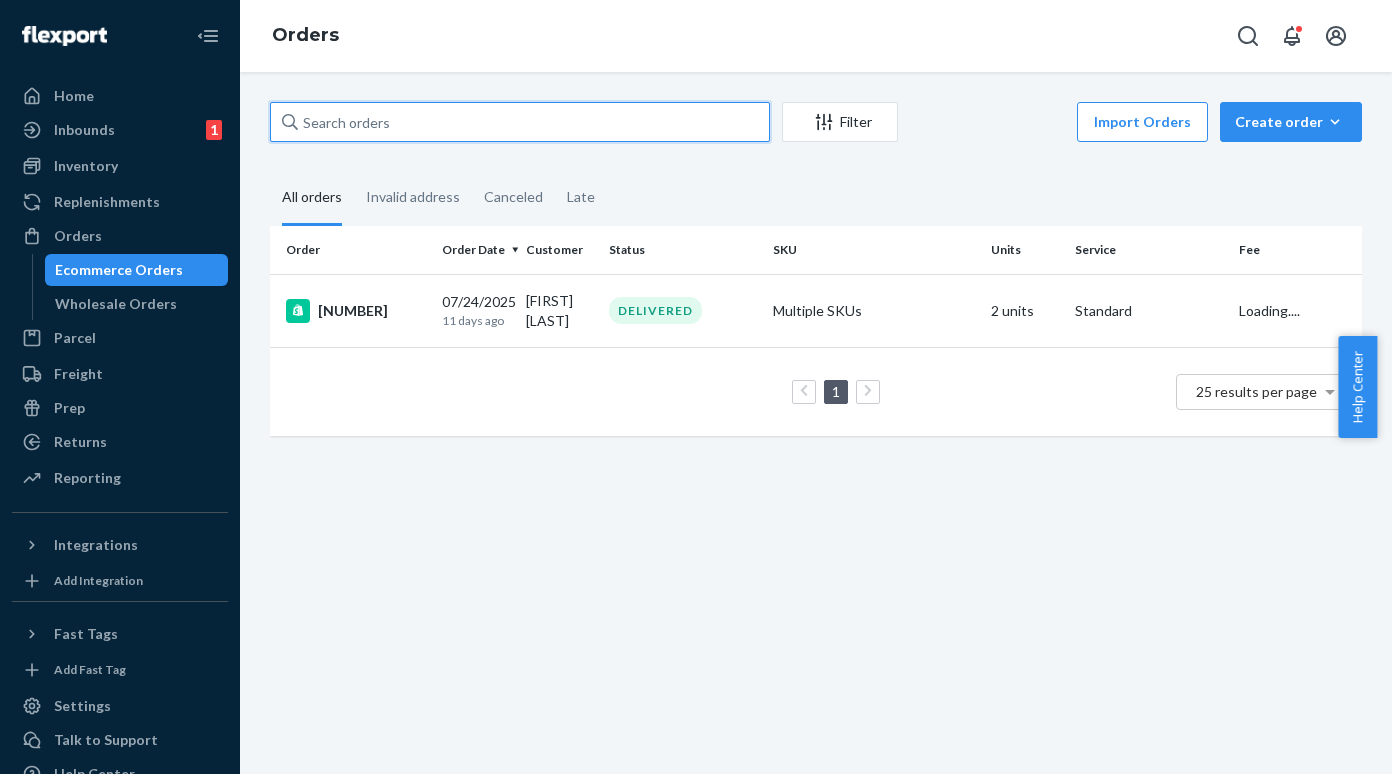 paste on "[NUMBER]" 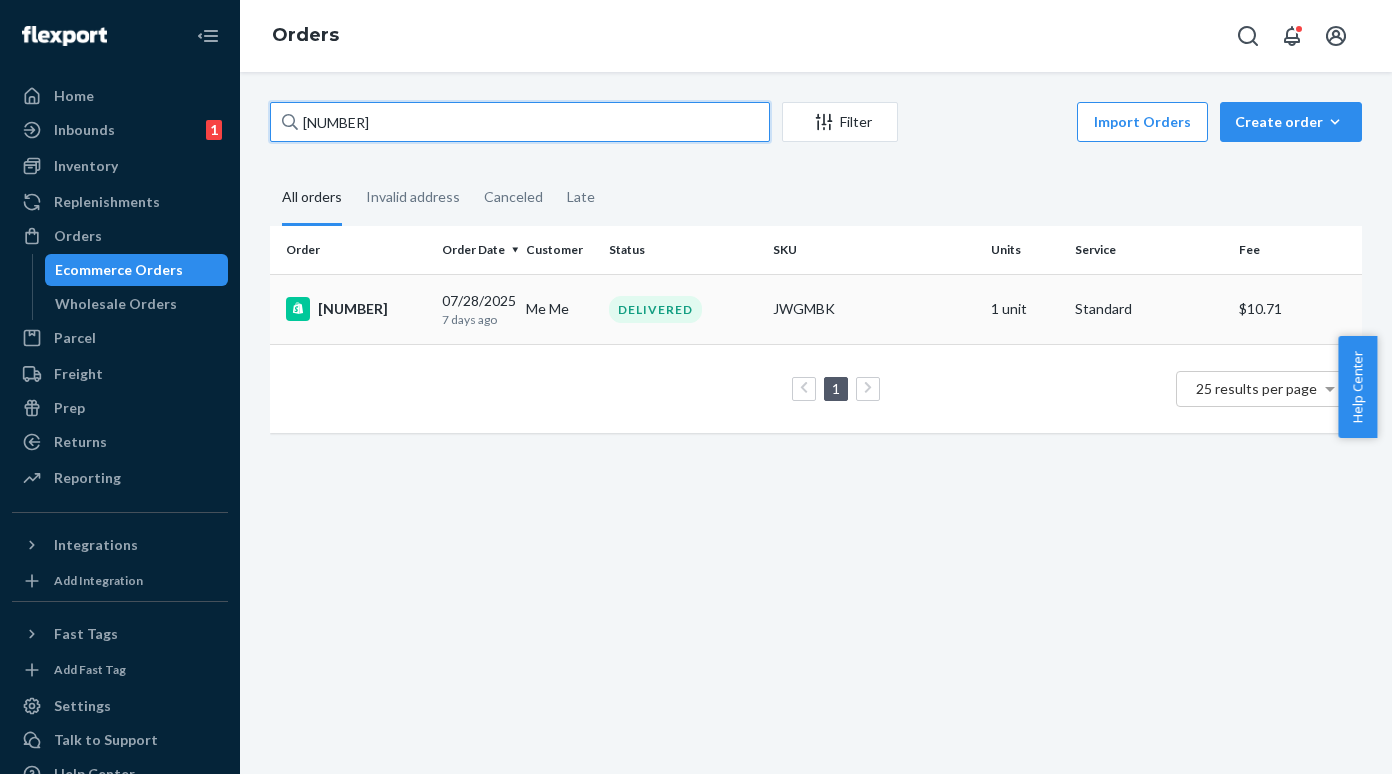 type on "[NUMBER]" 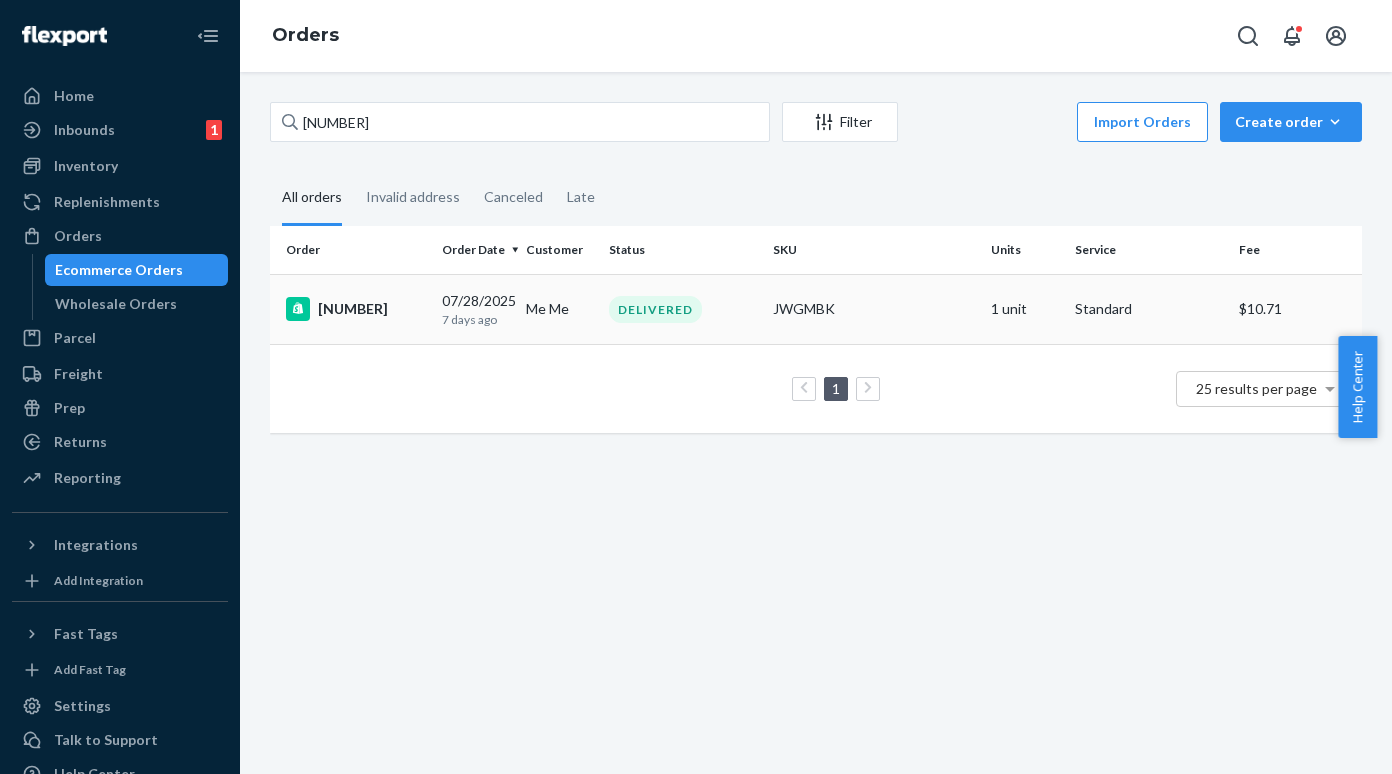 click on "[NUMBER]" at bounding box center [356, 309] 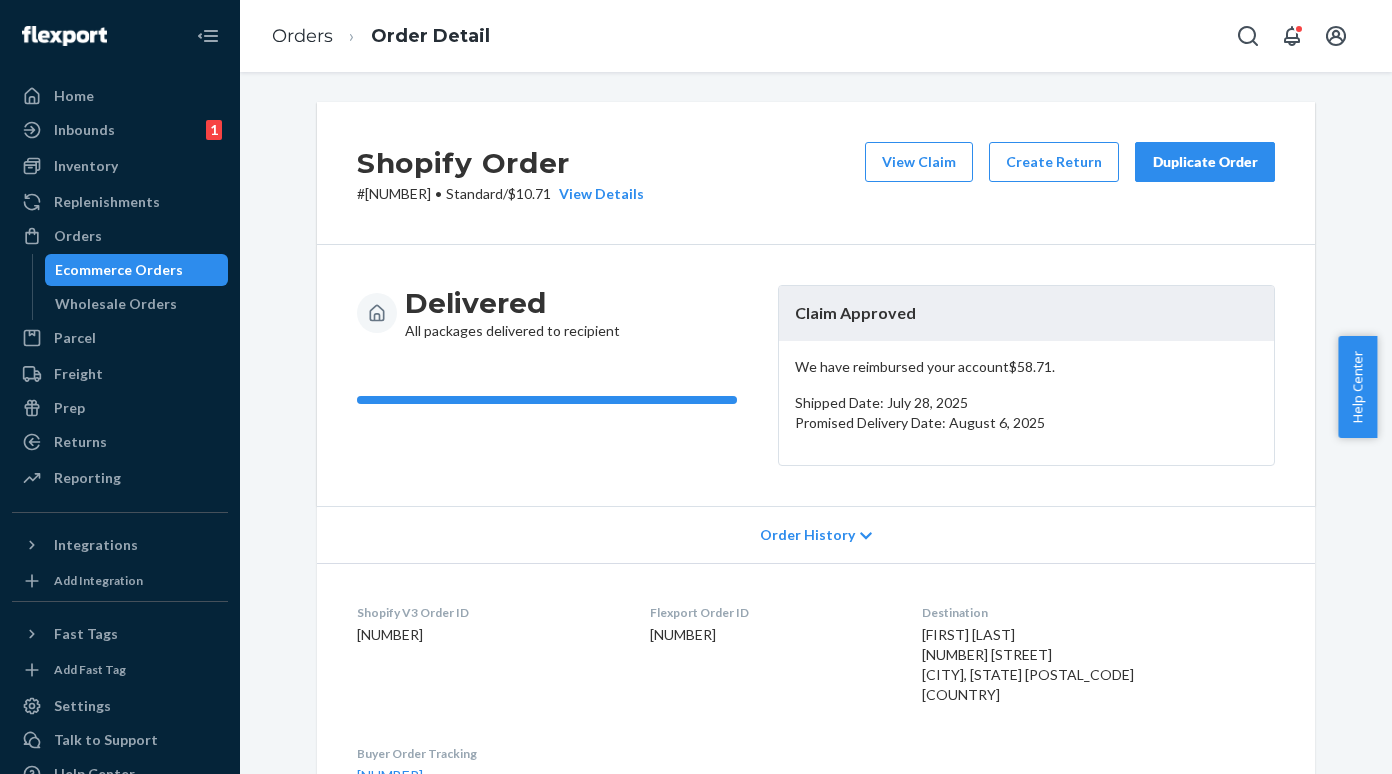 click on "# [NUMBER] • Standard  /  $[PRICE] View Details" at bounding box center (500, 194) 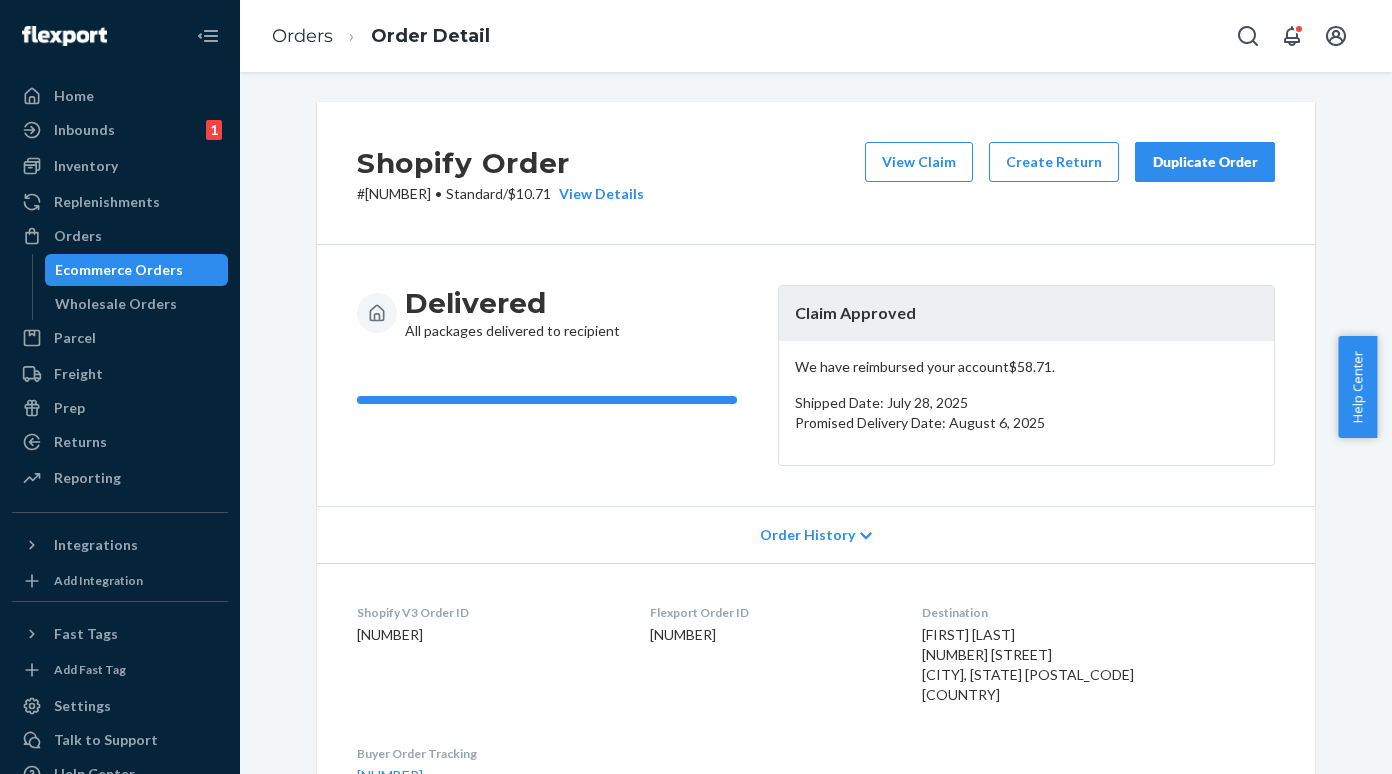 click on "# [NUMBER] • Standard  /  $[PRICE] View Details" at bounding box center [500, 194] 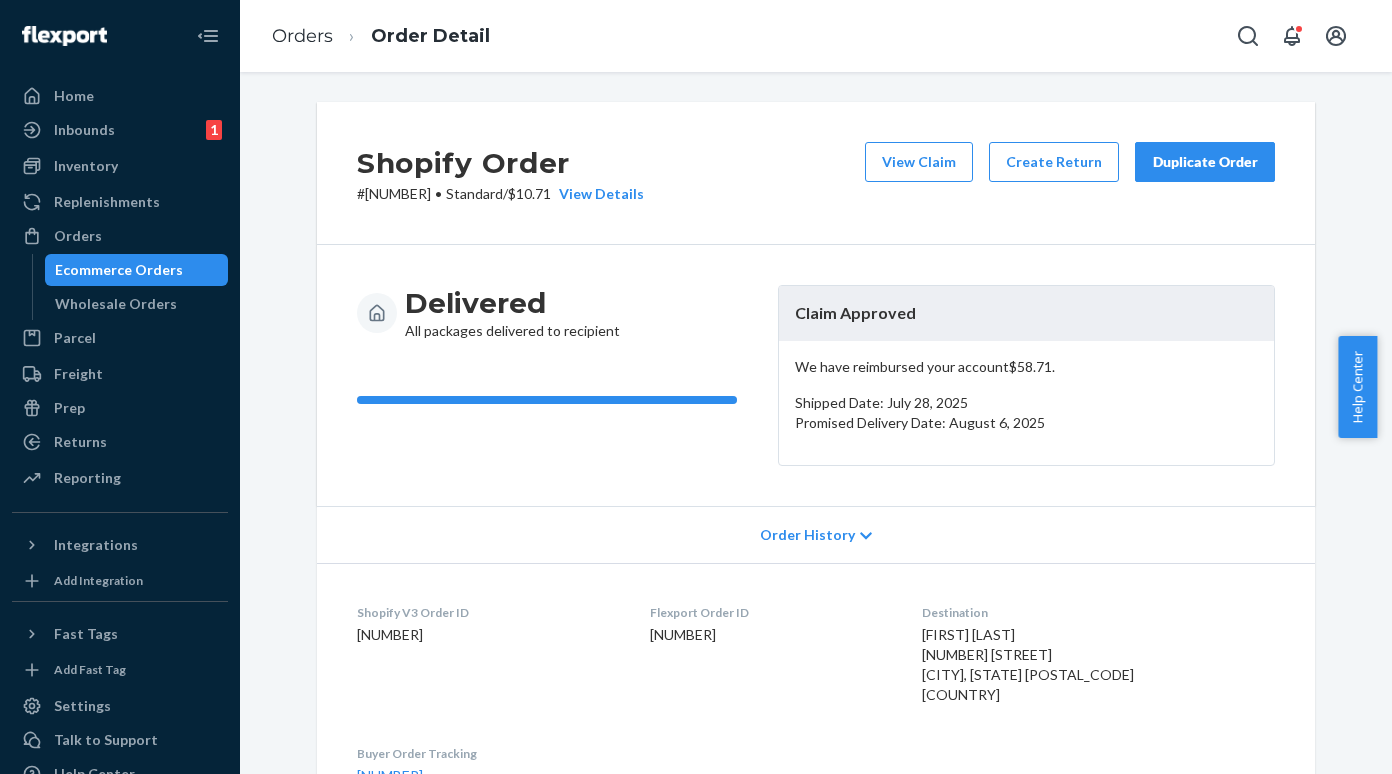 click on "Ecommerce Orders" at bounding box center (137, 270) 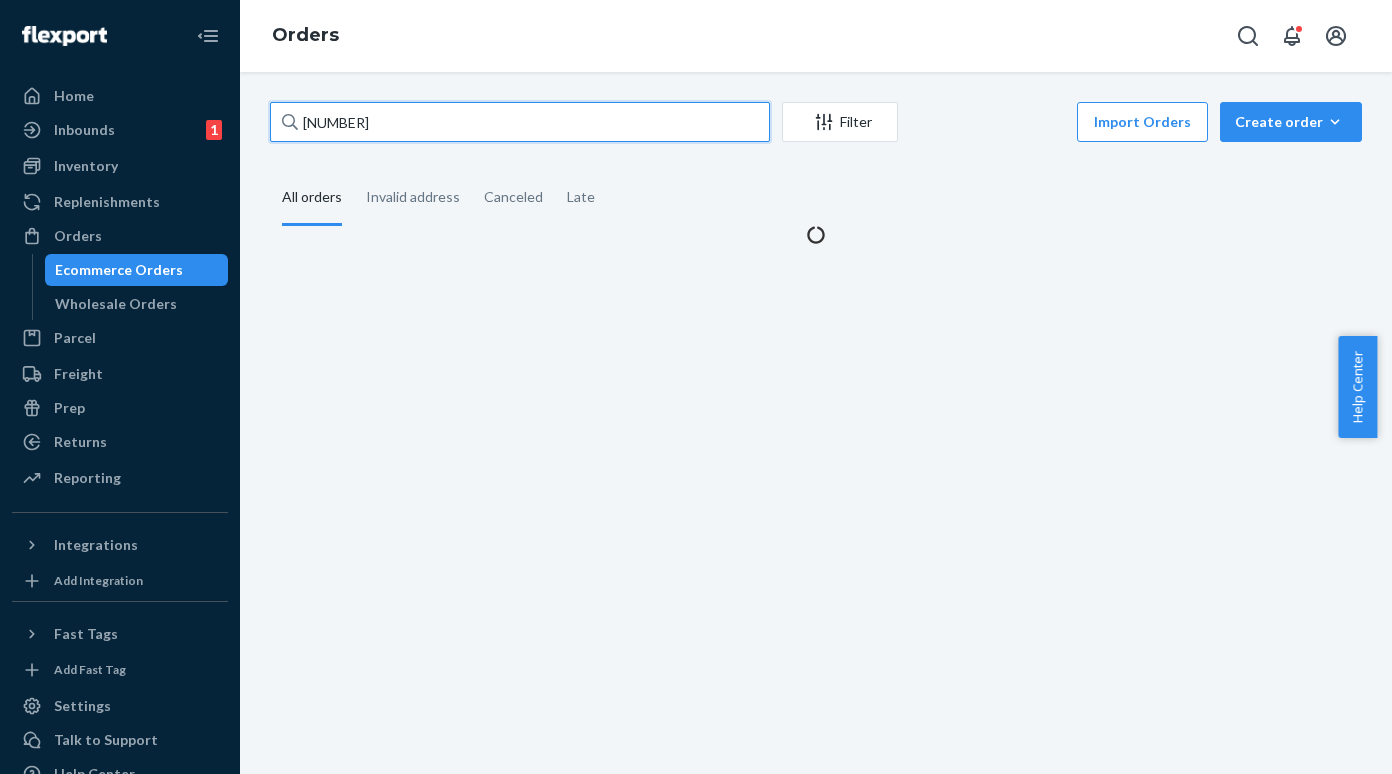 click on "[NUMBER]" at bounding box center [520, 122] 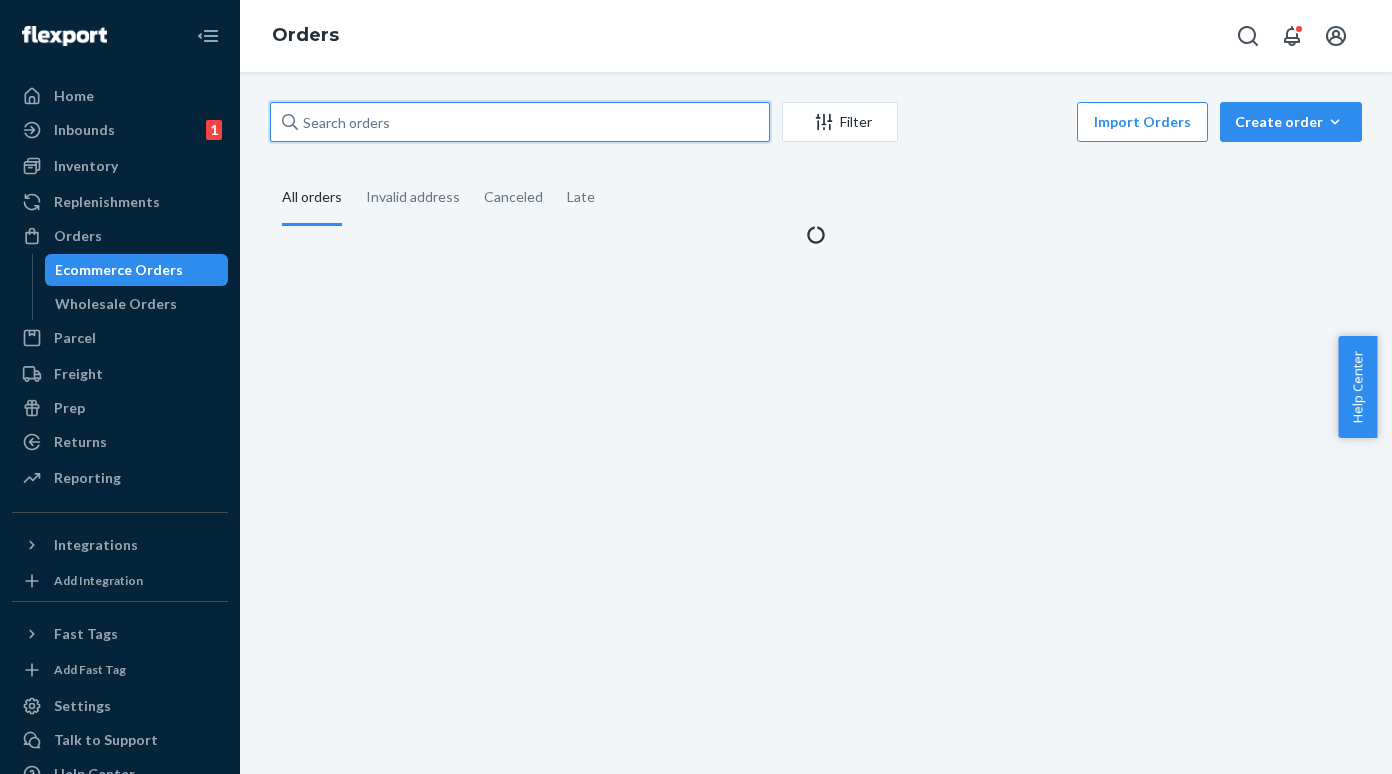 paste on "[NUMBER]" 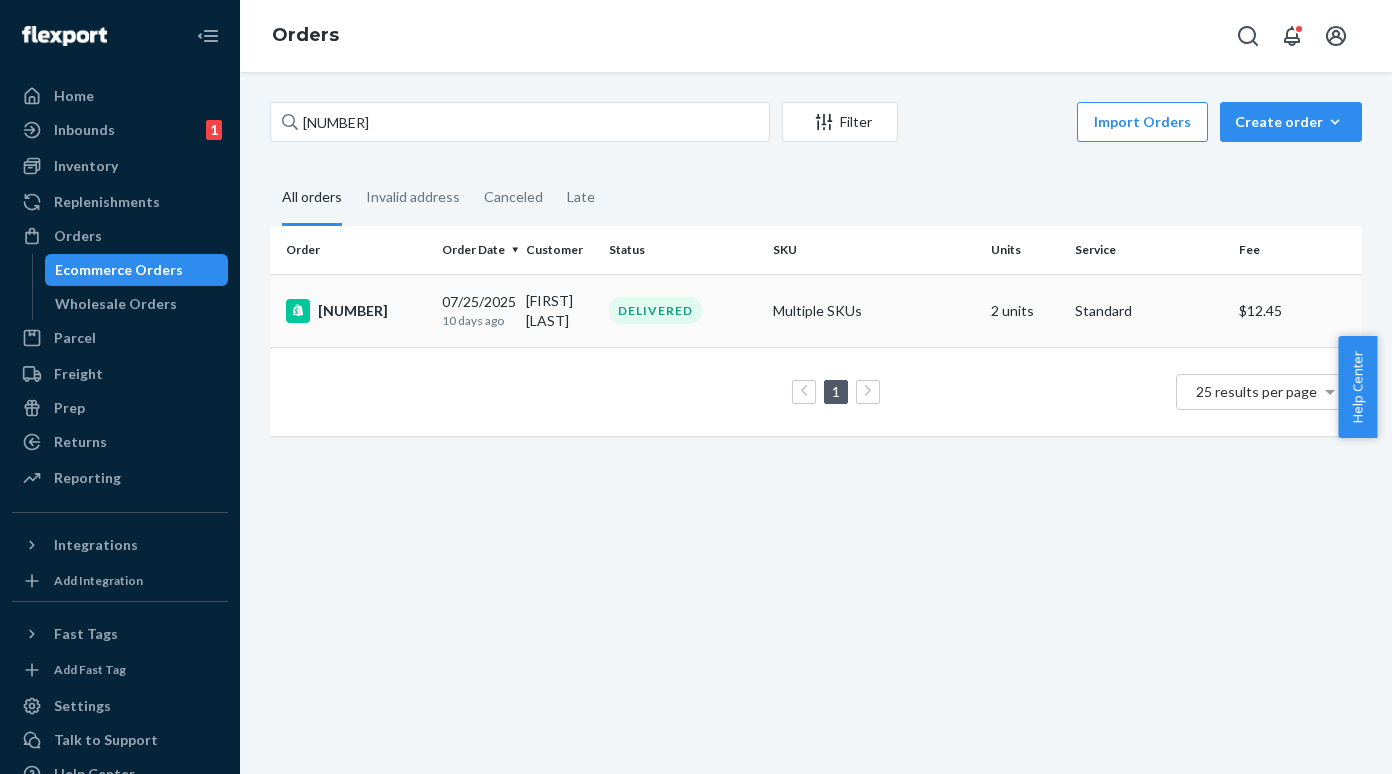 click on "[NUMBER]" at bounding box center [356, 311] 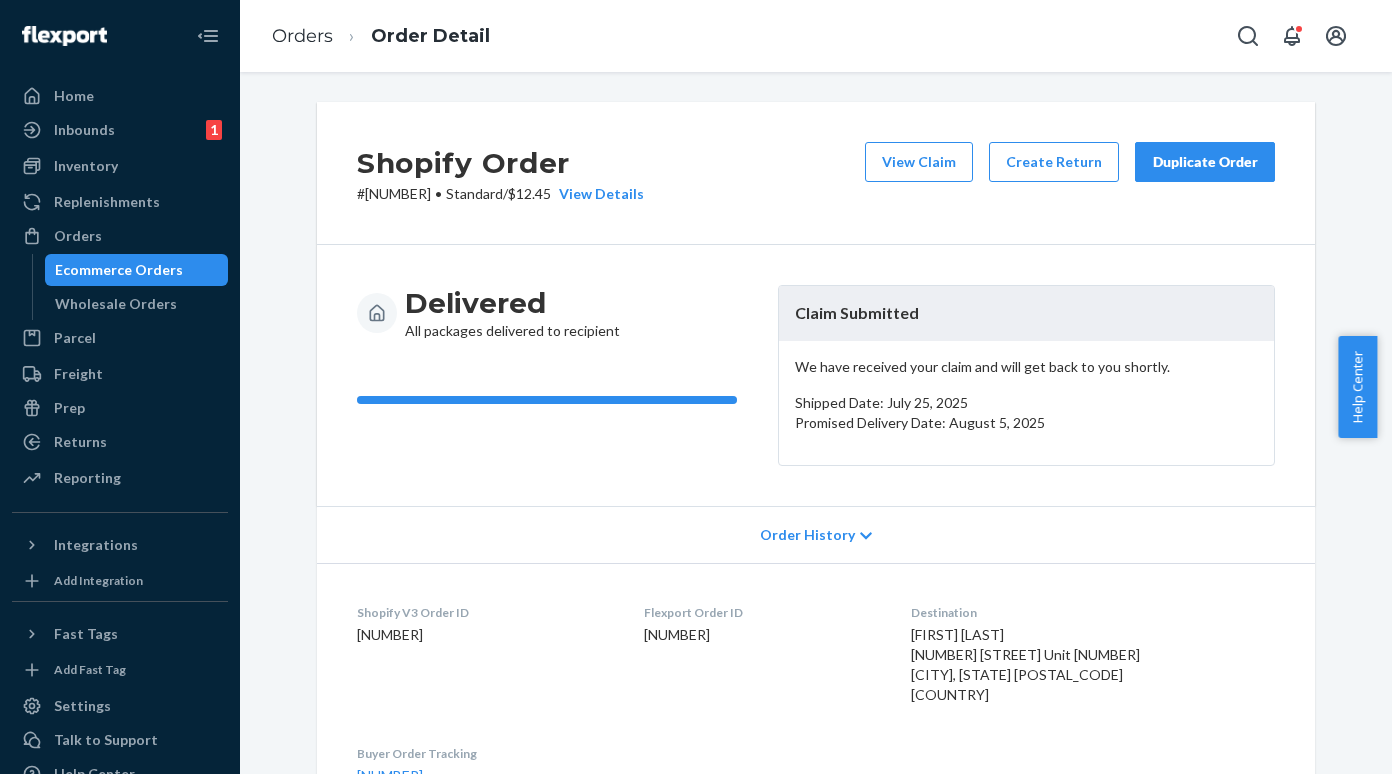 click on "Ecommerce Orders" at bounding box center [137, 270] 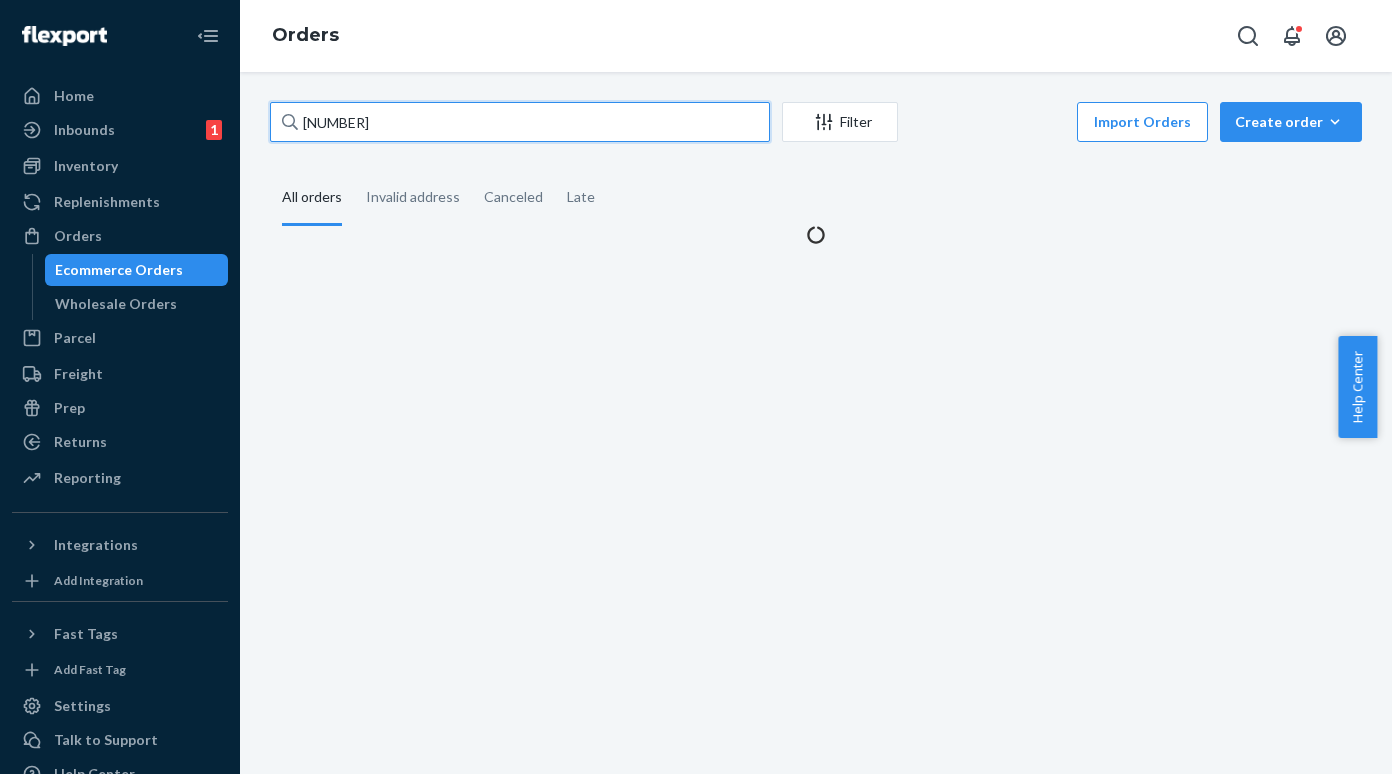 click on "[NUMBER]" at bounding box center (520, 122) 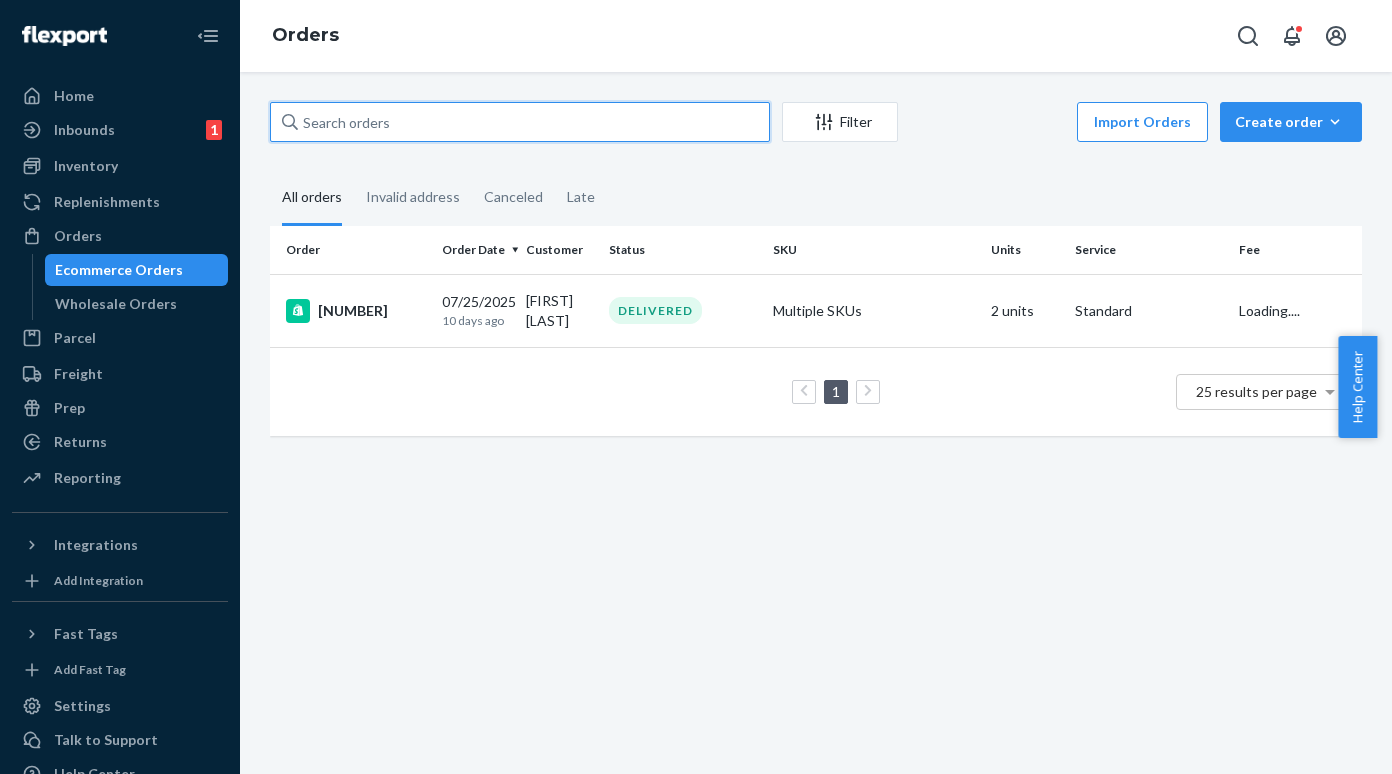 paste on "[NUMBER]" 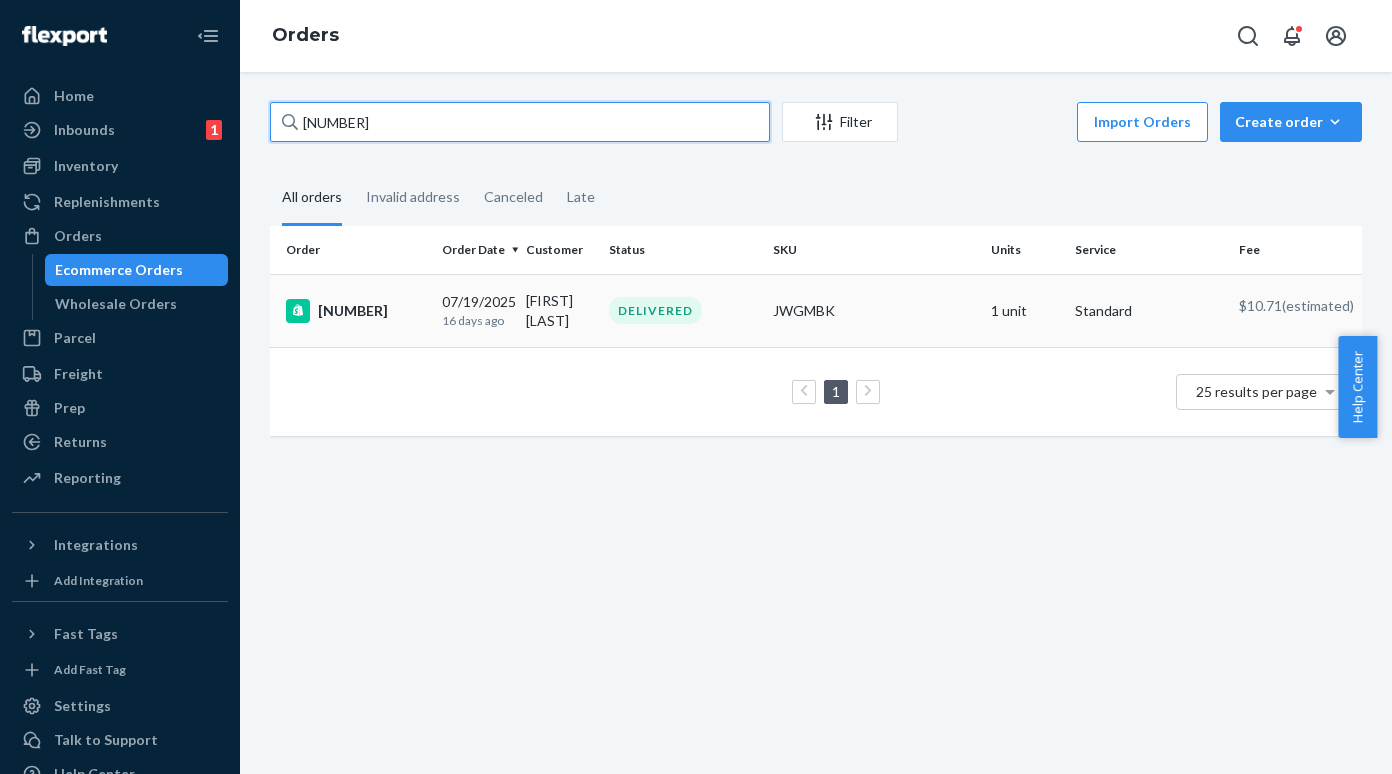 type on "[NUMBER]" 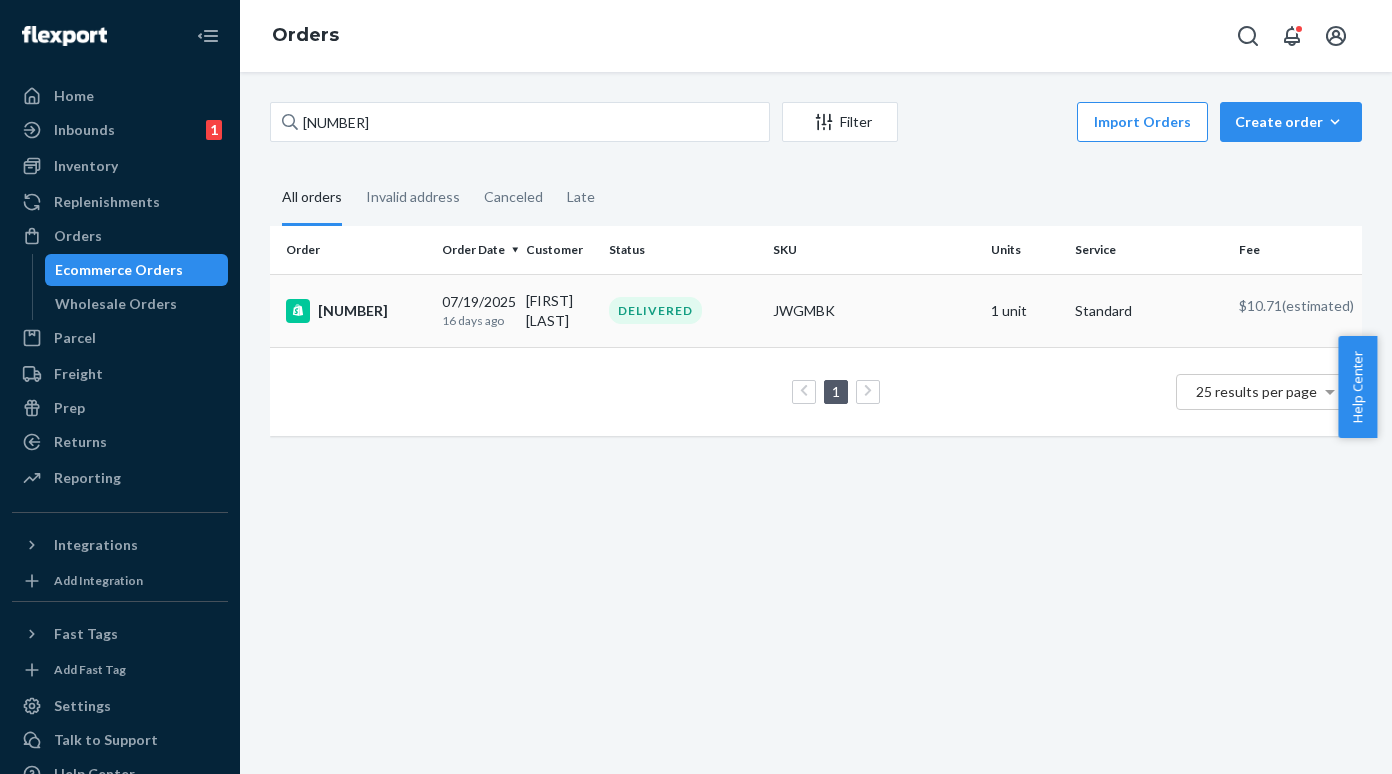 click on "[NUMBER]" at bounding box center [356, 311] 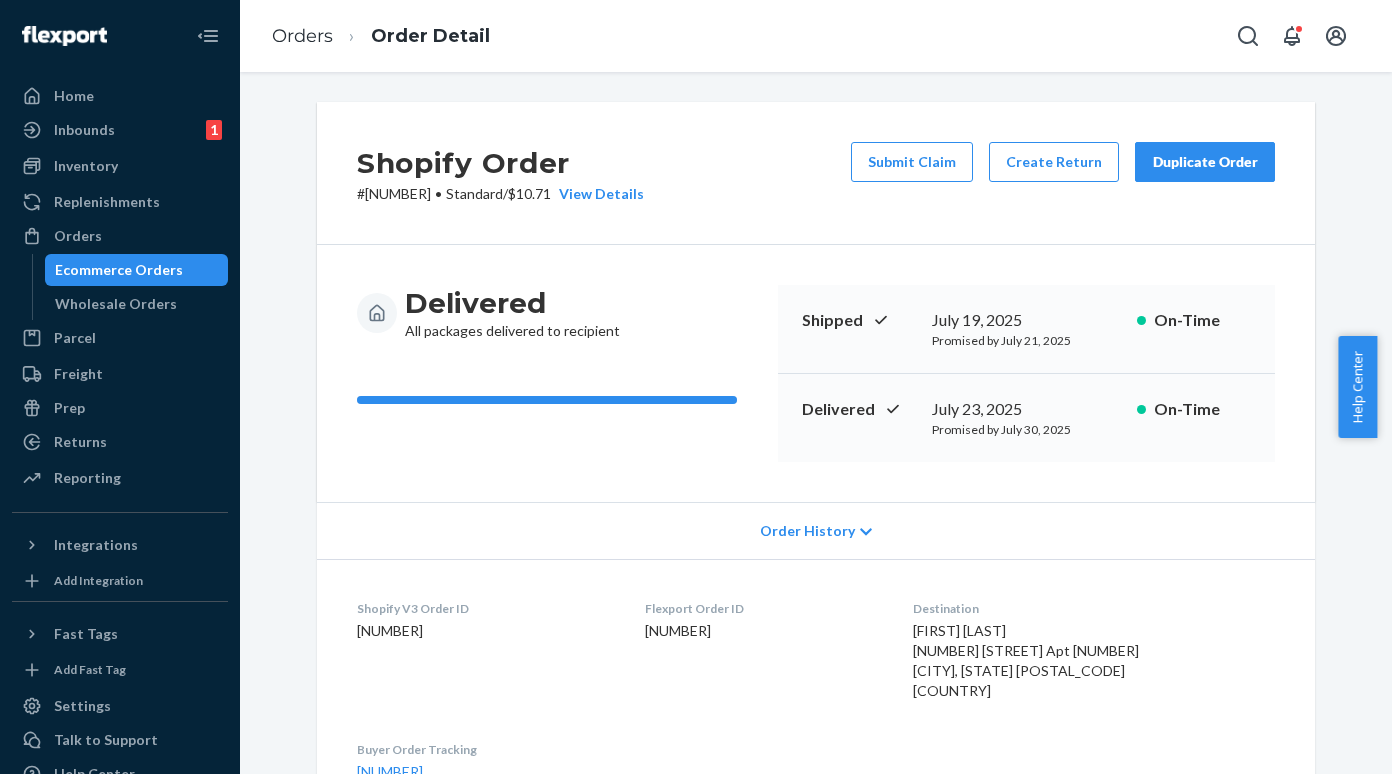 click on "Ecommerce Orders" at bounding box center [137, 270] 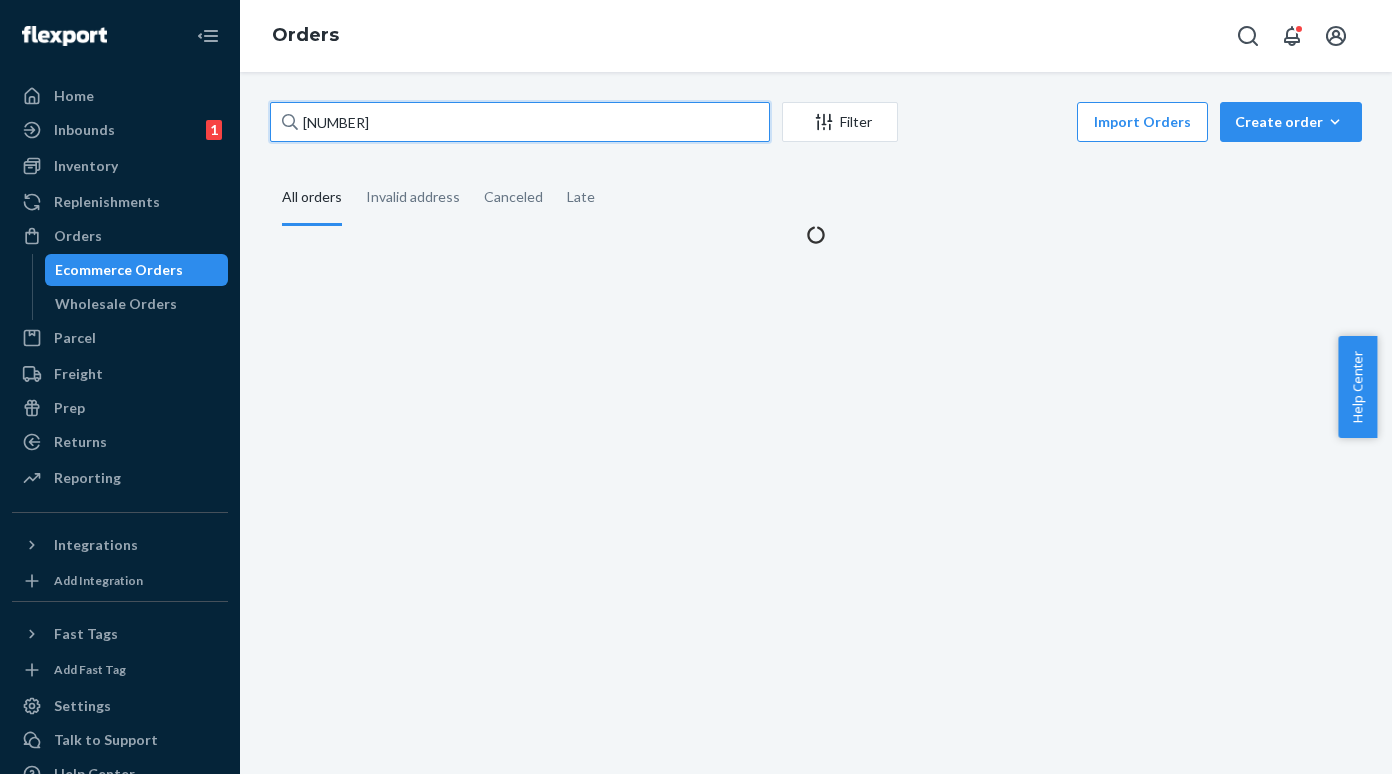 click on "[NUMBER]" at bounding box center (520, 122) 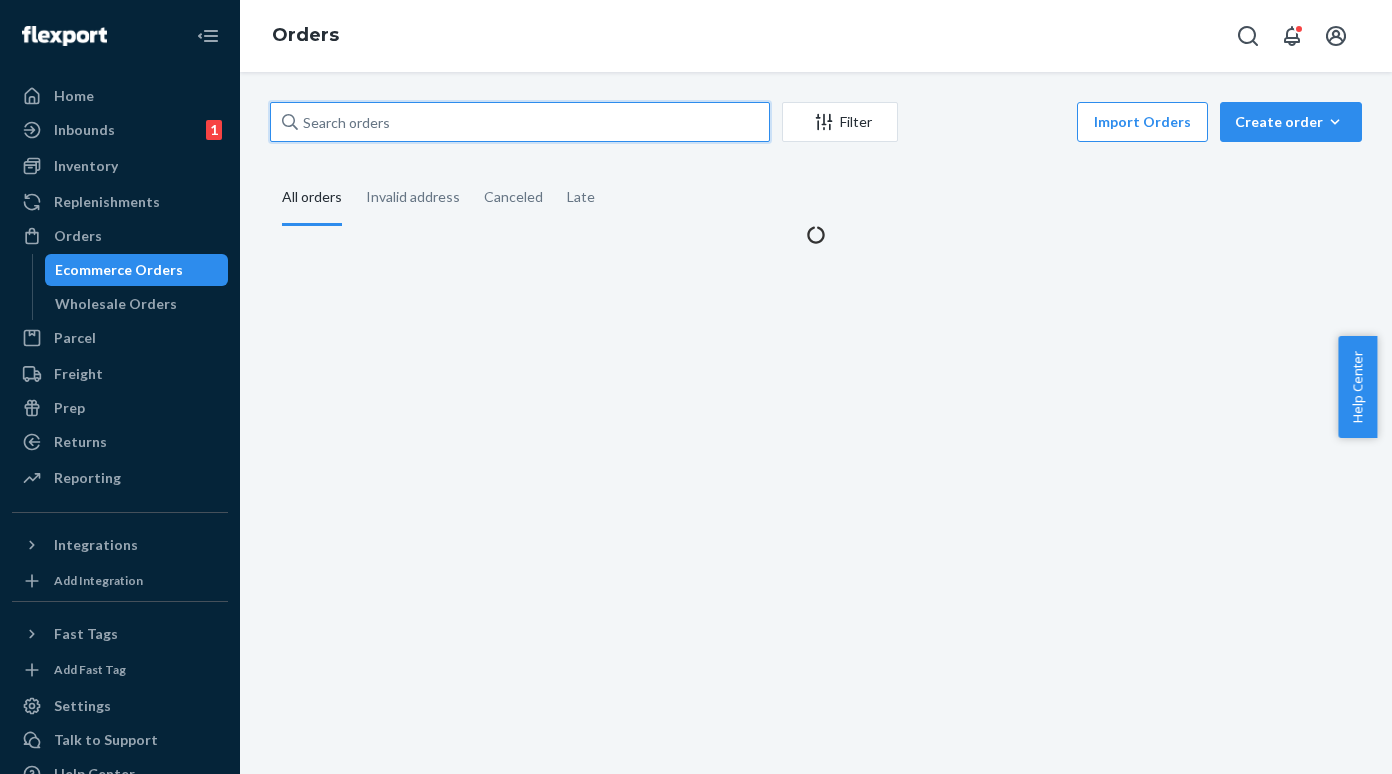 paste on "[NUMBER]" 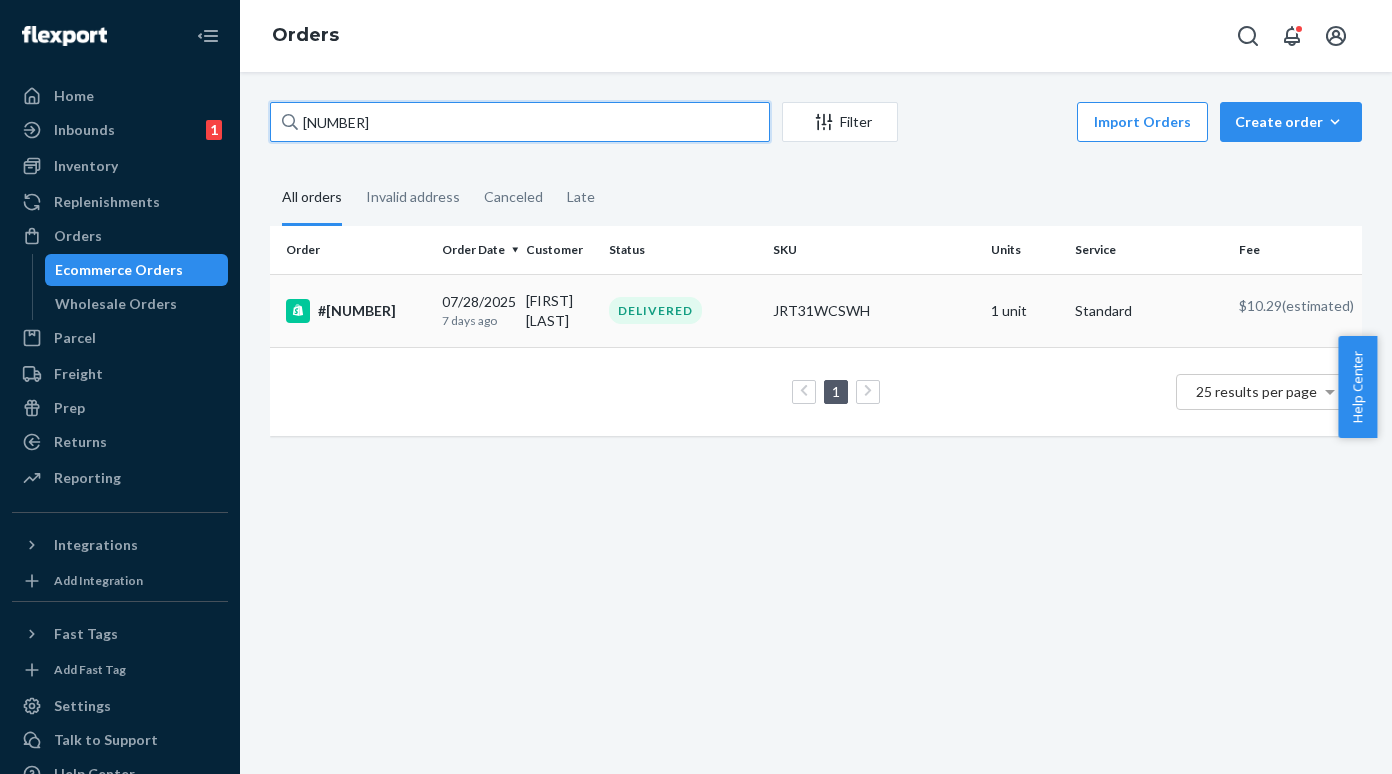 type on "[NUMBER]" 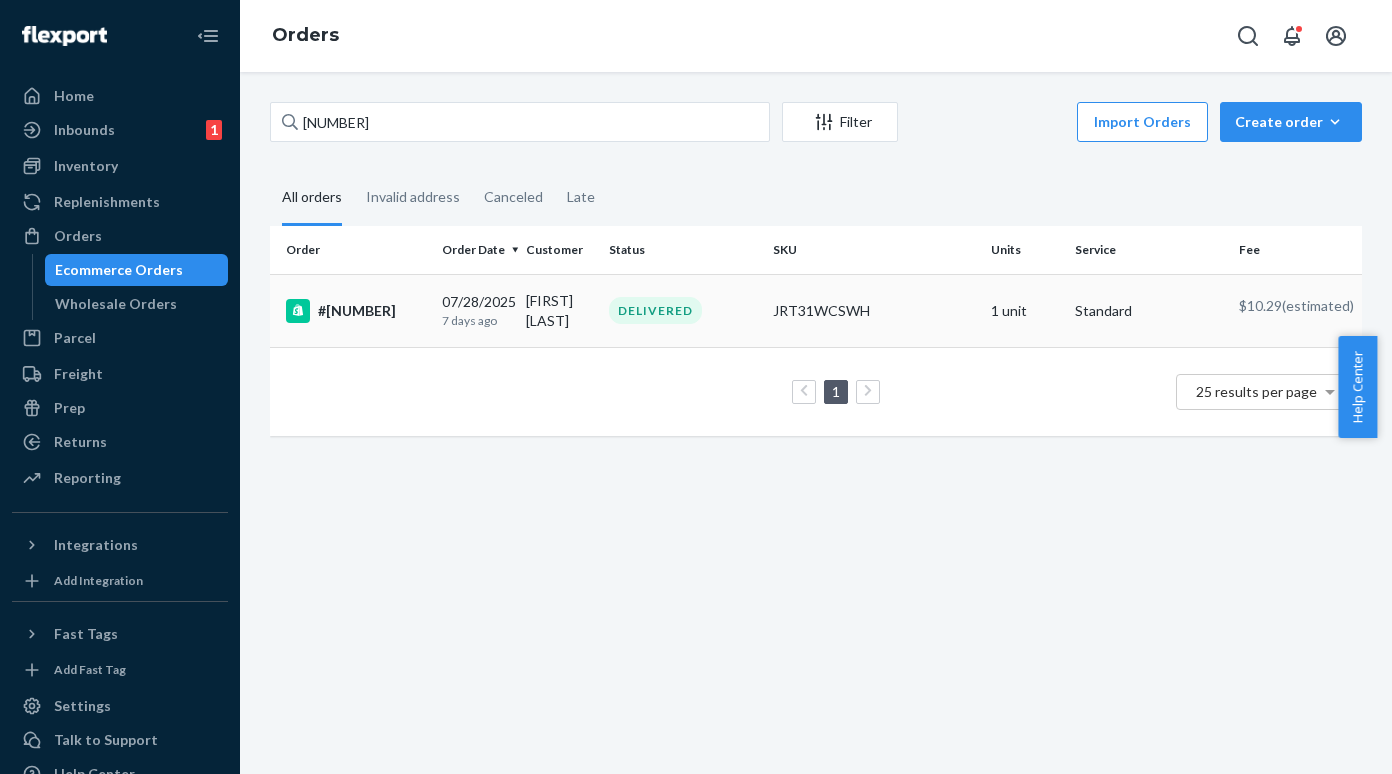 click on "#[NUMBER]" at bounding box center (356, 311) 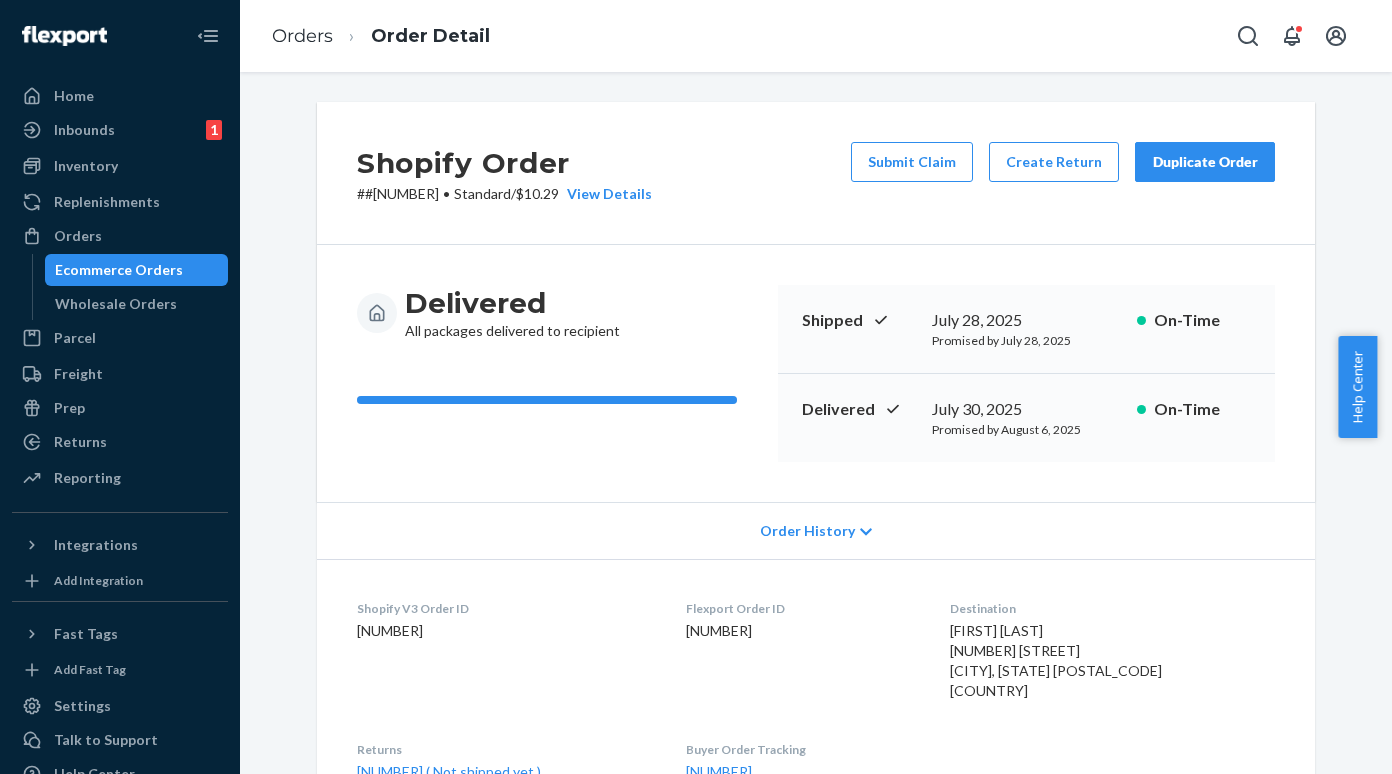 drag, startPoint x: 175, startPoint y: 269, endPoint x: 222, endPoint y: 231, distance: 60.440052 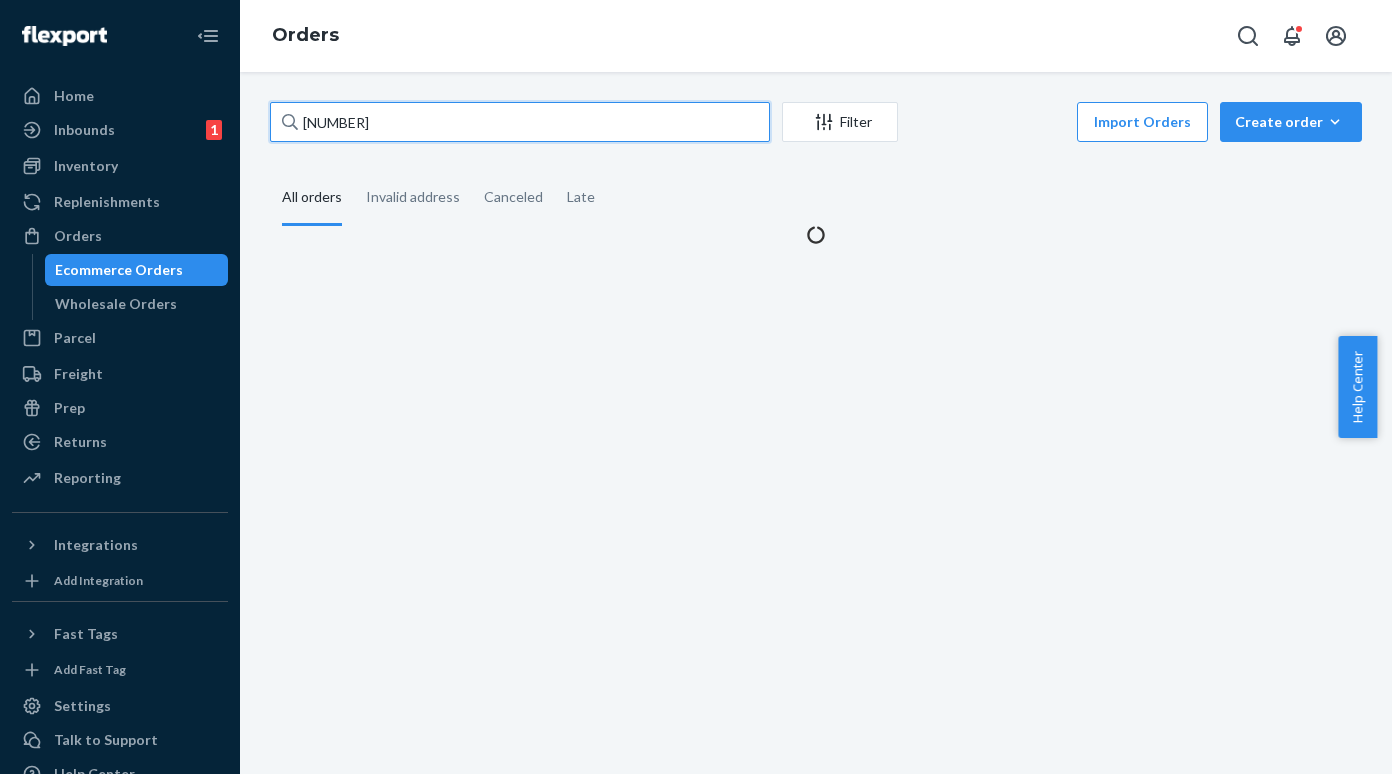 click on "[NUMBER]" at bounding box center (520, 122) 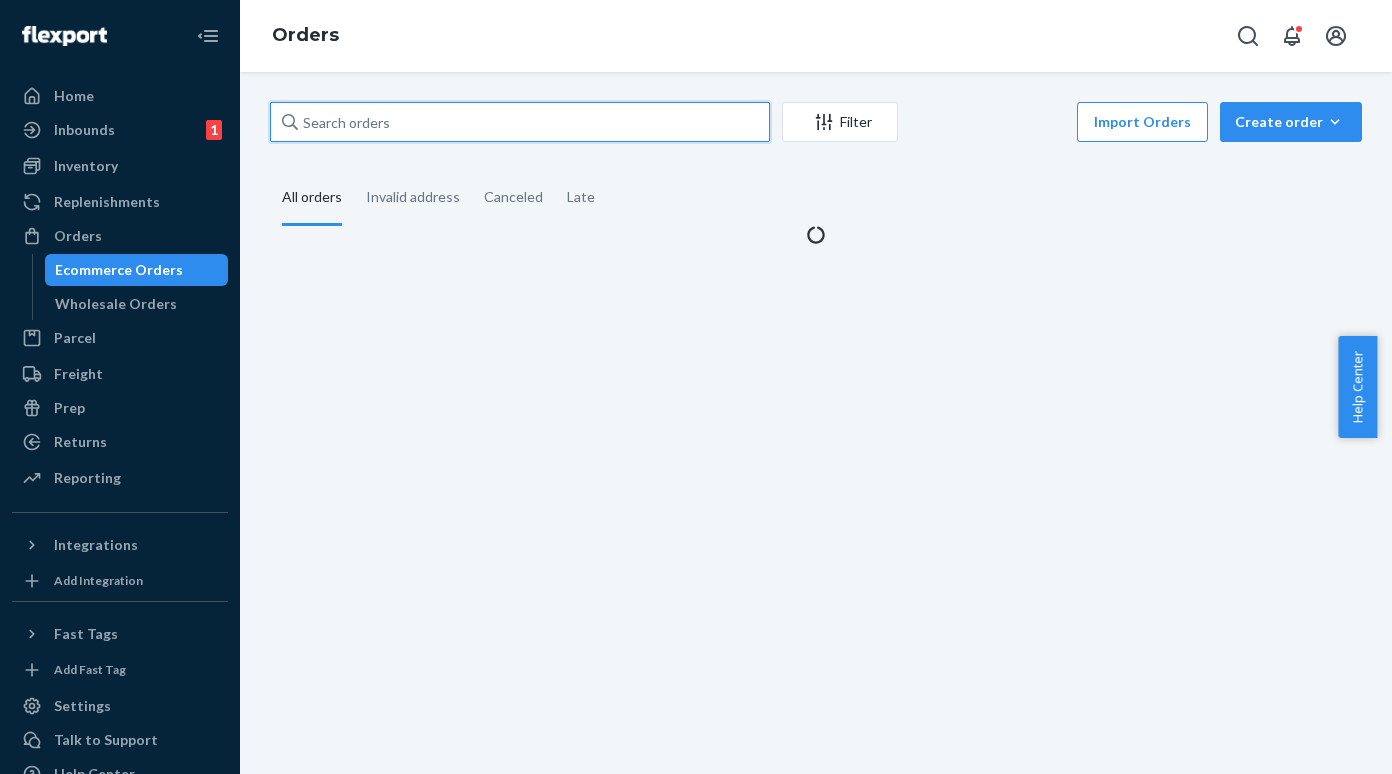paste on "[NUMBER]" 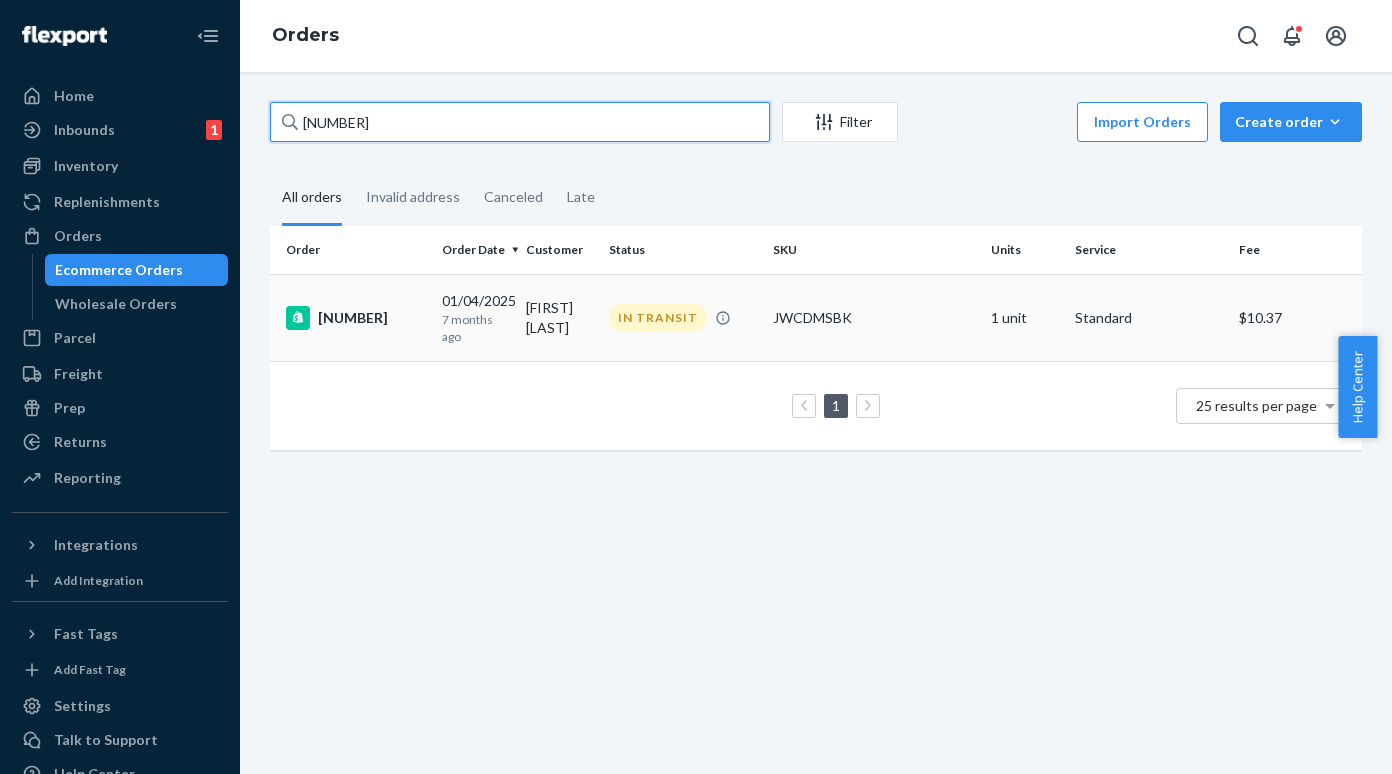 type on "[NUMBER]" 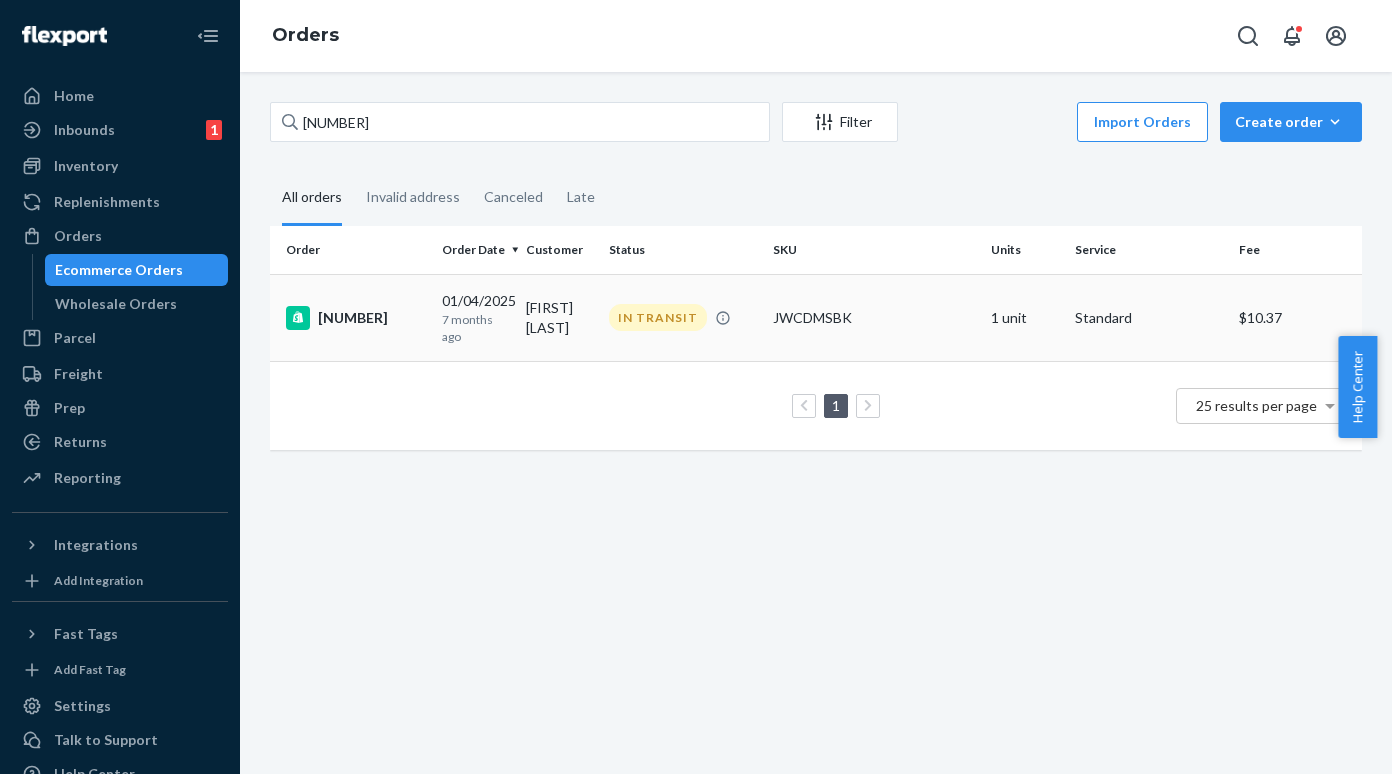 click on "[NUMBER]" at bounding box center [356, 318] 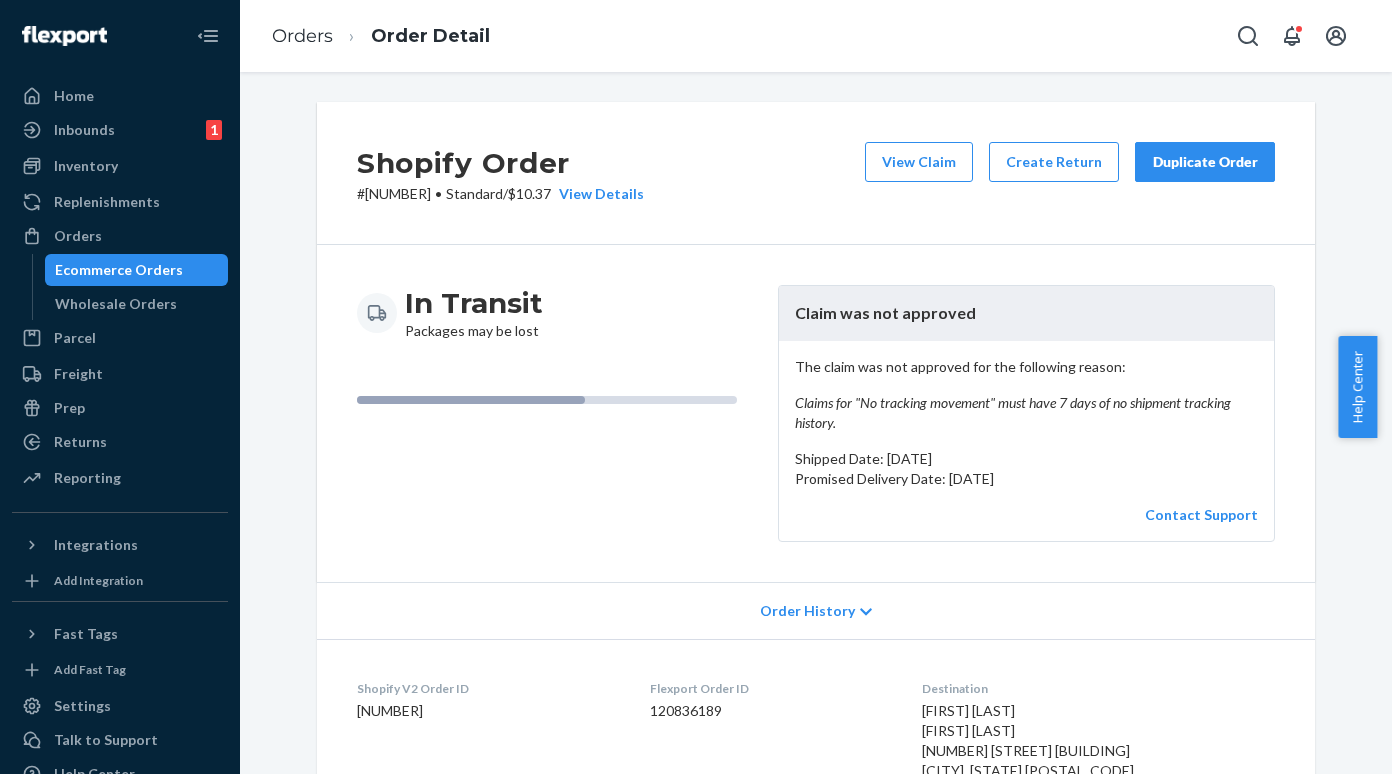drag, startPoint x: 161, startPoint y: 264, endPoint x: 176, endPoint y: 252, distance: 19.209373 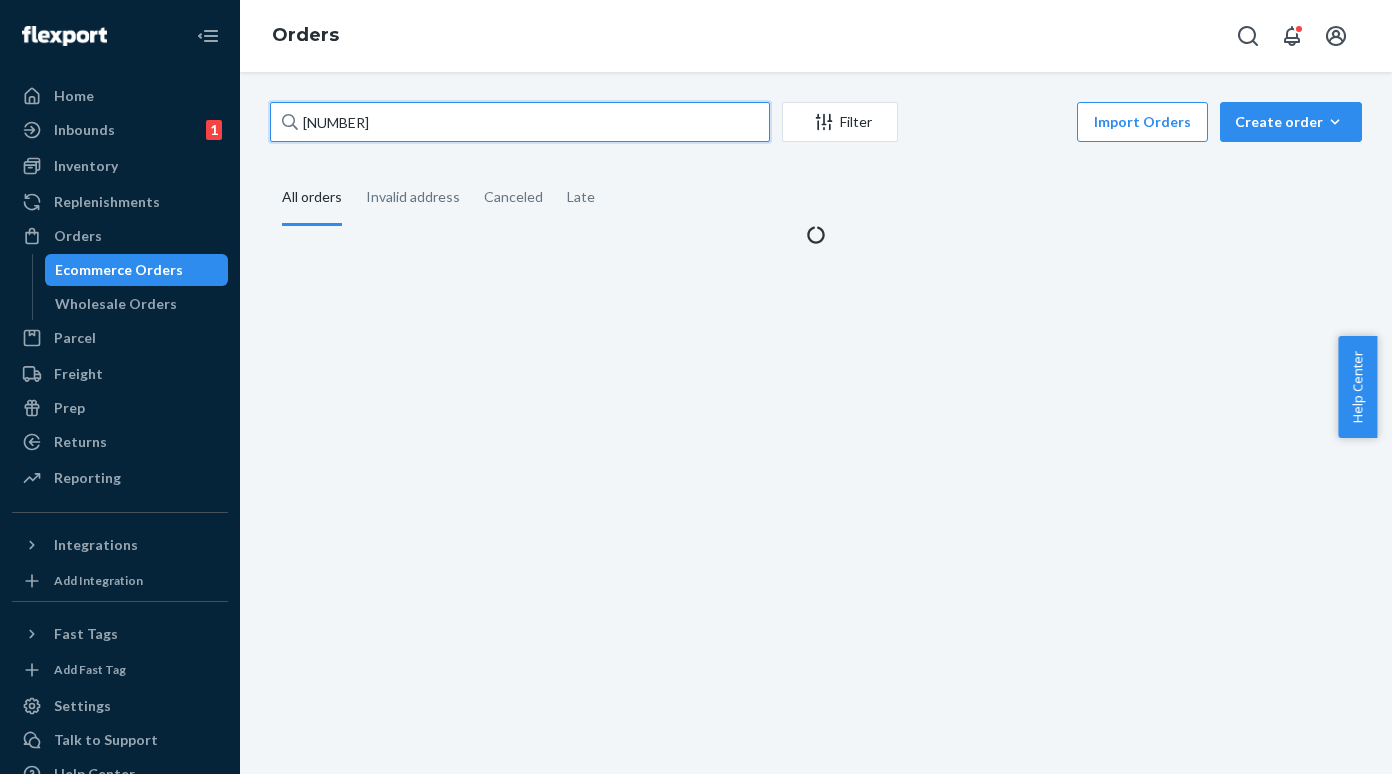 click on "[NUMBER]" at bounding box center [520, 122] 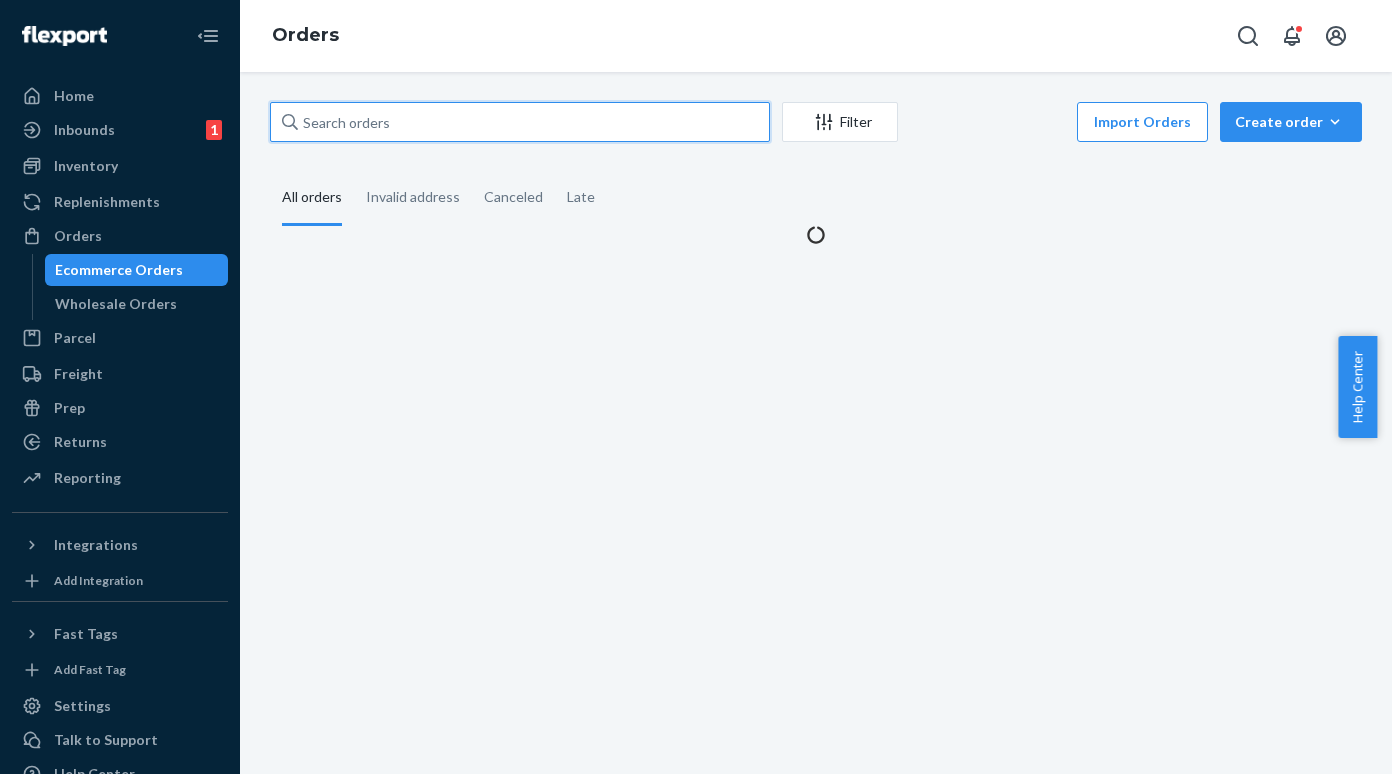 paste on "[NUMBER]" 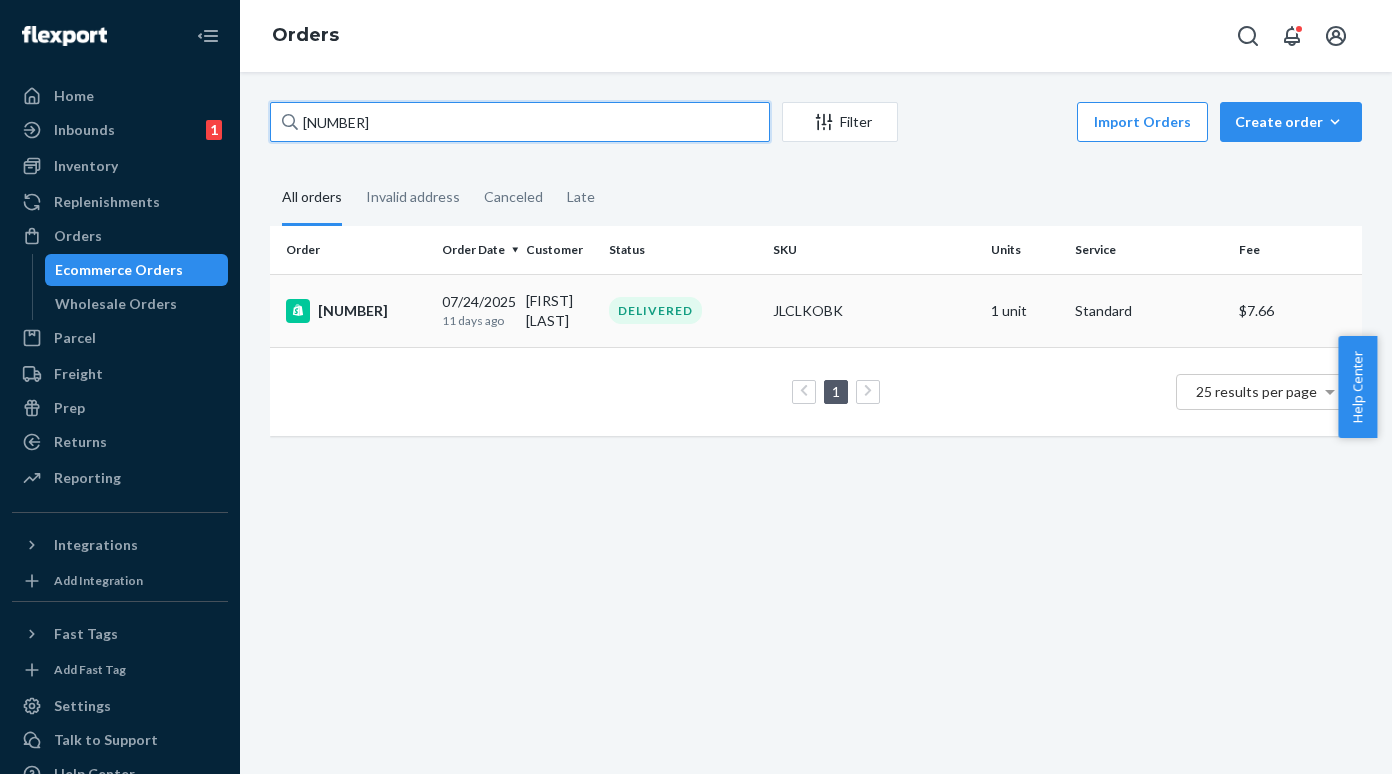 type on "[NUMBER]" 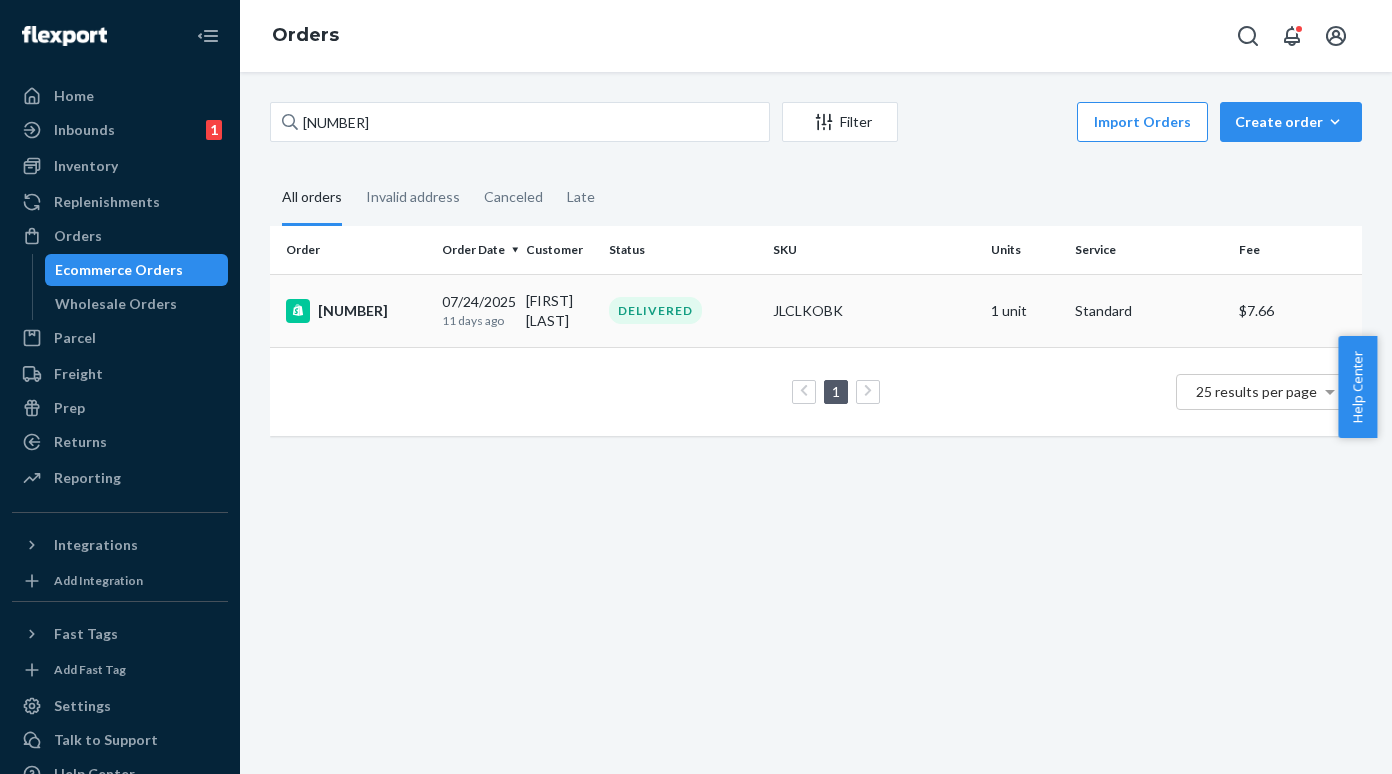 click on "[NUMBER]" at bounding box center [356, 311] 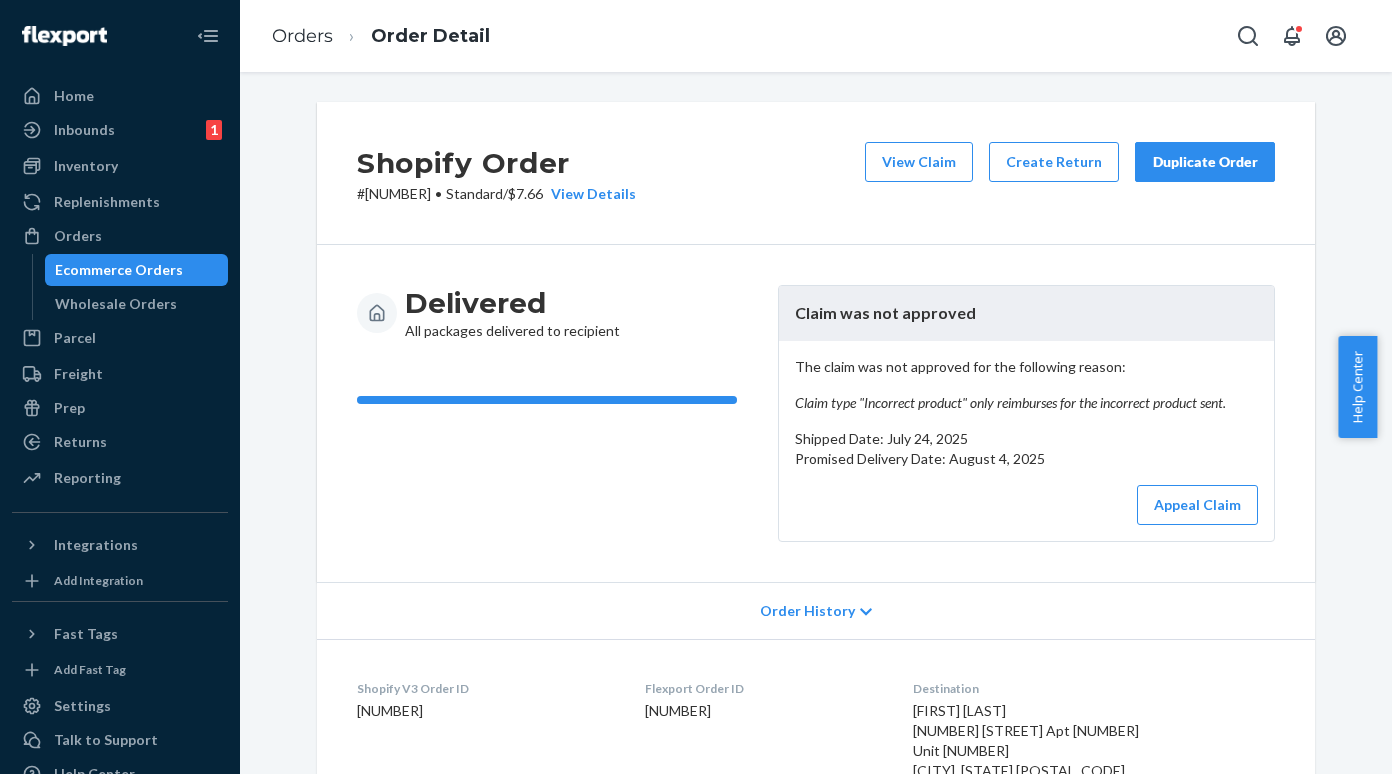 click on "Ecommerce Orders" at bounding box center (119, 270) 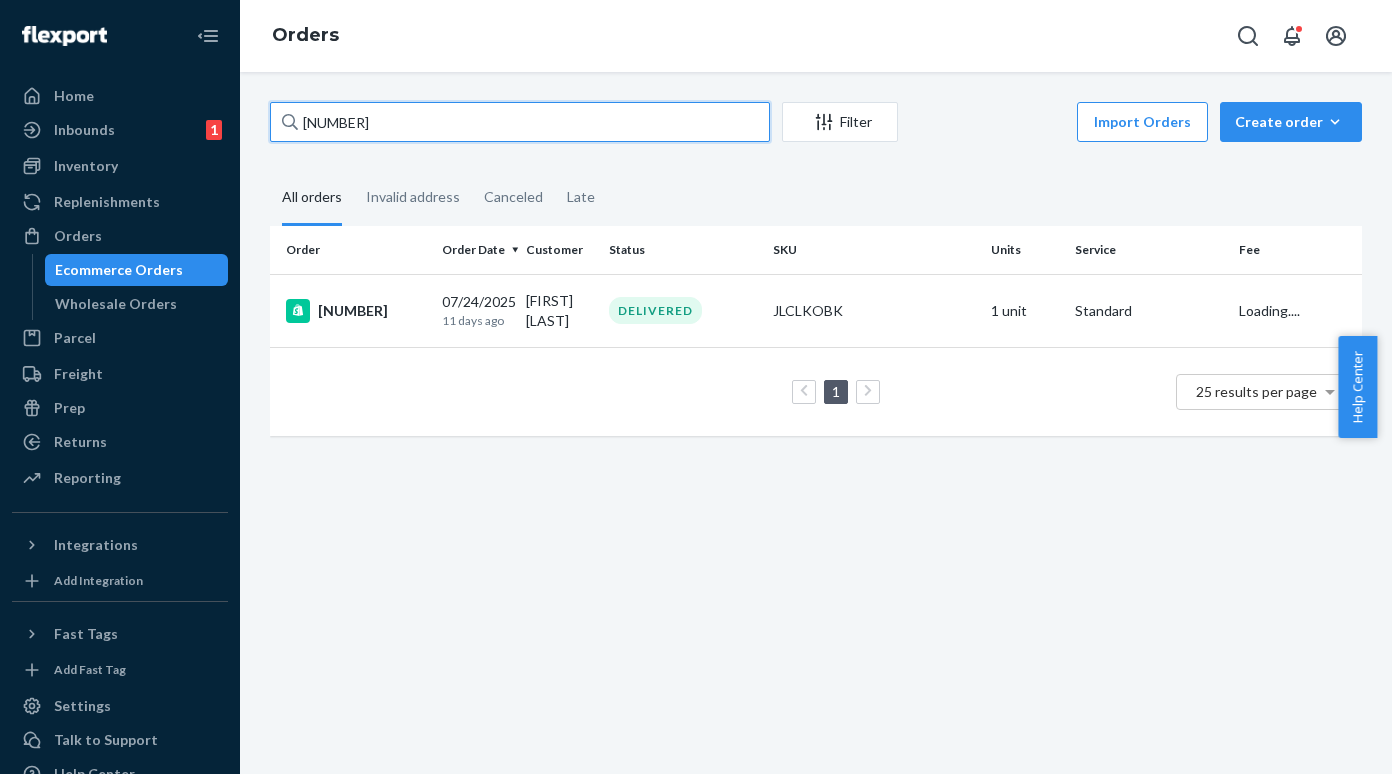 click on "[NUMBER]" at bounding box center (520, 122) 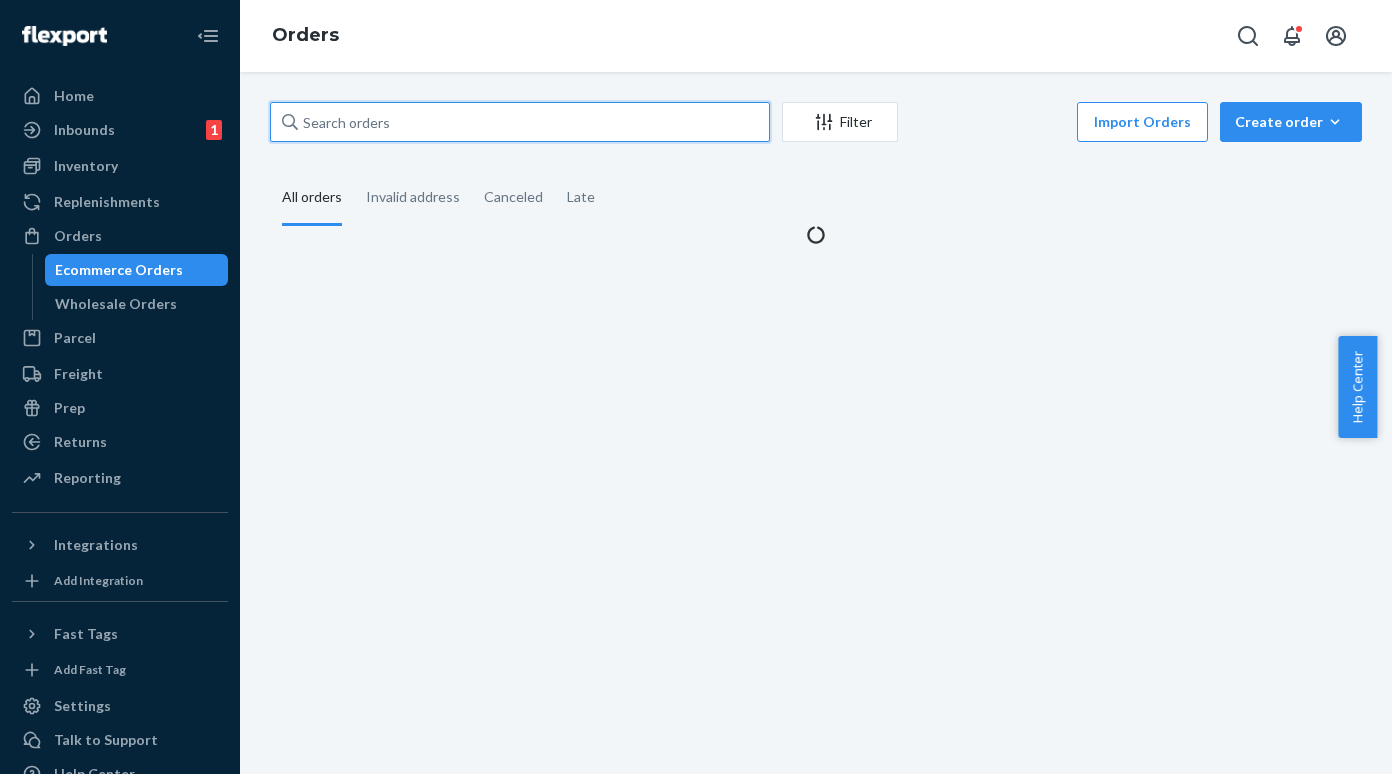 paste on "[NUMBER]" 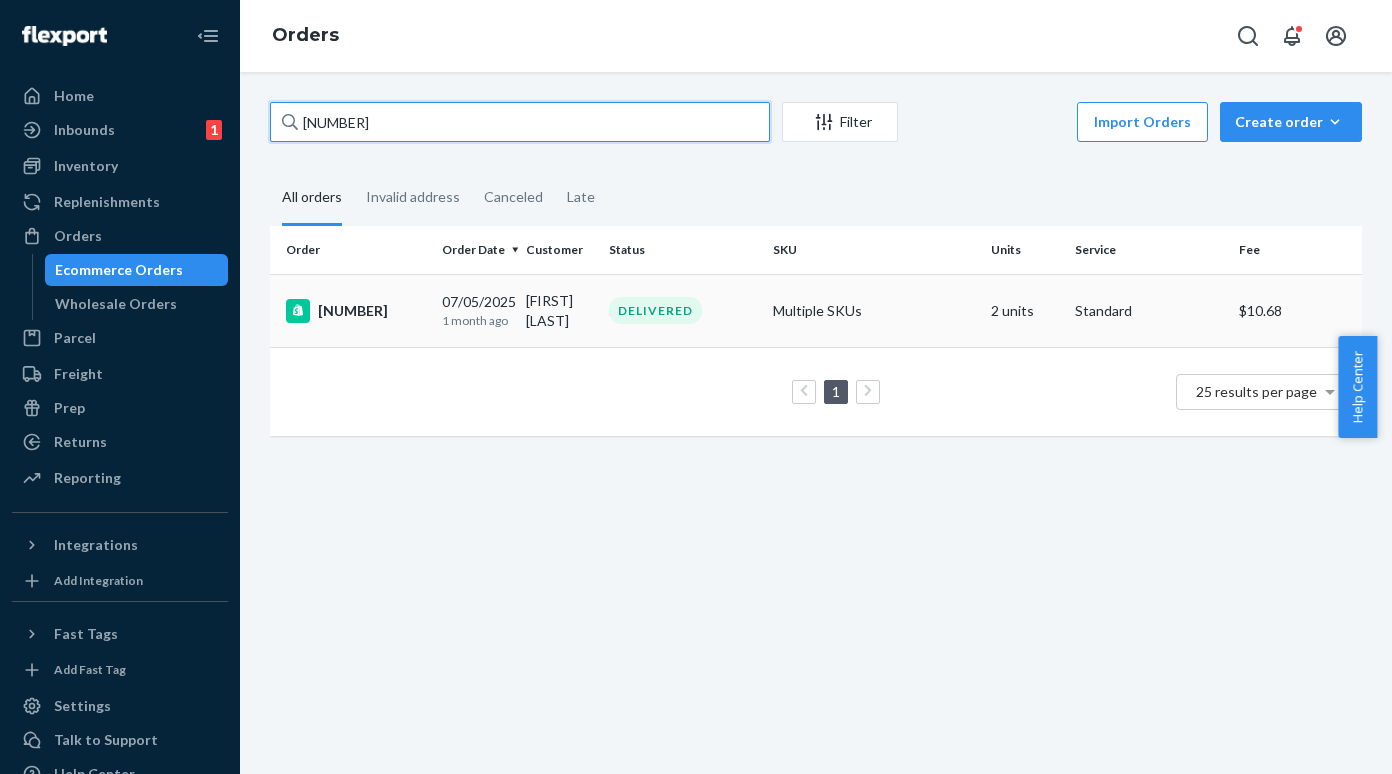 type on "[NUMBER]" 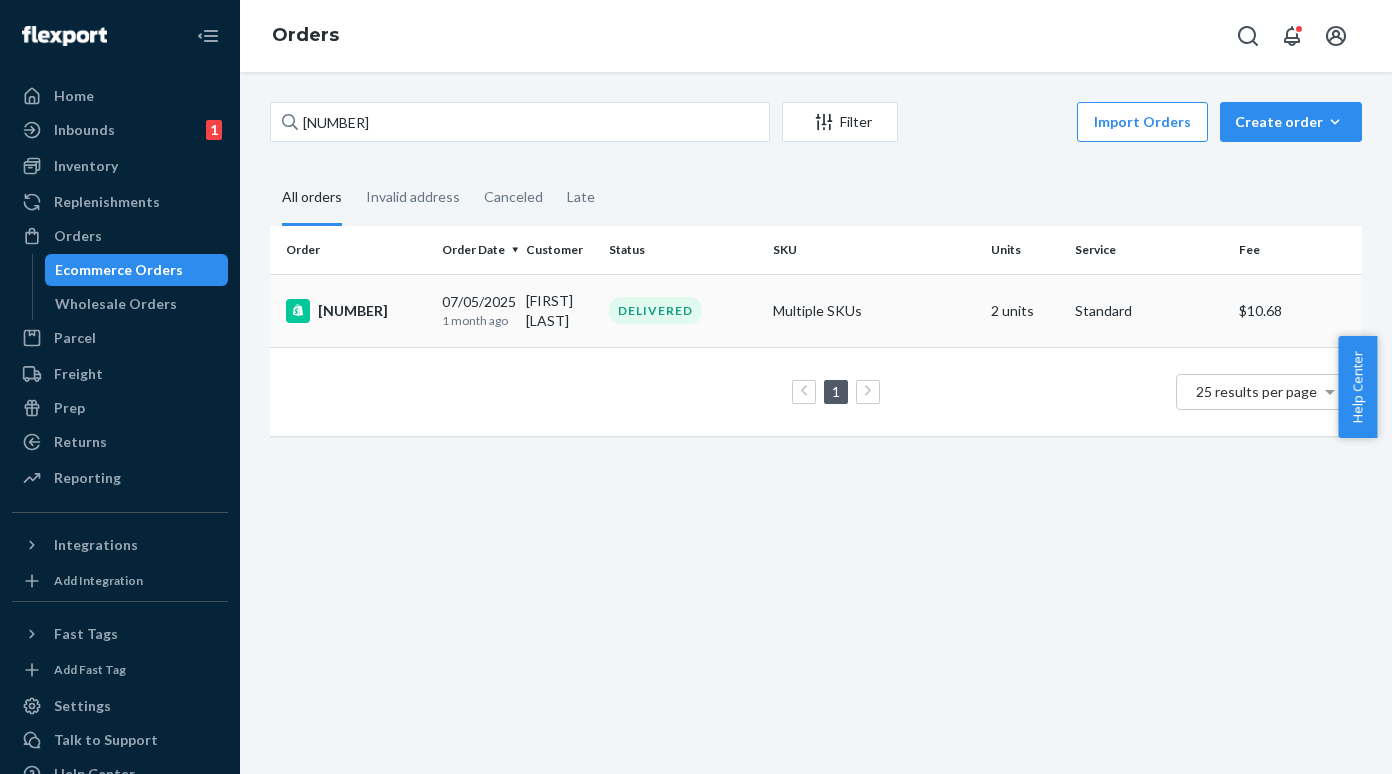 click on "[NUMBER]" at bounding box center [356, 311] 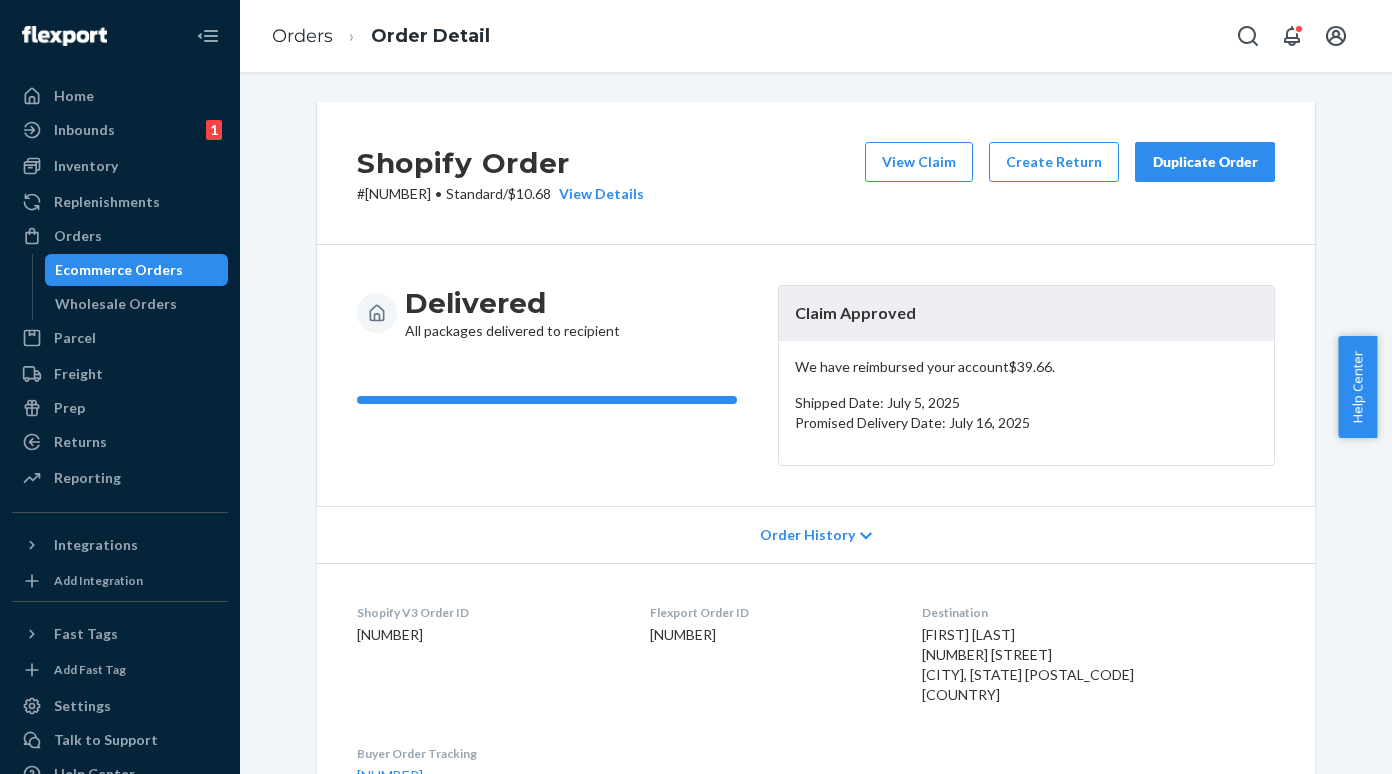 click on "# [NUMBER] • Standard  /  $[PRICE] View Details" at bounding box center [500, 194] 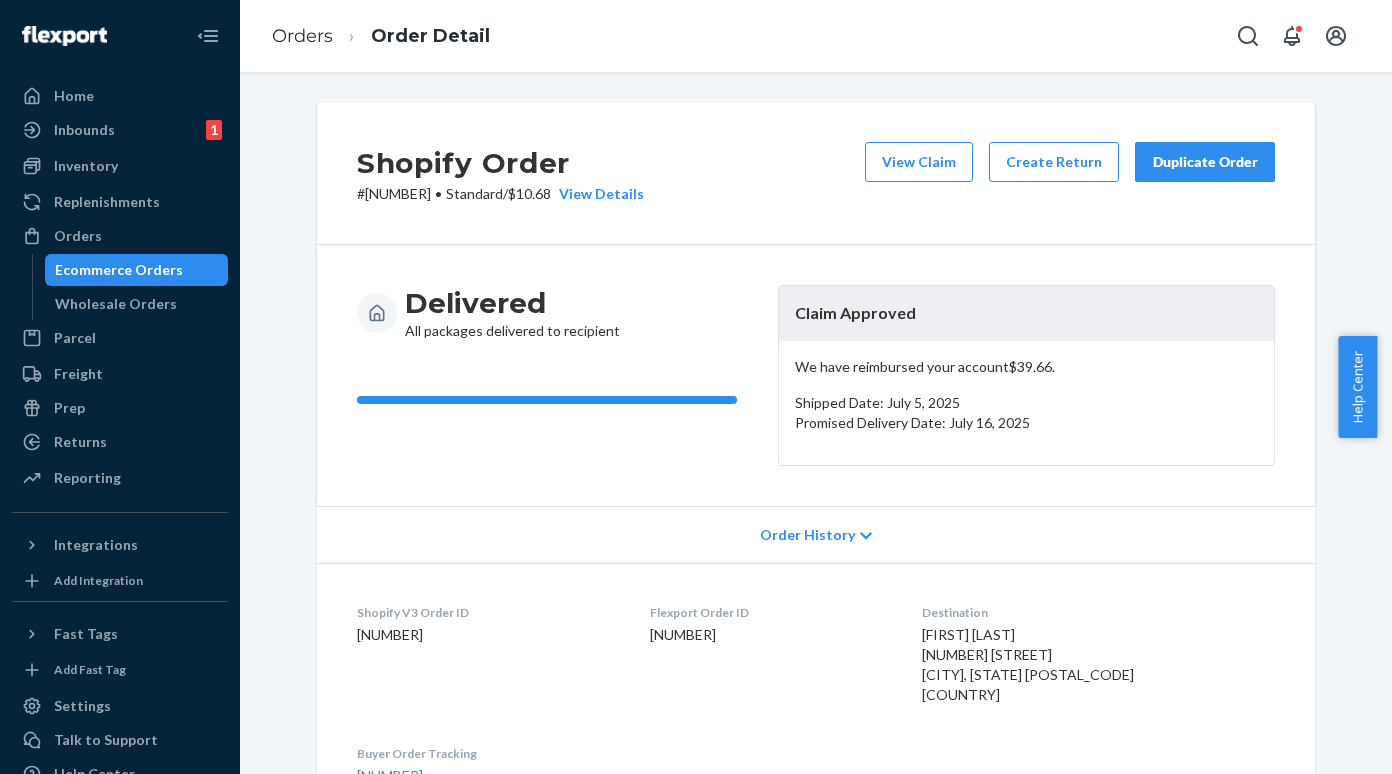 click on "Ecommerce Orders" at bounding box center (119, 270) 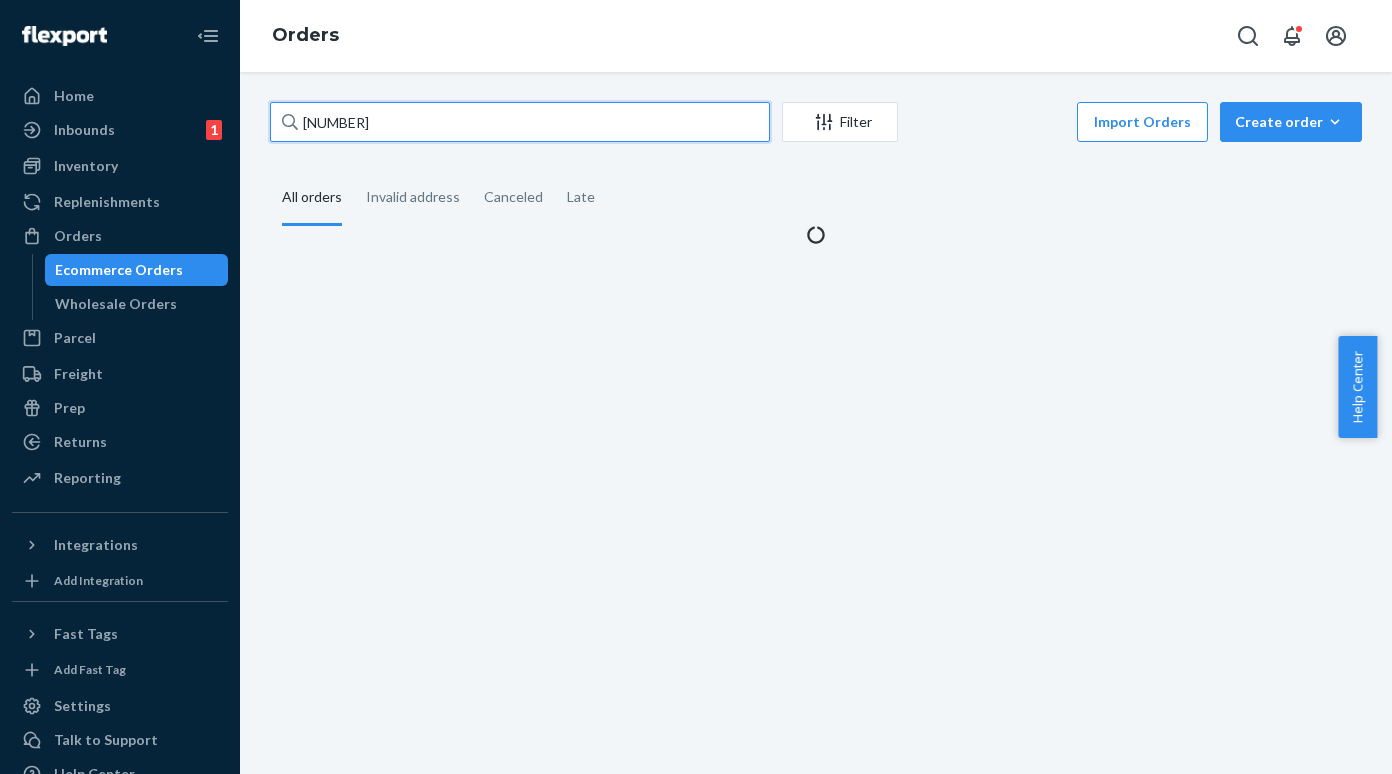 click on "[NUMBER]" at bounding box center [520, 122] 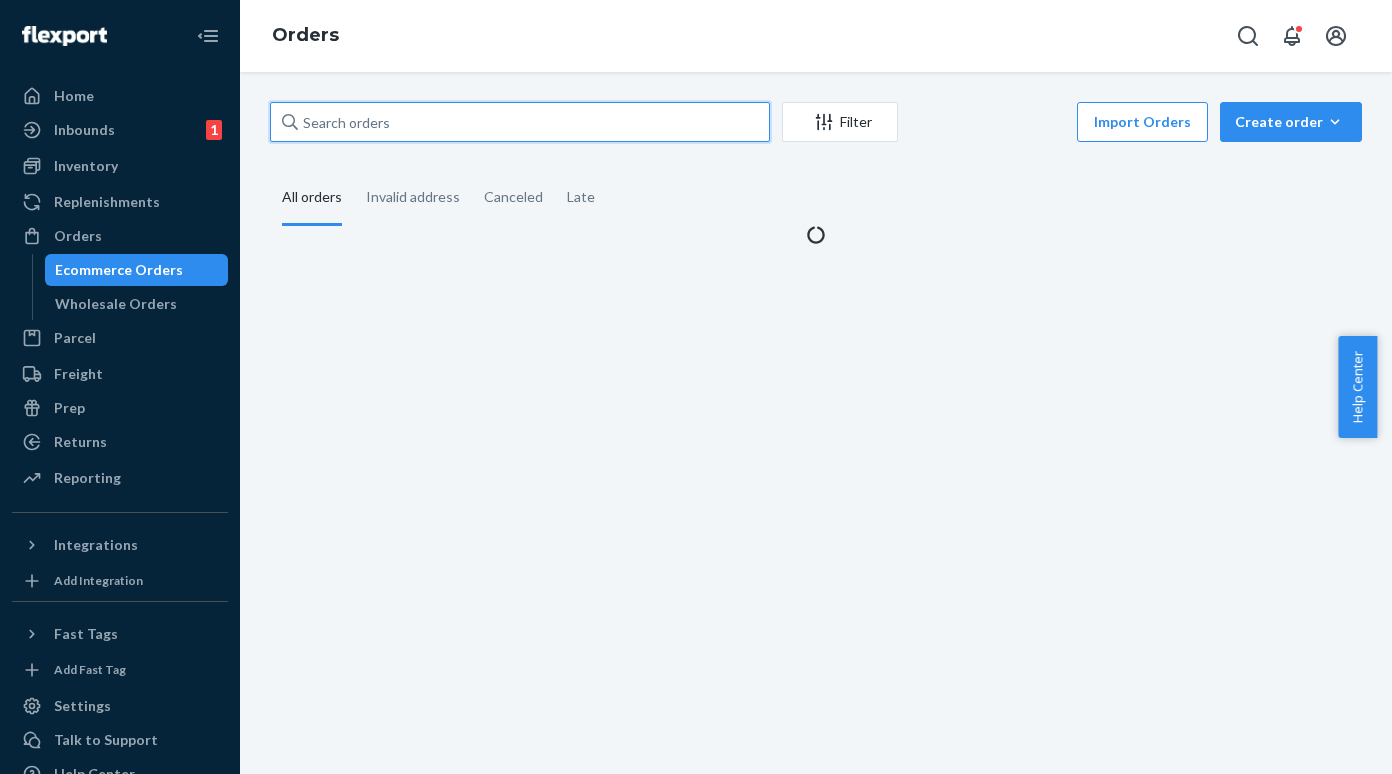 paste on "[NUMBER]" 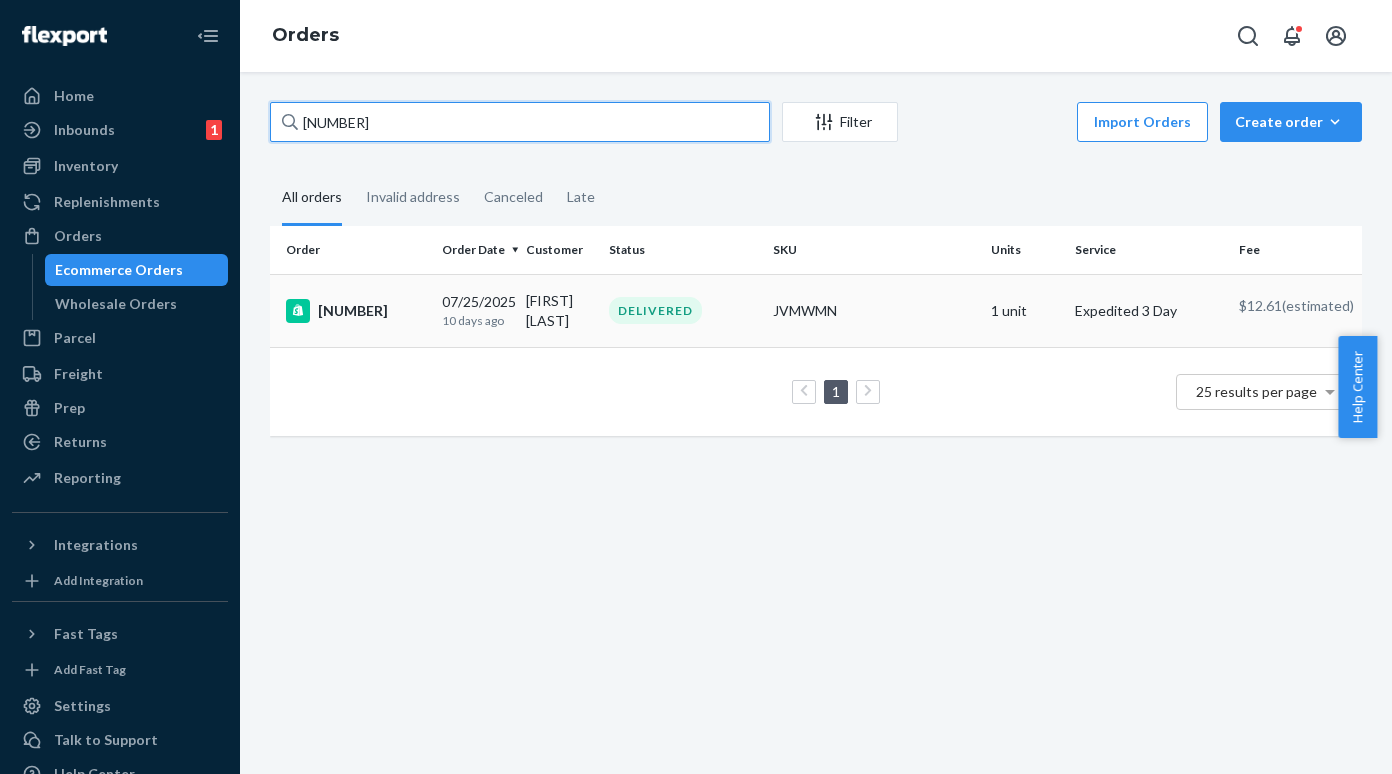 type on "[NUMBER]" 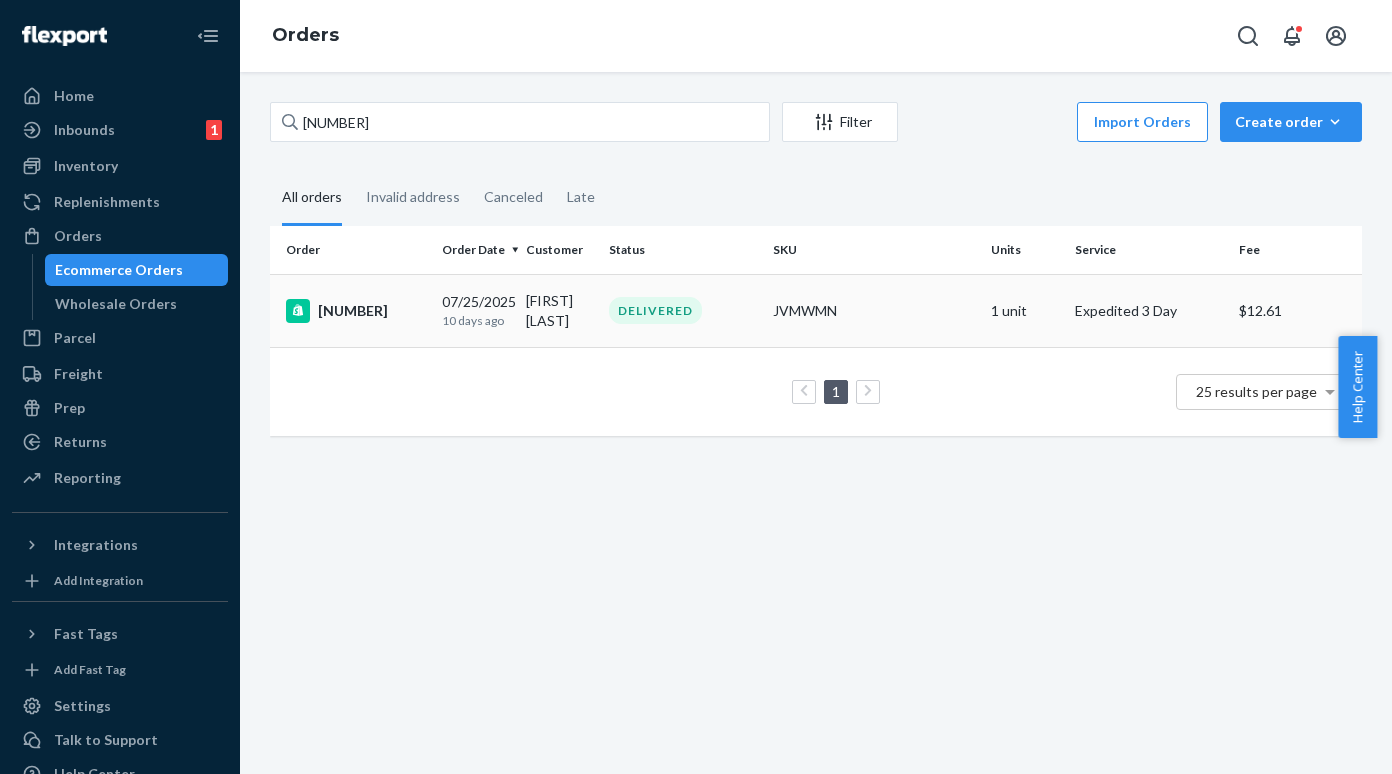 click on "[NUMBER]" at bounding box center [356, 311] 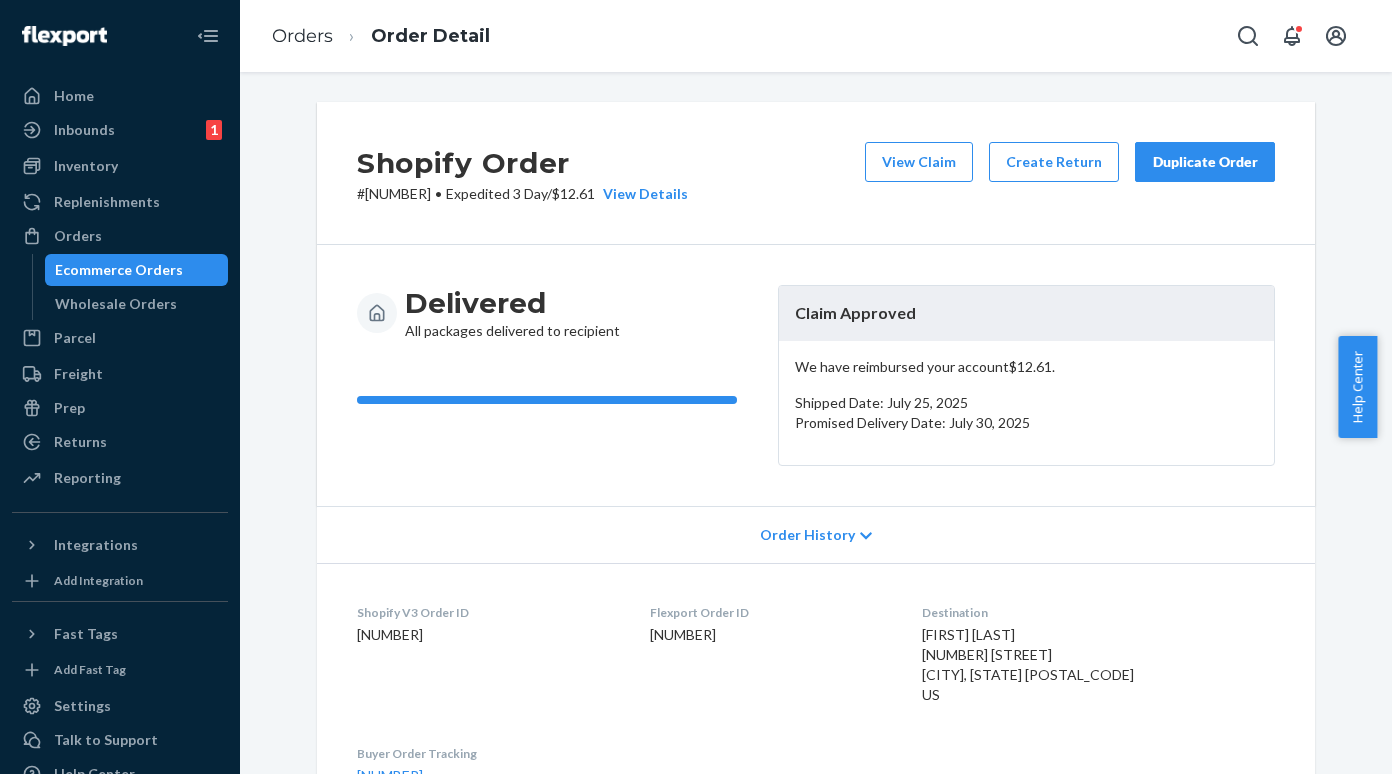 click on "# [NUMBER] • Expedited 3 Day  /  $[PRICE] View Details" at bounding box center [522, 194] 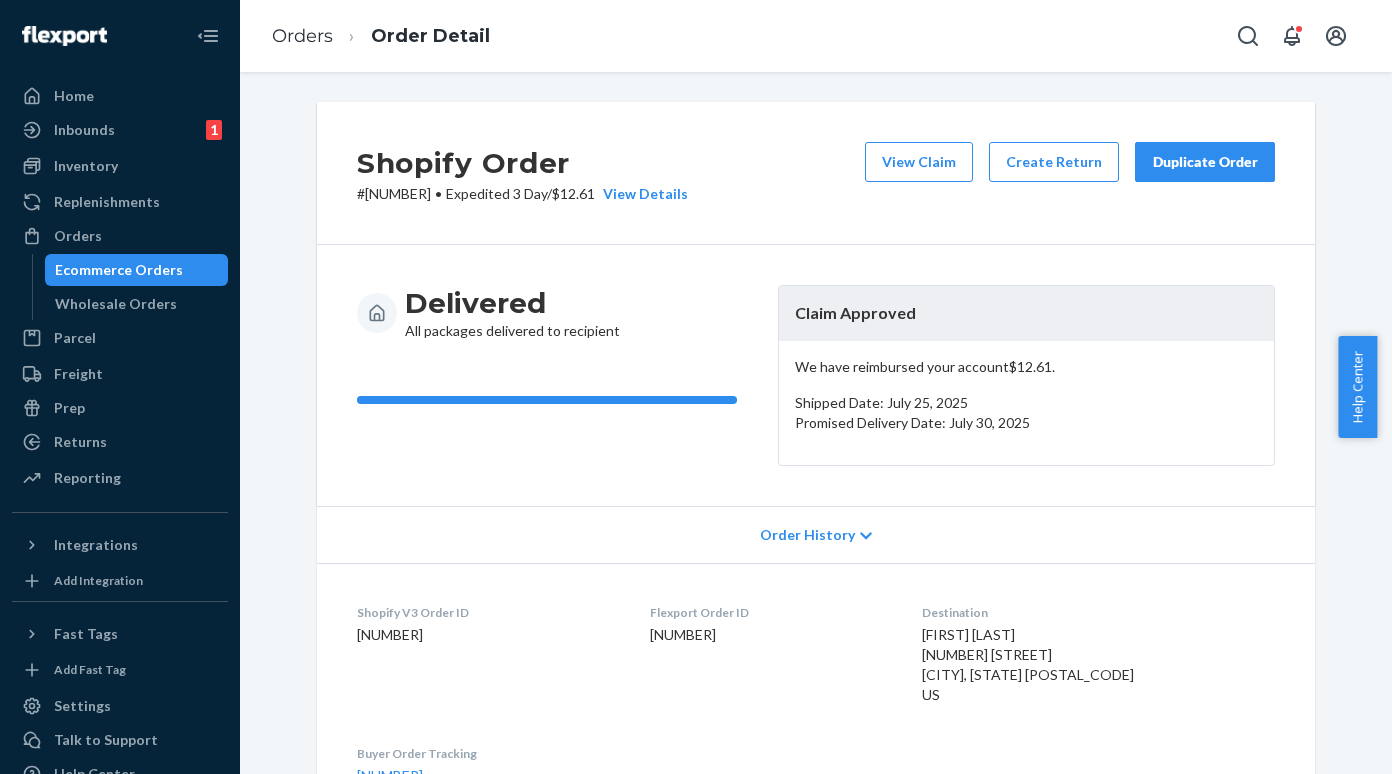 click on "# [NUMBER] • Expedited 3 Day  /  $[PRICE] View Details" at bounding box center [522, 194] 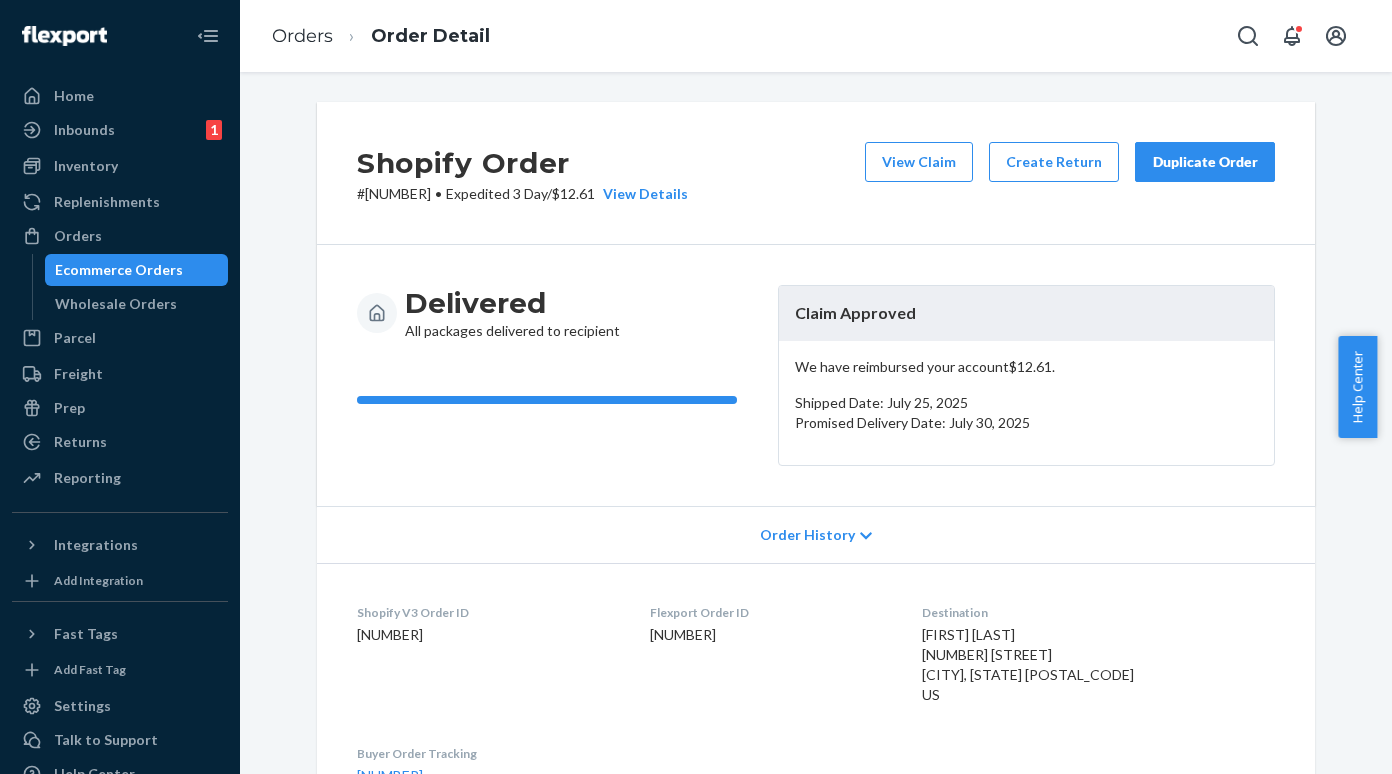 click on "Ecommerce Orders" at bounding box center (137, 270) 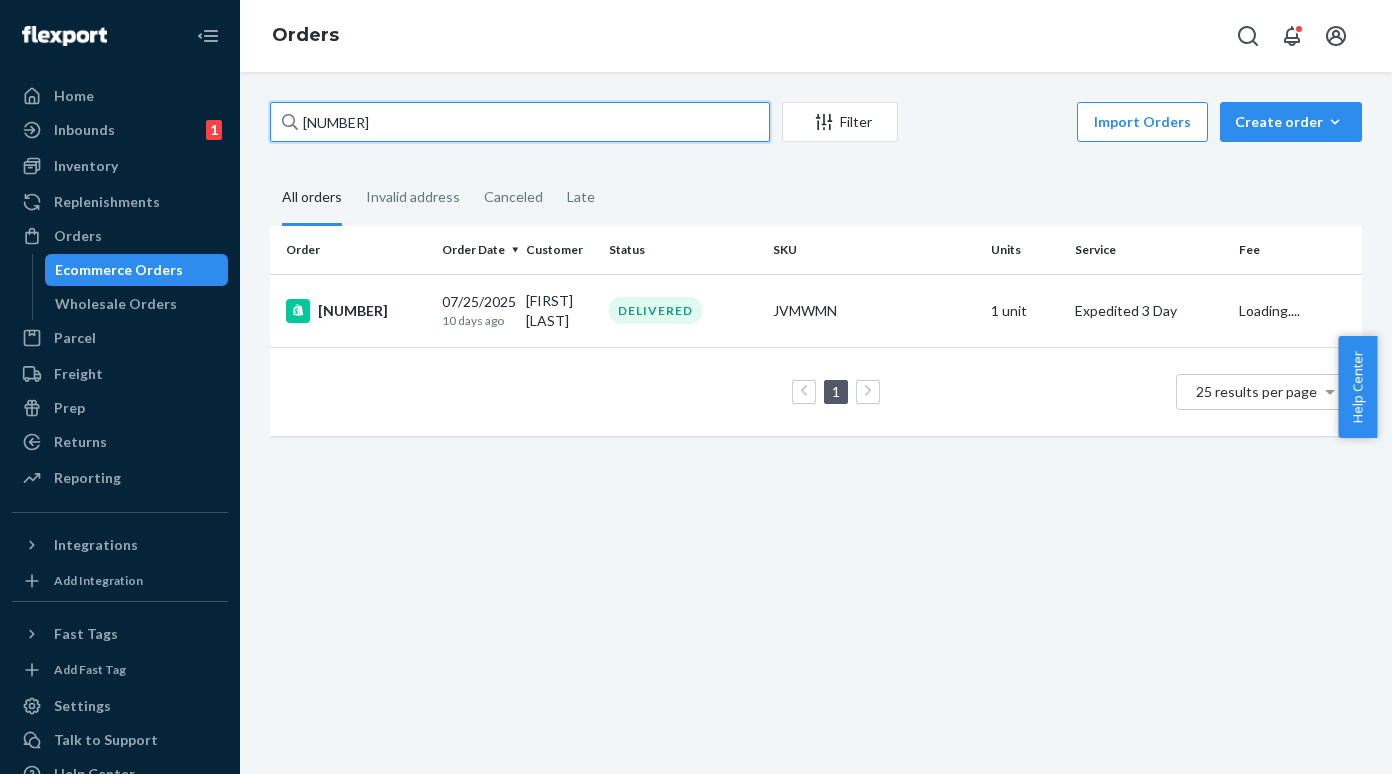 click on "[NUMBER]" at bounding box center (520, 122) 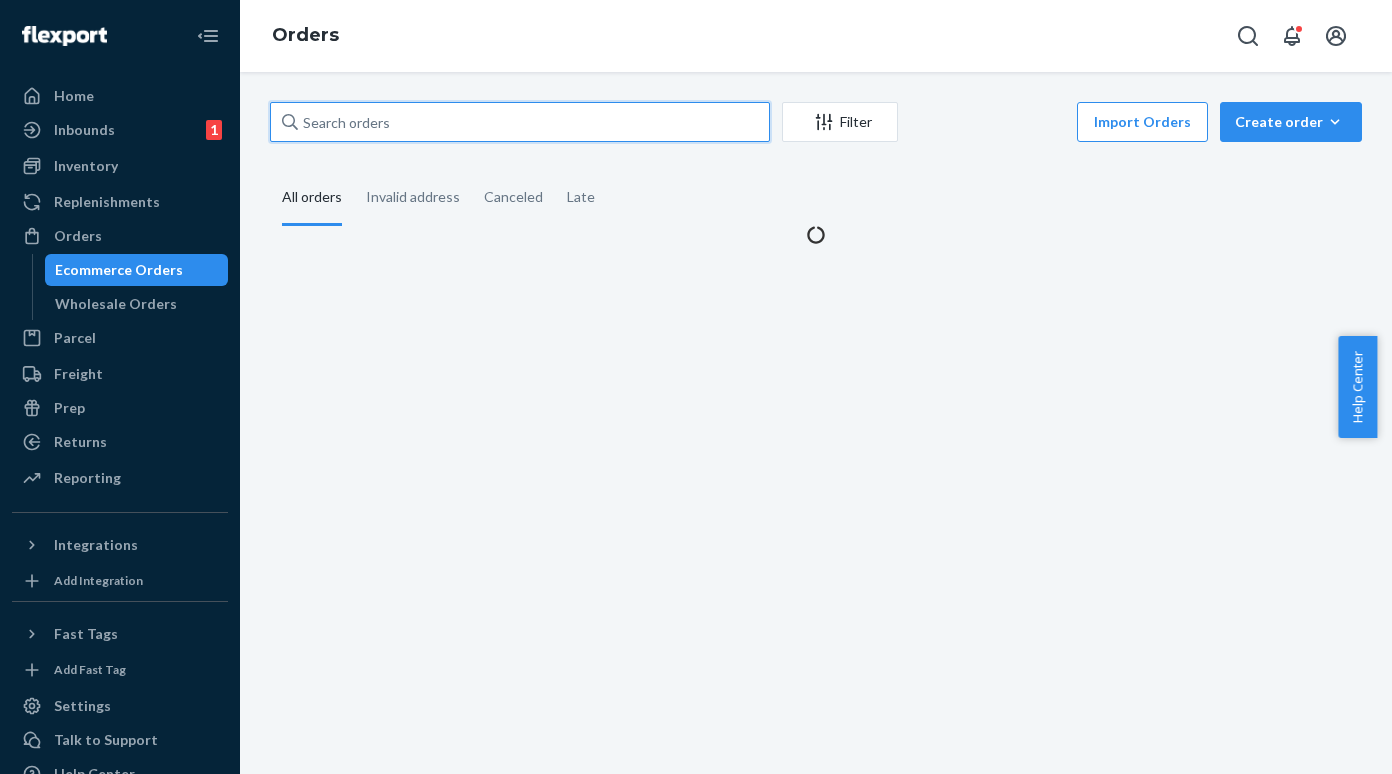 paste on "[NUMBER]" 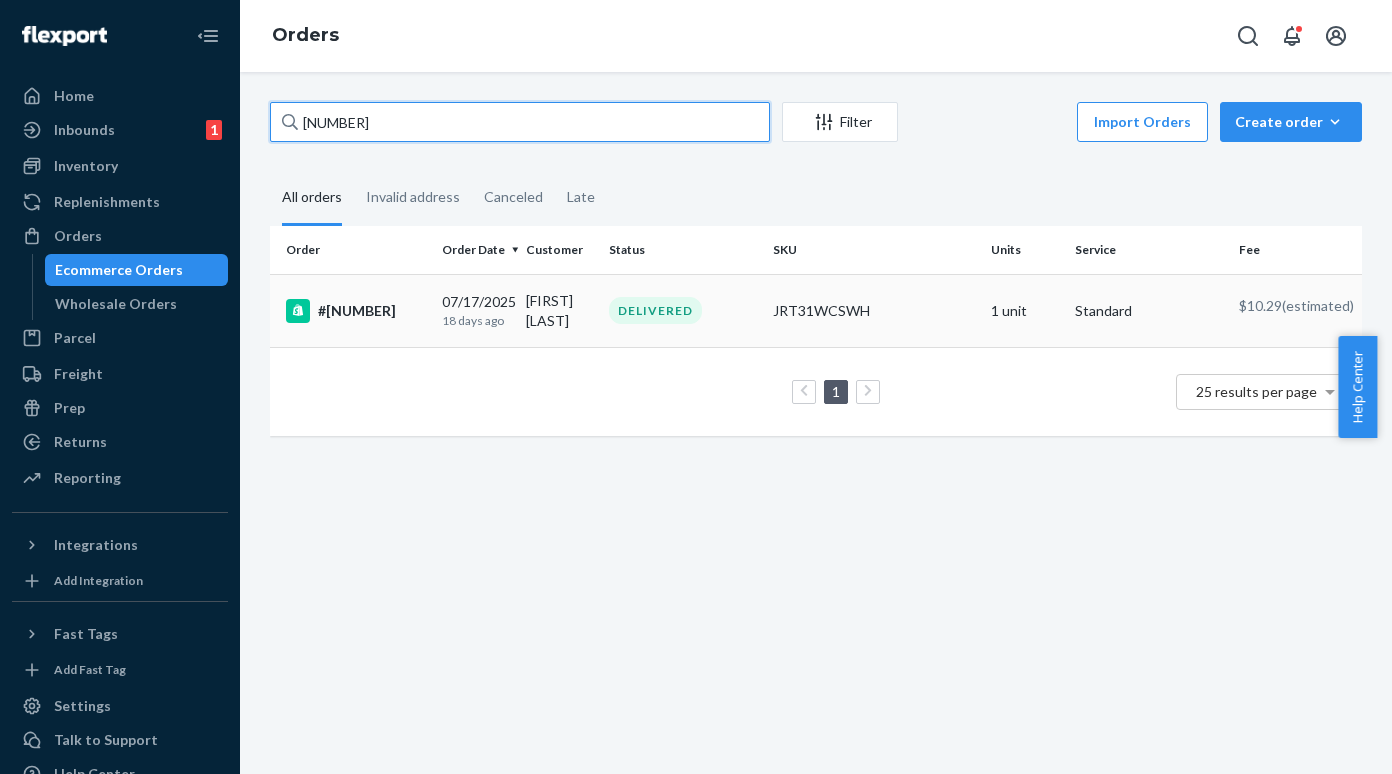 type on "[NUMBER]" 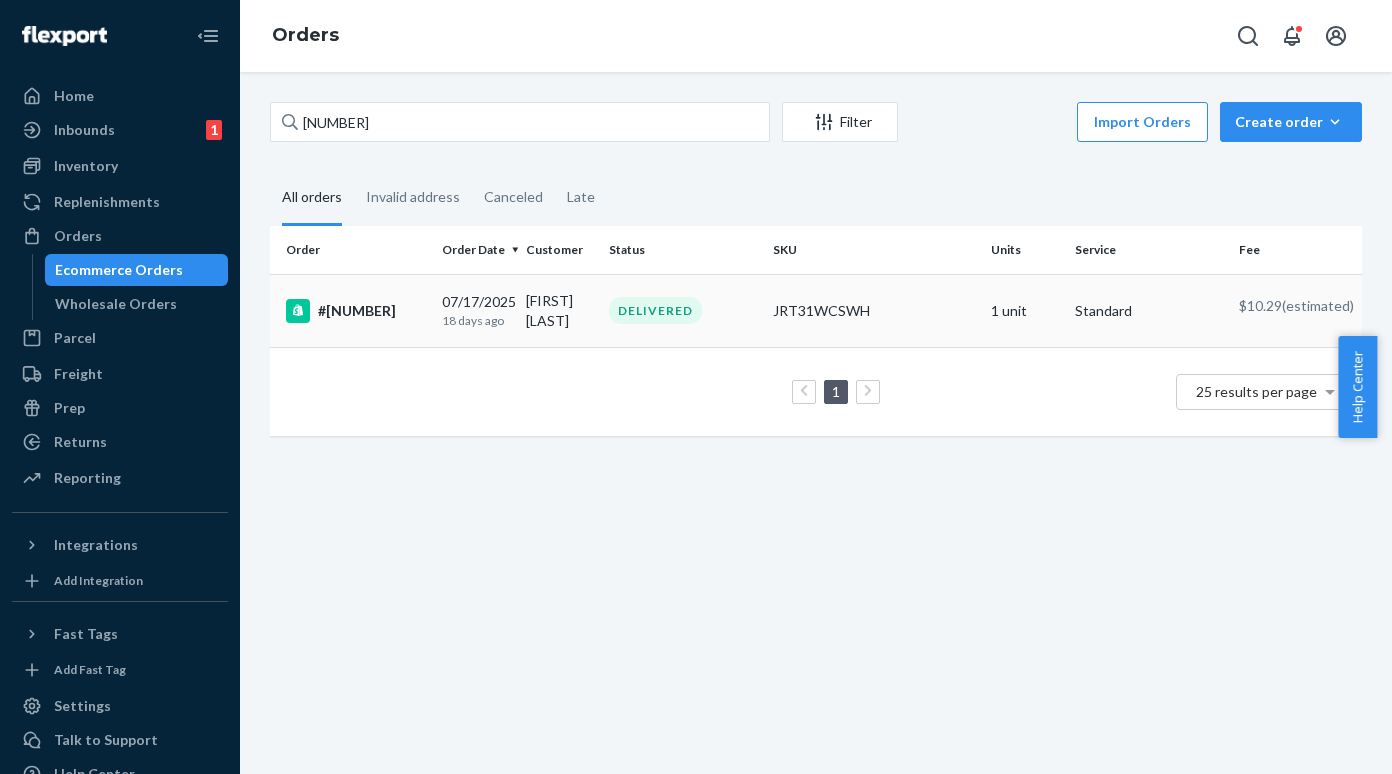 click on "#[NUMBER]" at bounding box center [352, 310] 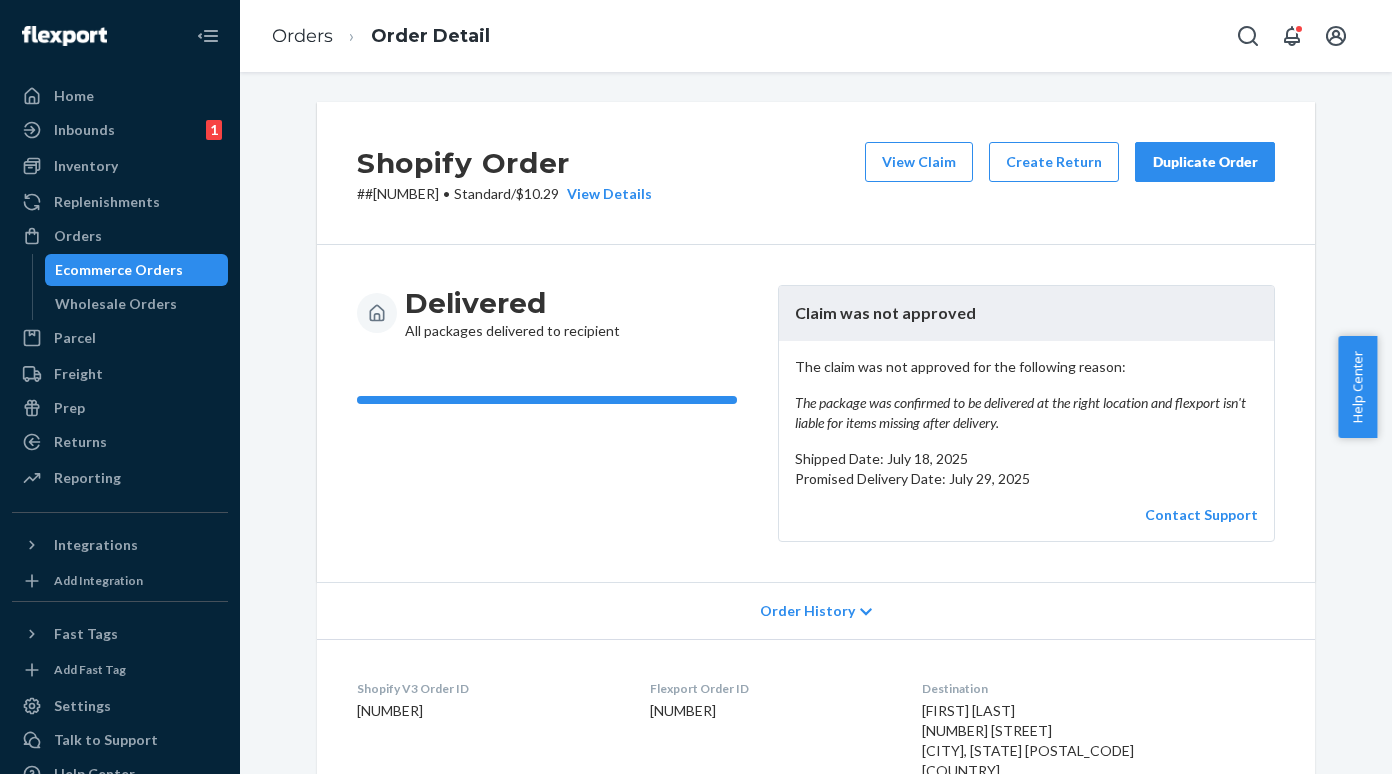 click on "Orders" at bounding box center [120, 236] 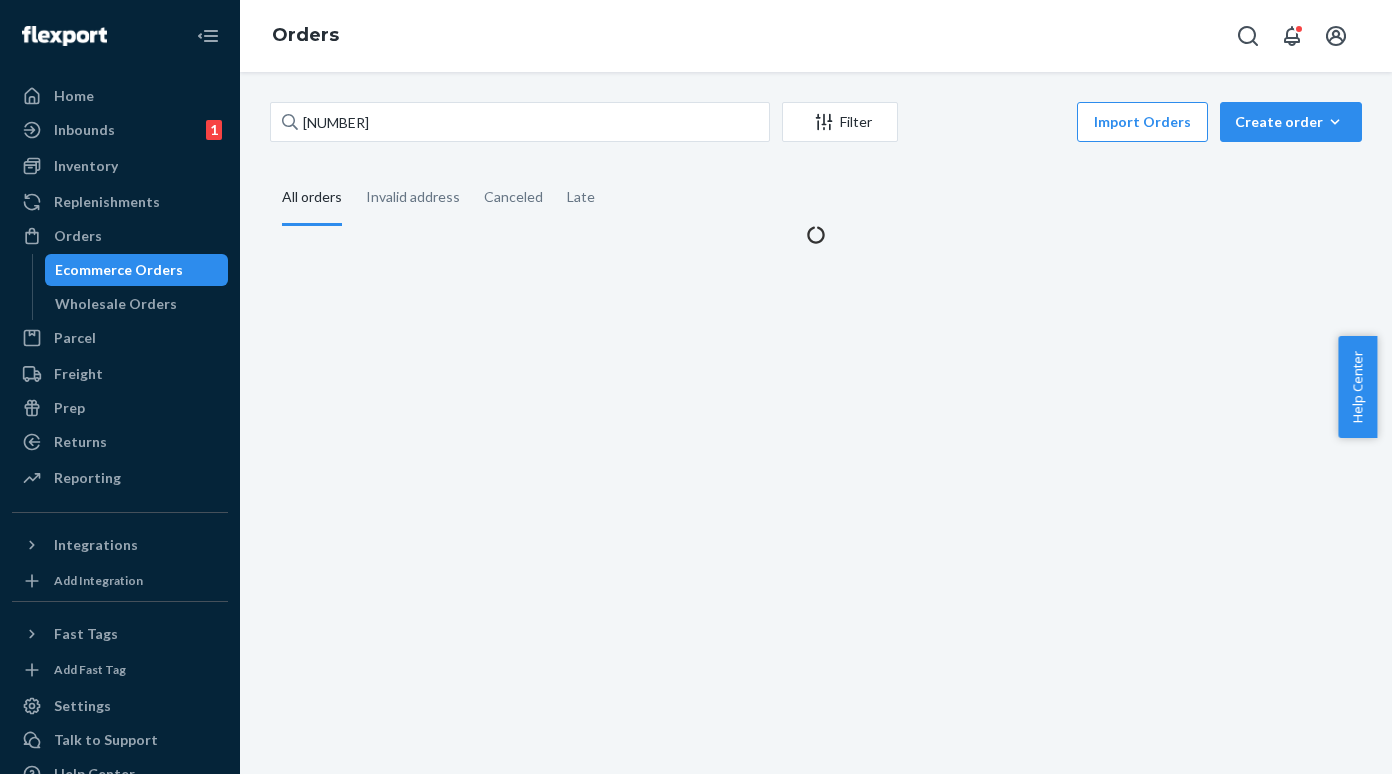 click on "Ecommerce Orders" at bounding box center [119, 270] 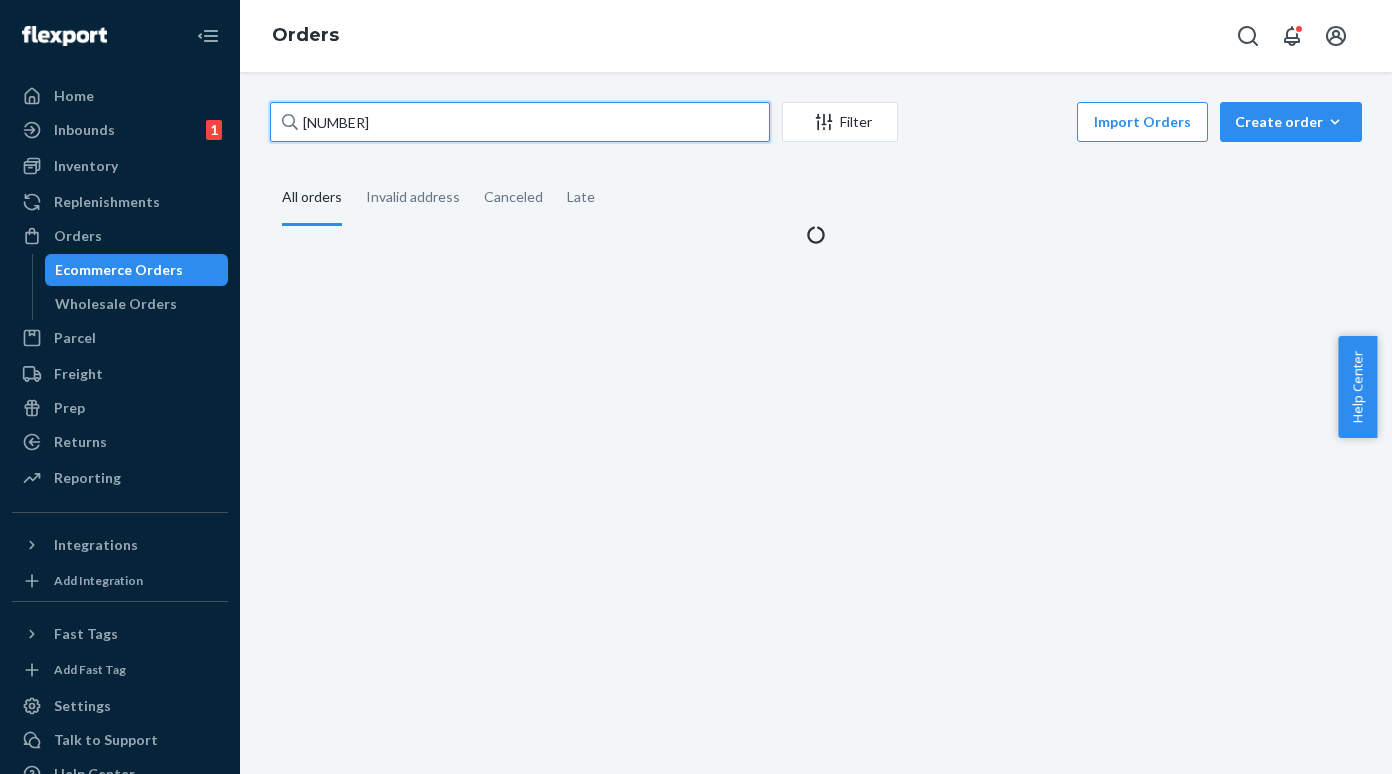 click on "[NUMBER]" at bounding box center [520, 122] 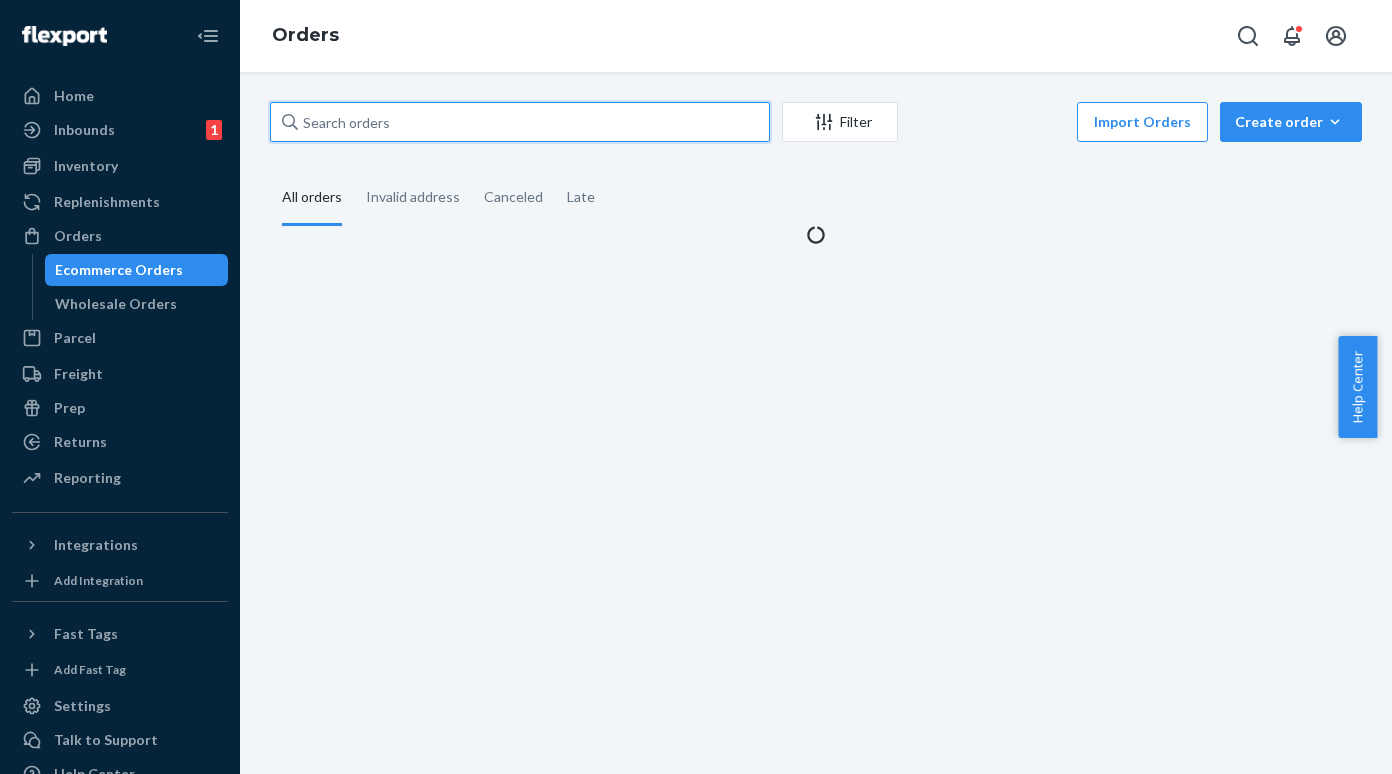 paste on "[NUMBER]" 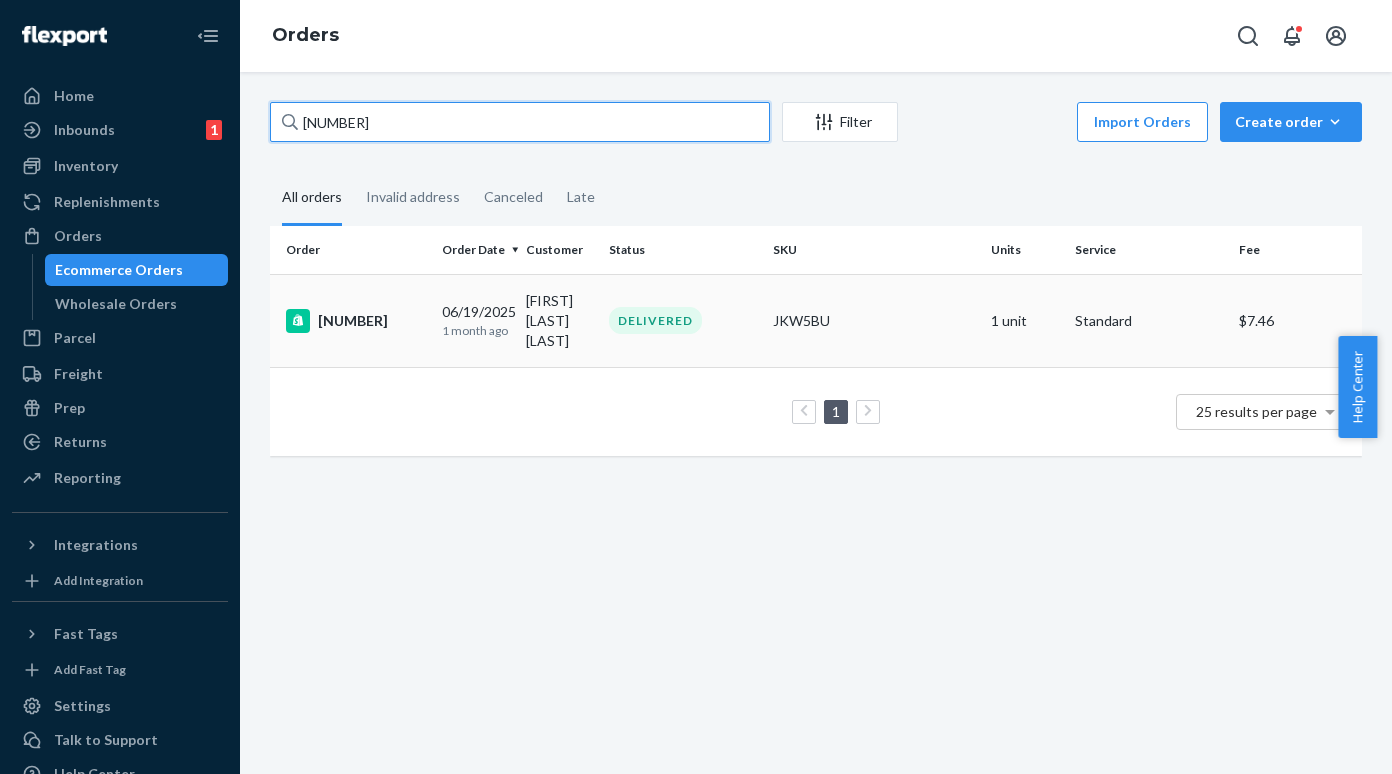 type on "[NUMBER]" 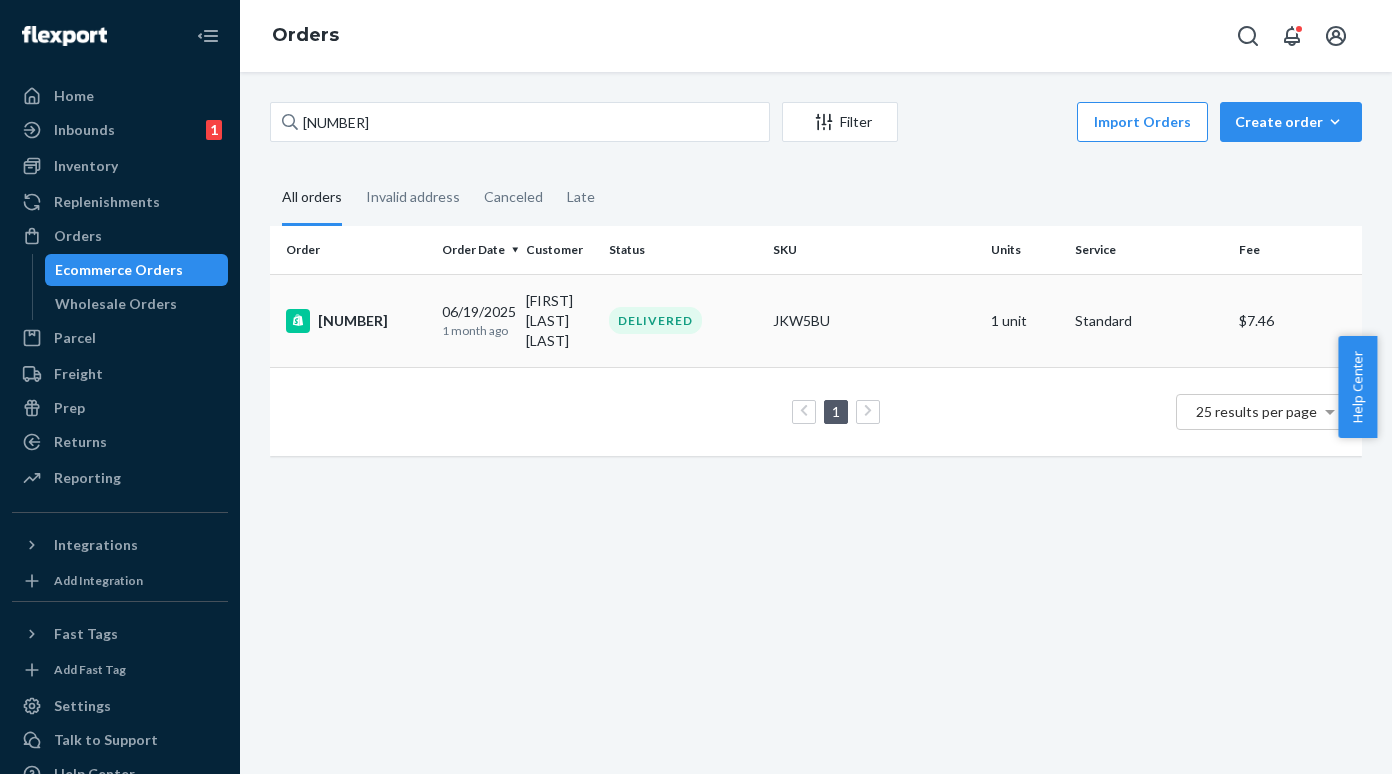 click on "[NUMBER]" at bounding box center (356, 321) 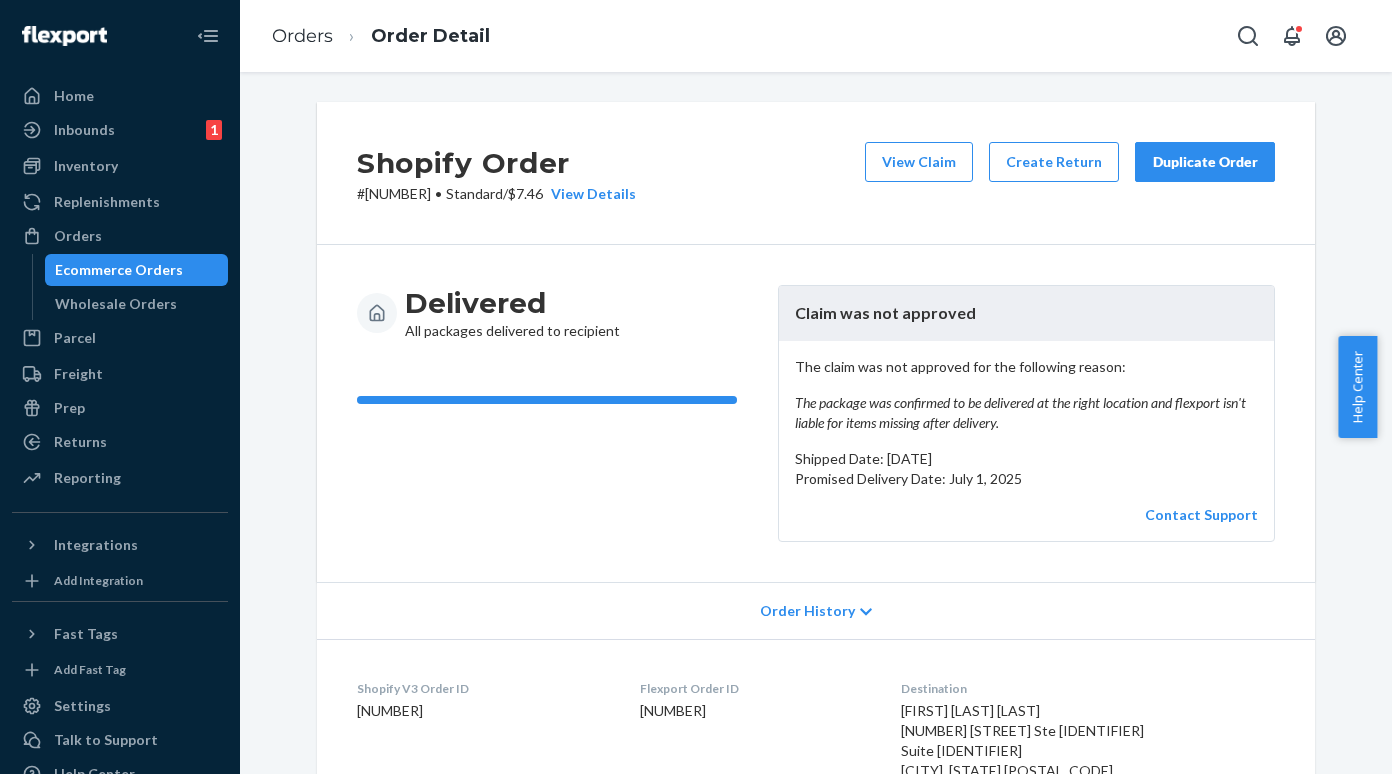 click on "Ecommerce Orders" at bounding box center (137, 270) 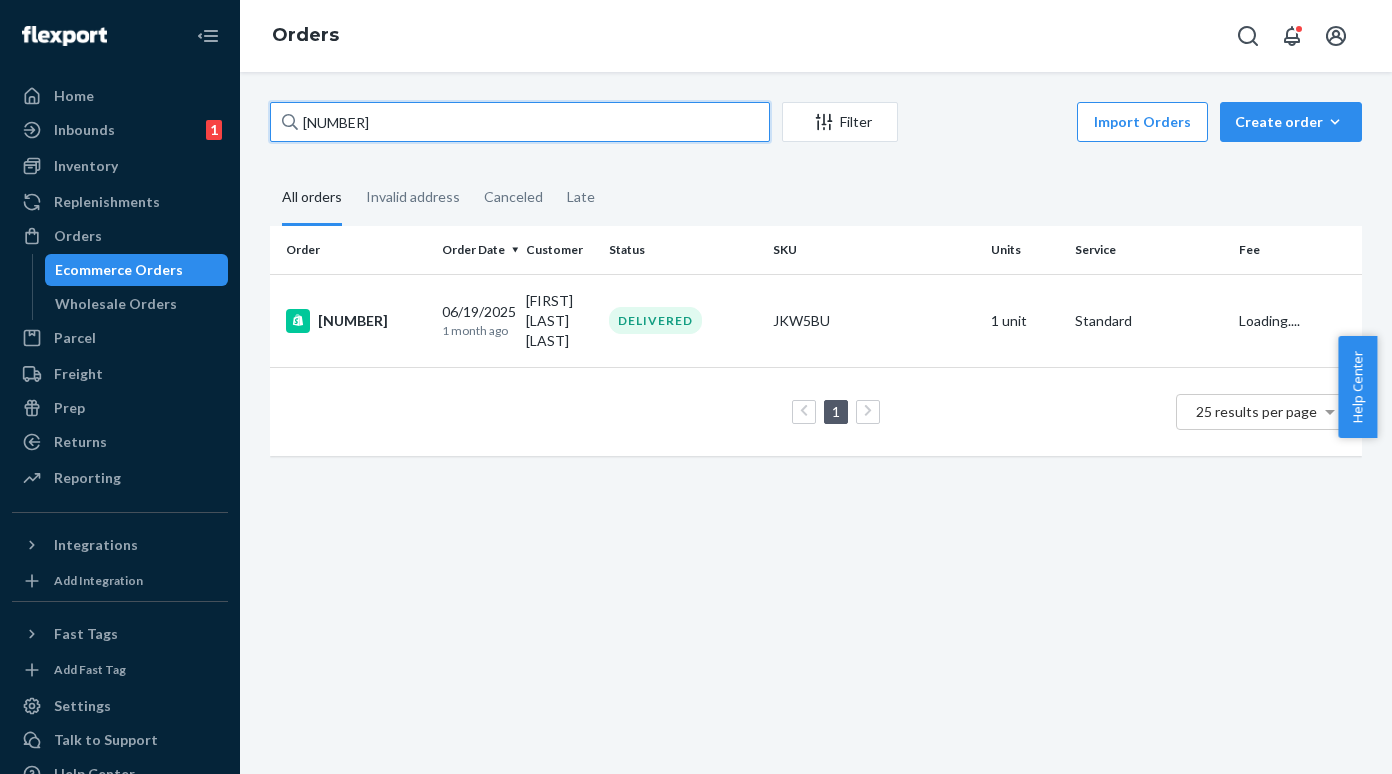 click on "[NUMBER]" at bounding box center [520, 122] 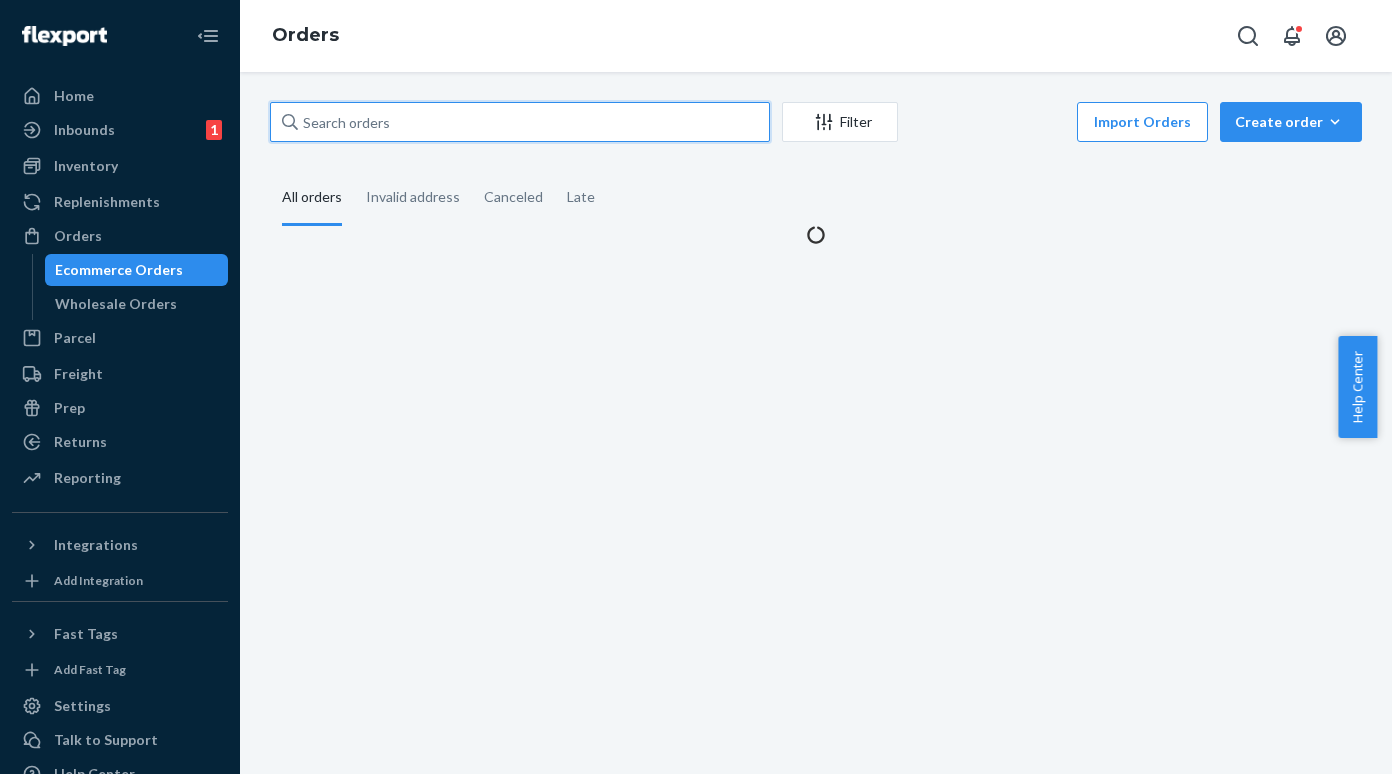 paste on "[NUMBER]" 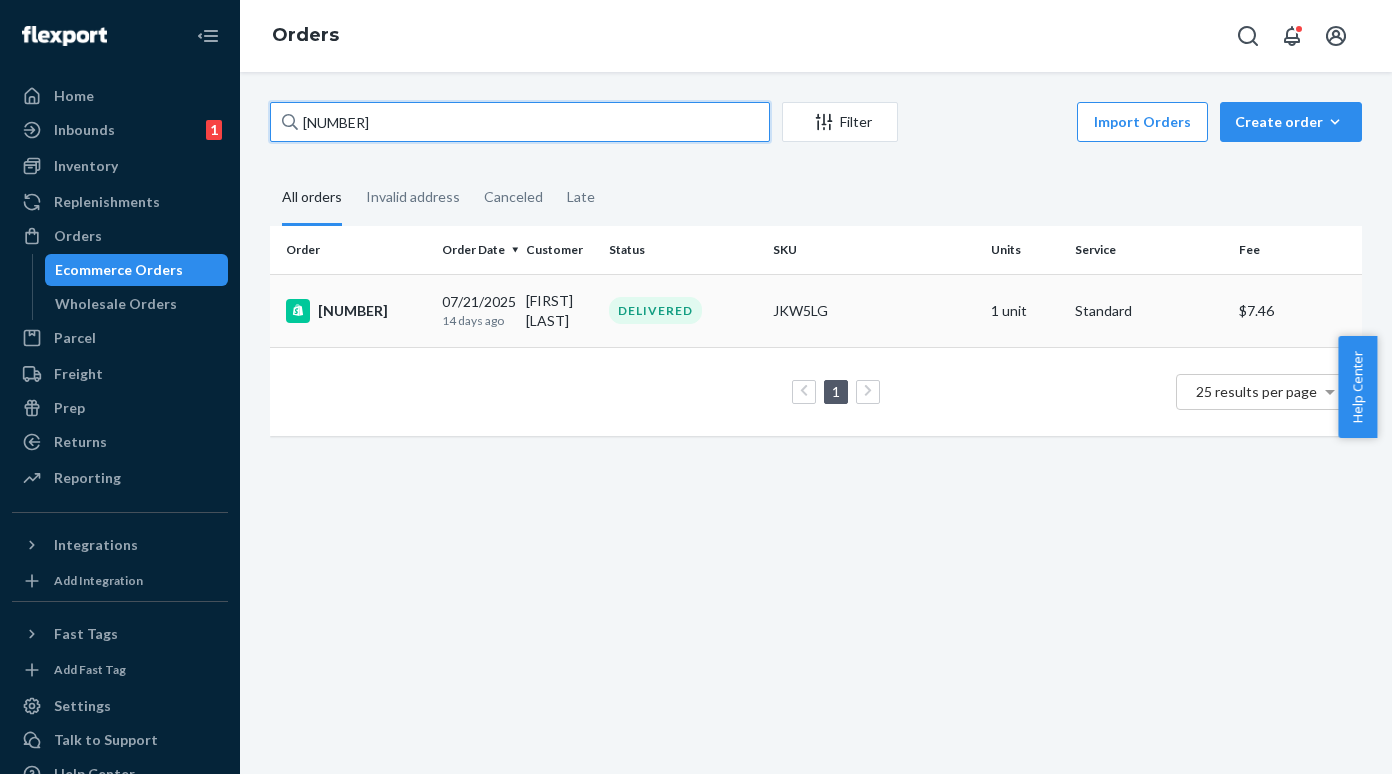 type on "[NUMBER]" 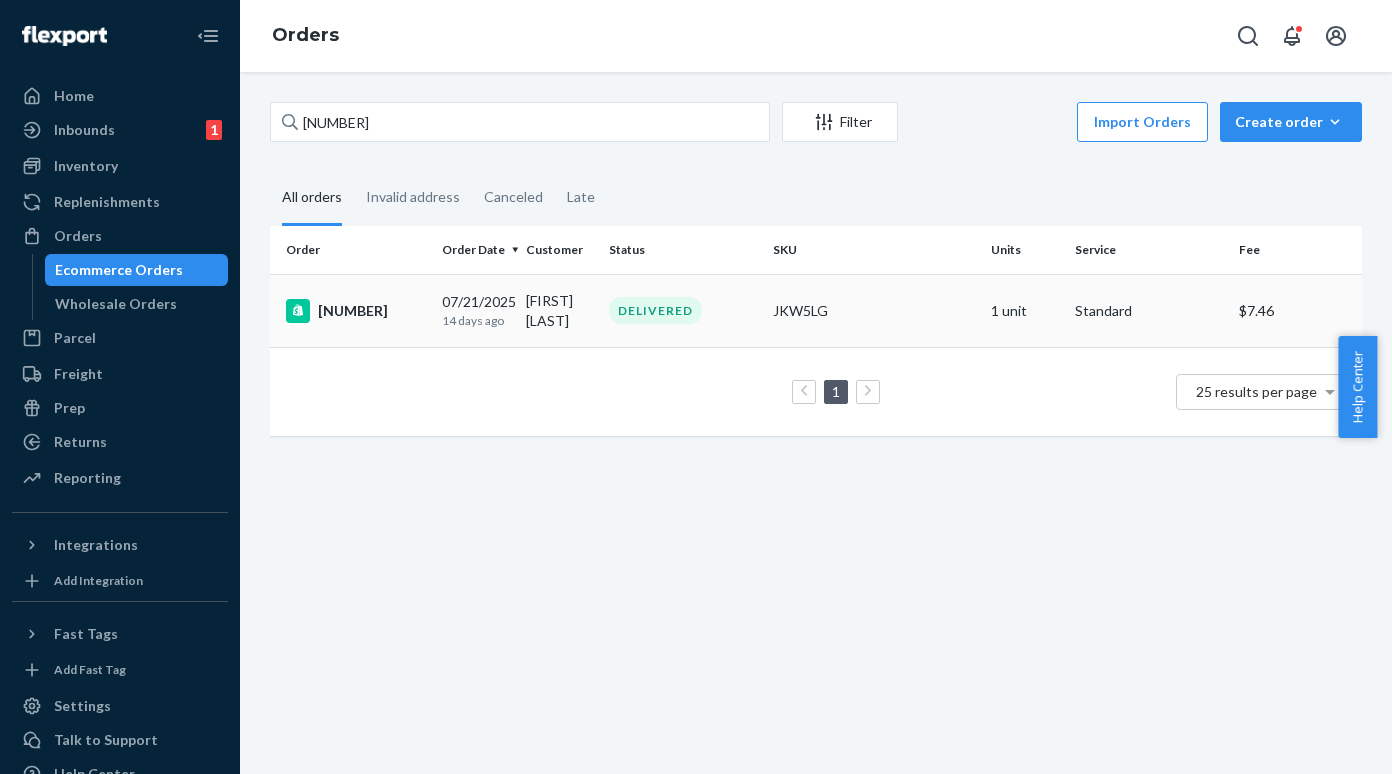 click on "[NUMBER]" at bounding box center [356, 311] 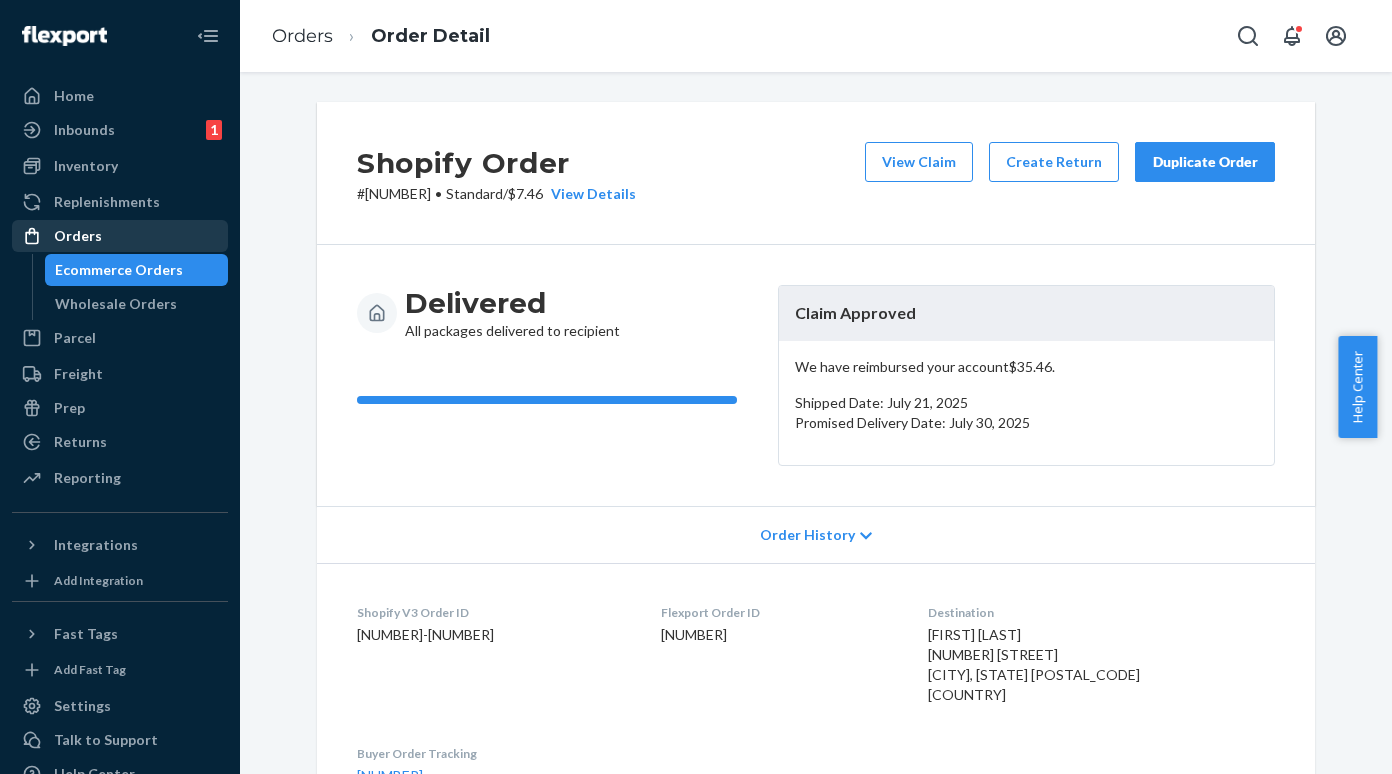click on "Ecommerce Orders" at bounding box center [119, 270] 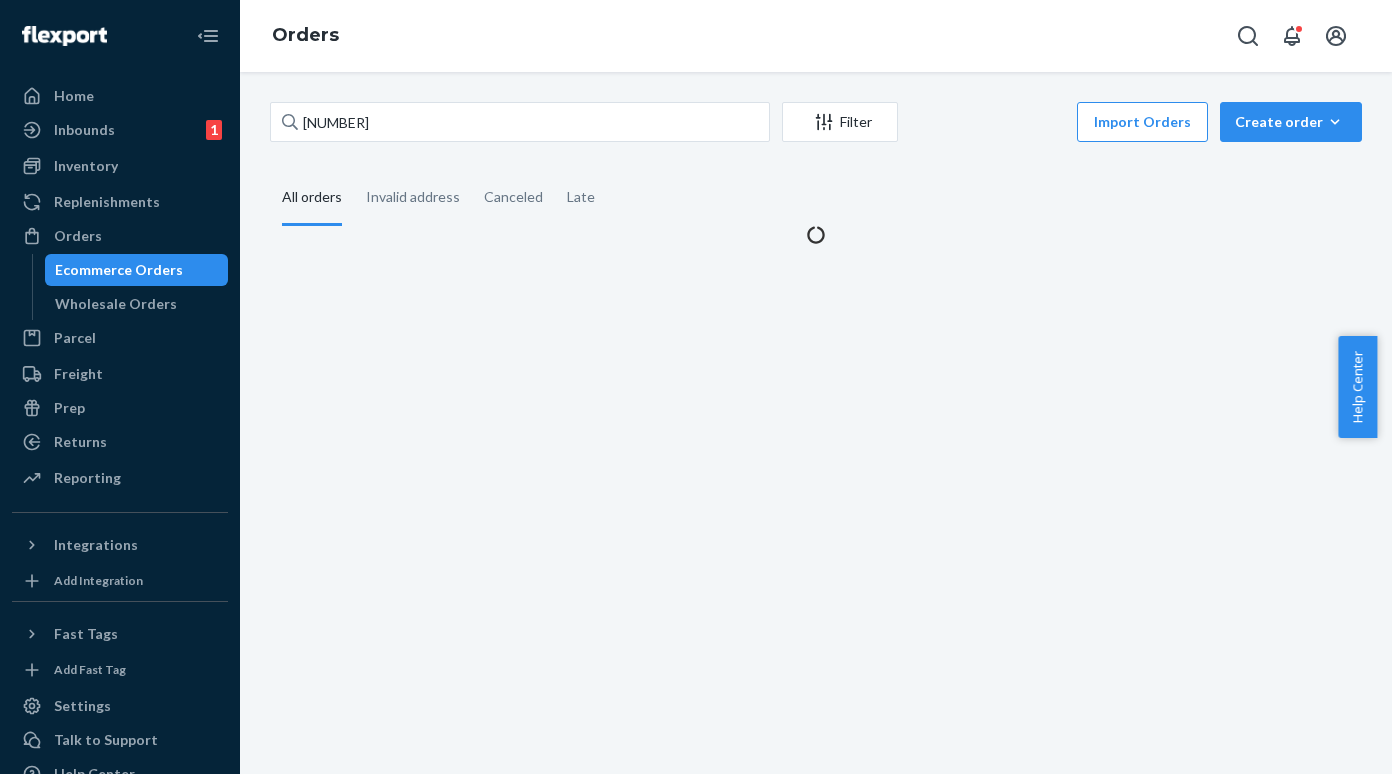 click on "[NUMBER] Filter Import Orders Create orderEcommerce order Removal order All orders Invalid address Canceled Late" at bounding box center (816, 173) 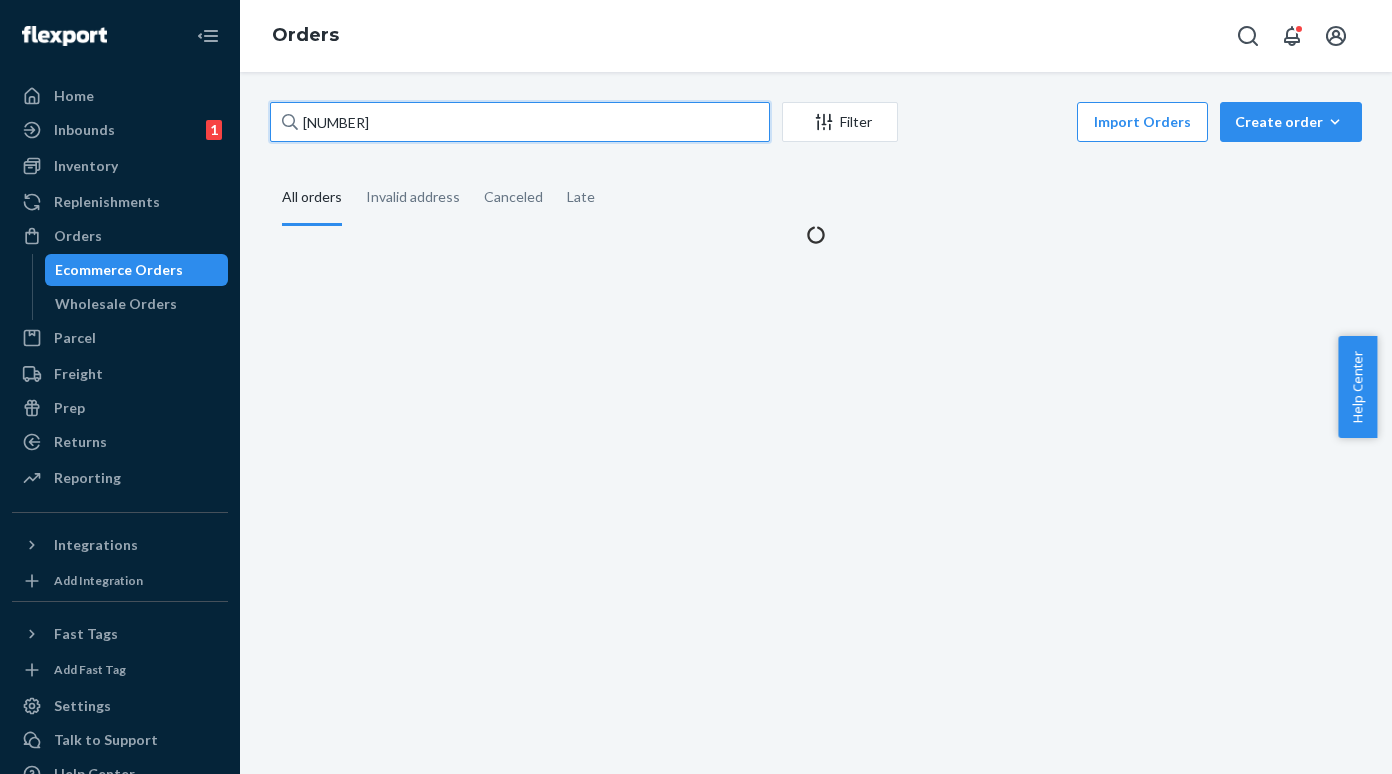 click on "[NUMBER]" at bounding box center [520, 122] 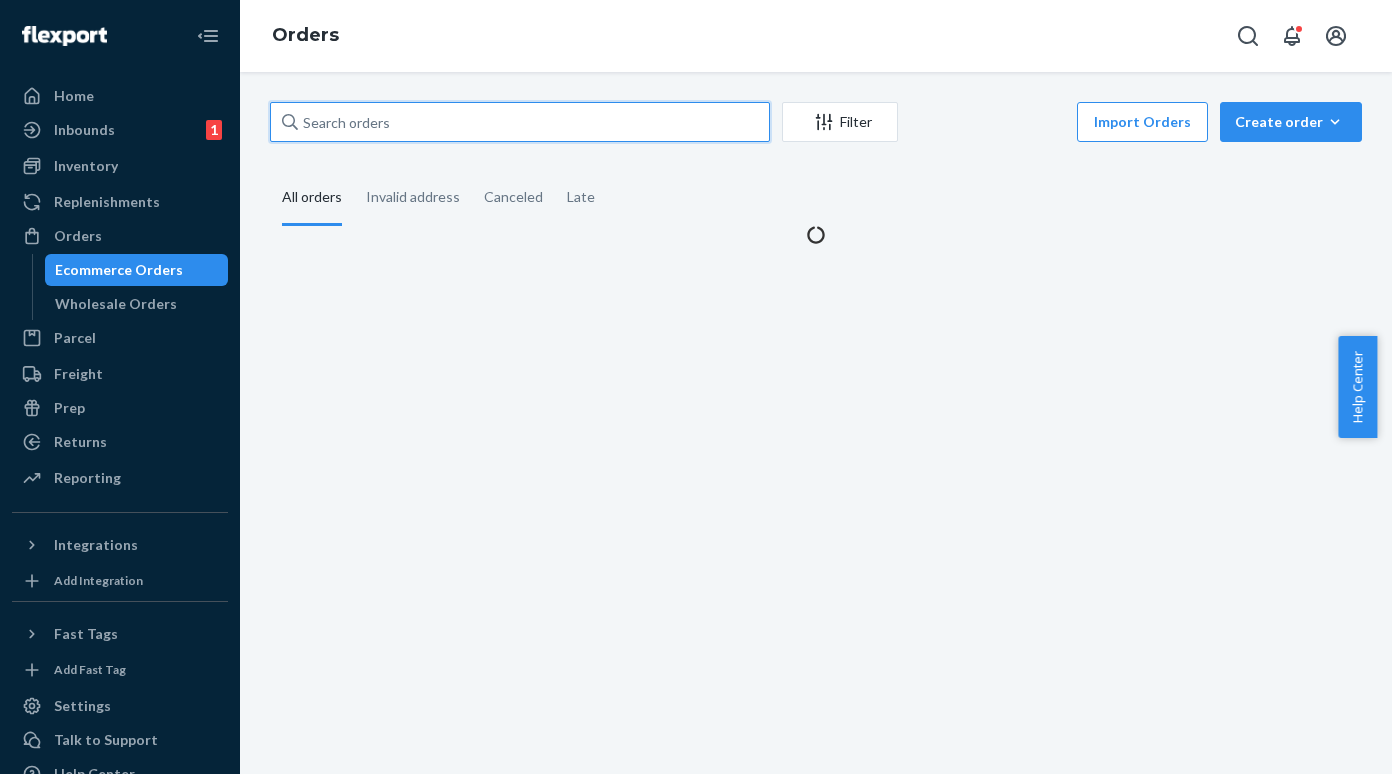paste on "[NUMBER]" 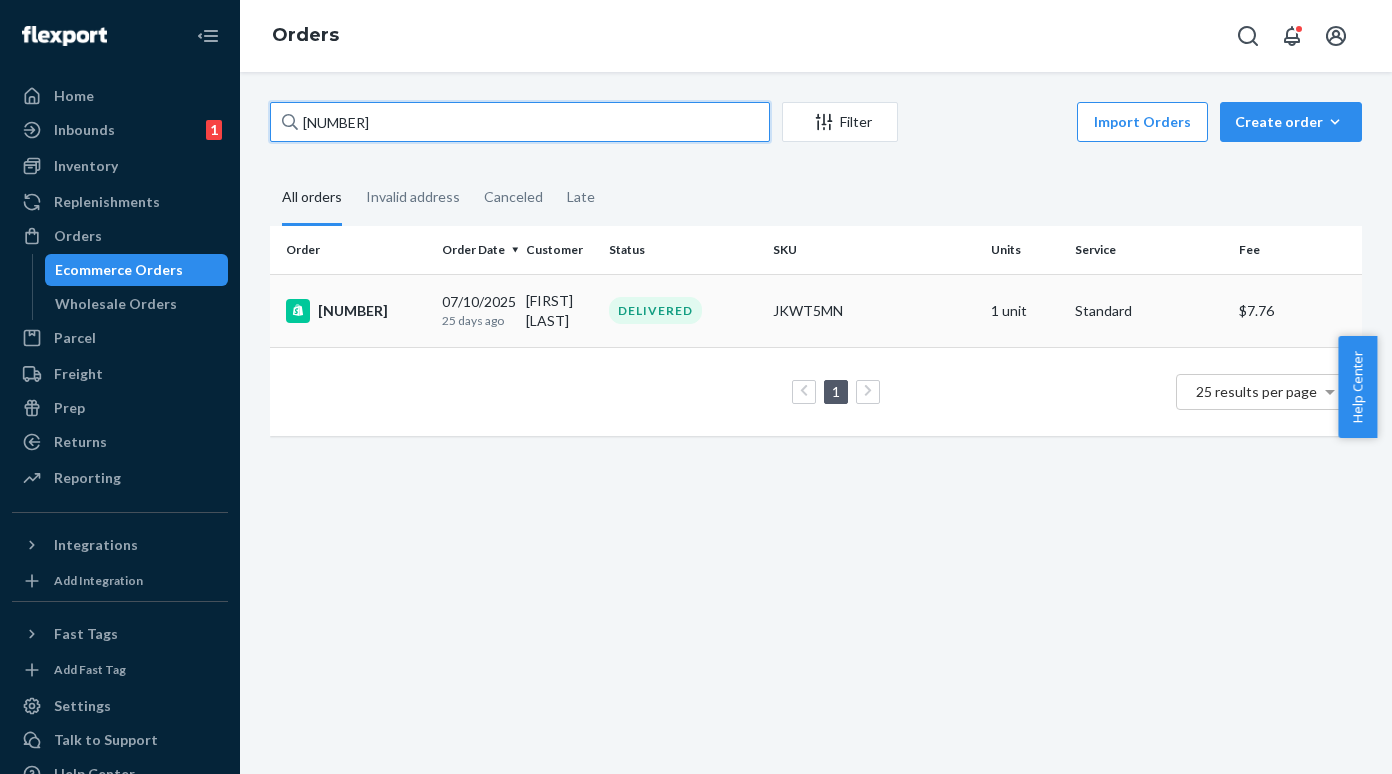 type on "[NUMBER]" 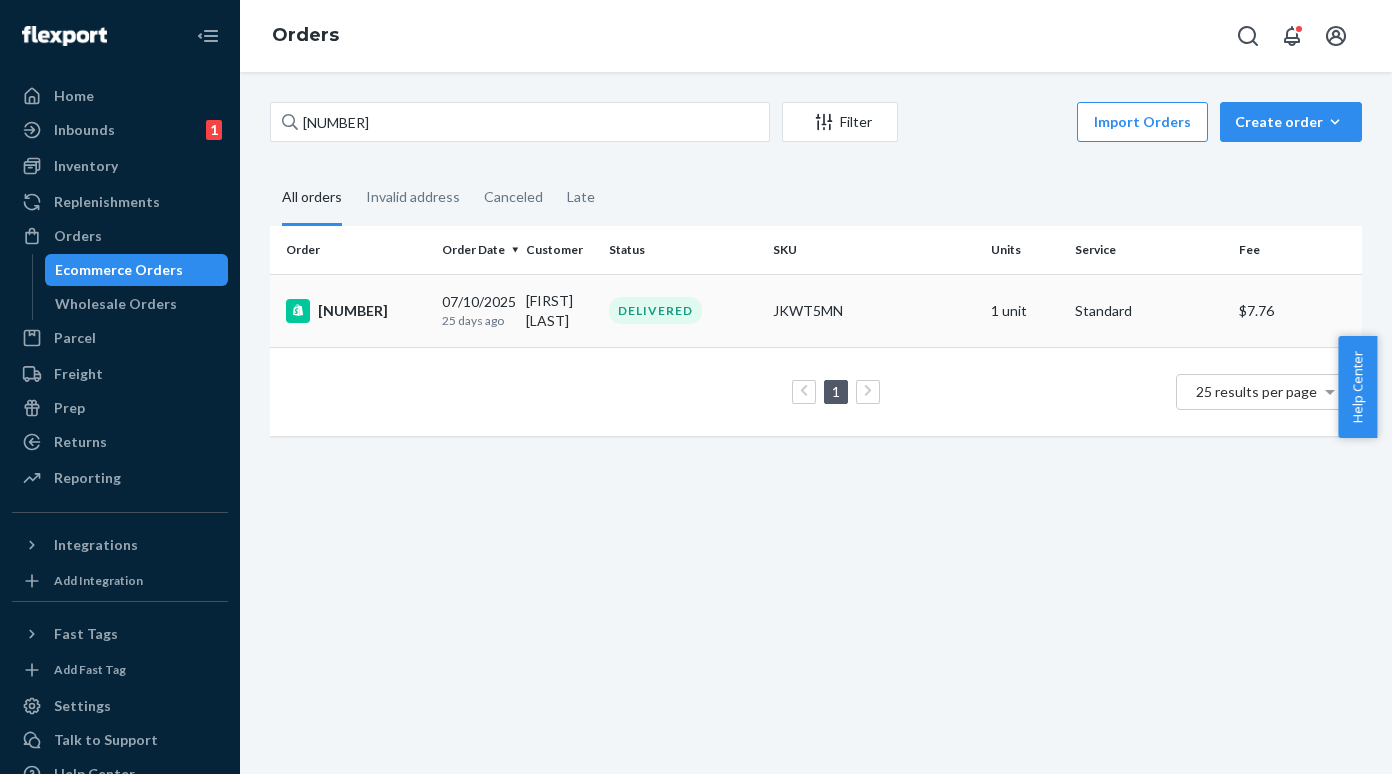 click on "[NUMBER]" at bounding box center [356, 311] 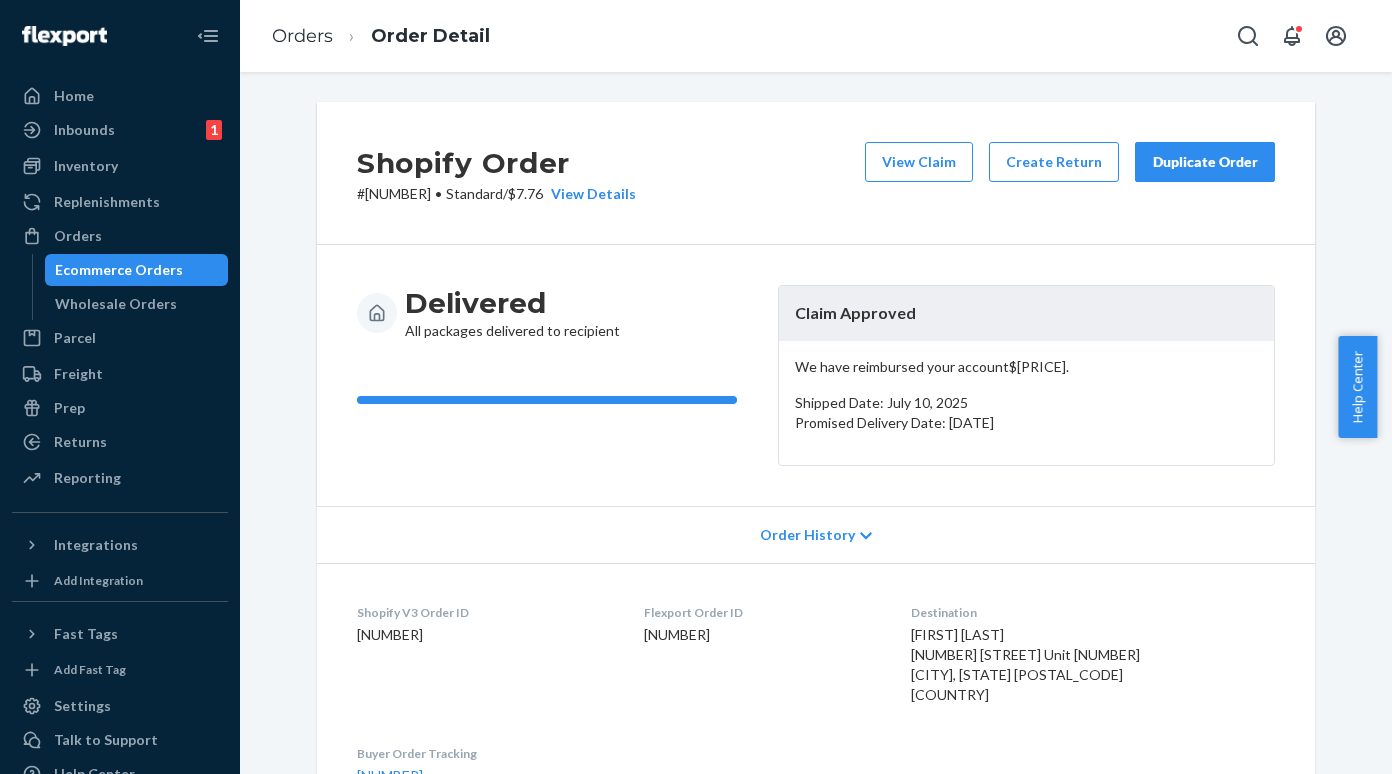 click on "# [NUMBER] • Standard  /  $[PRICE] View Details" at bounding box center [496, 194] 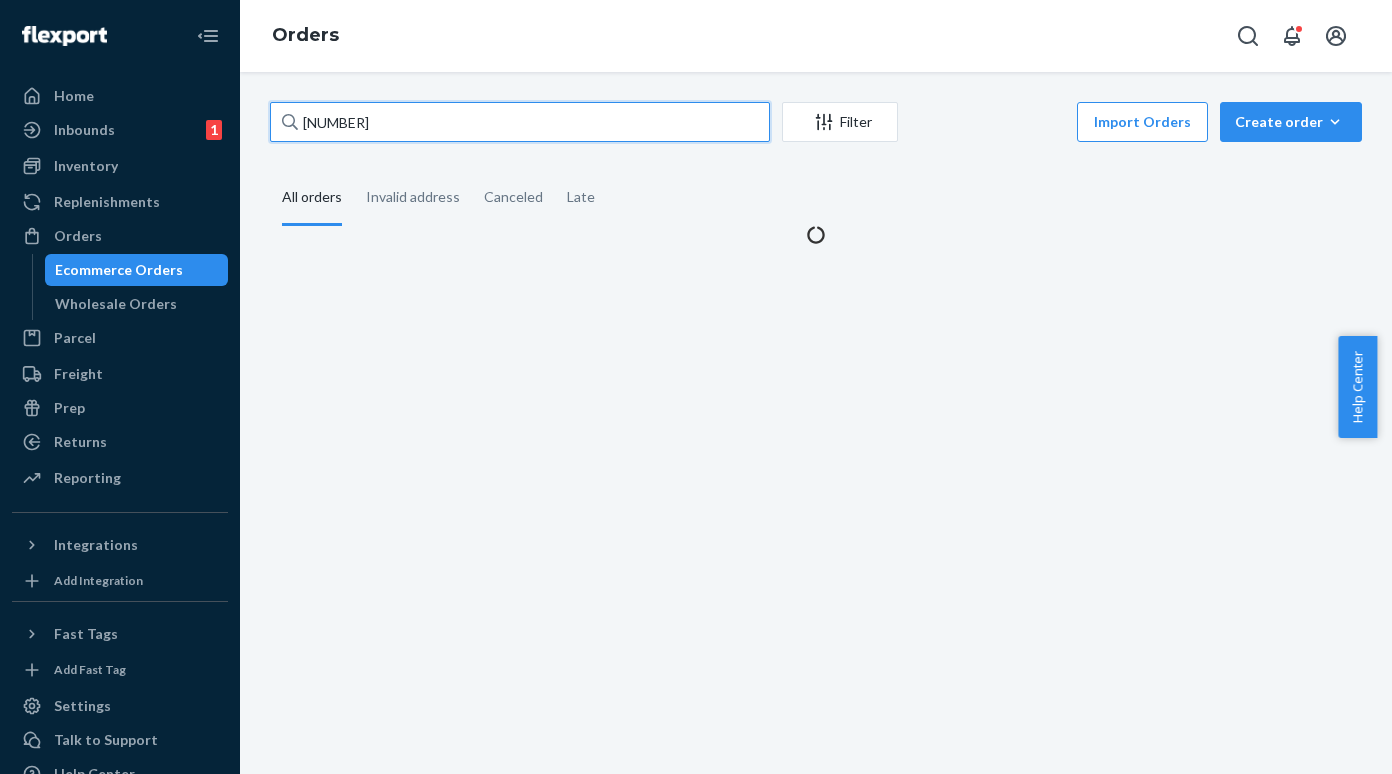 click on "[NUMBER]" at bounding box center [520, 122] 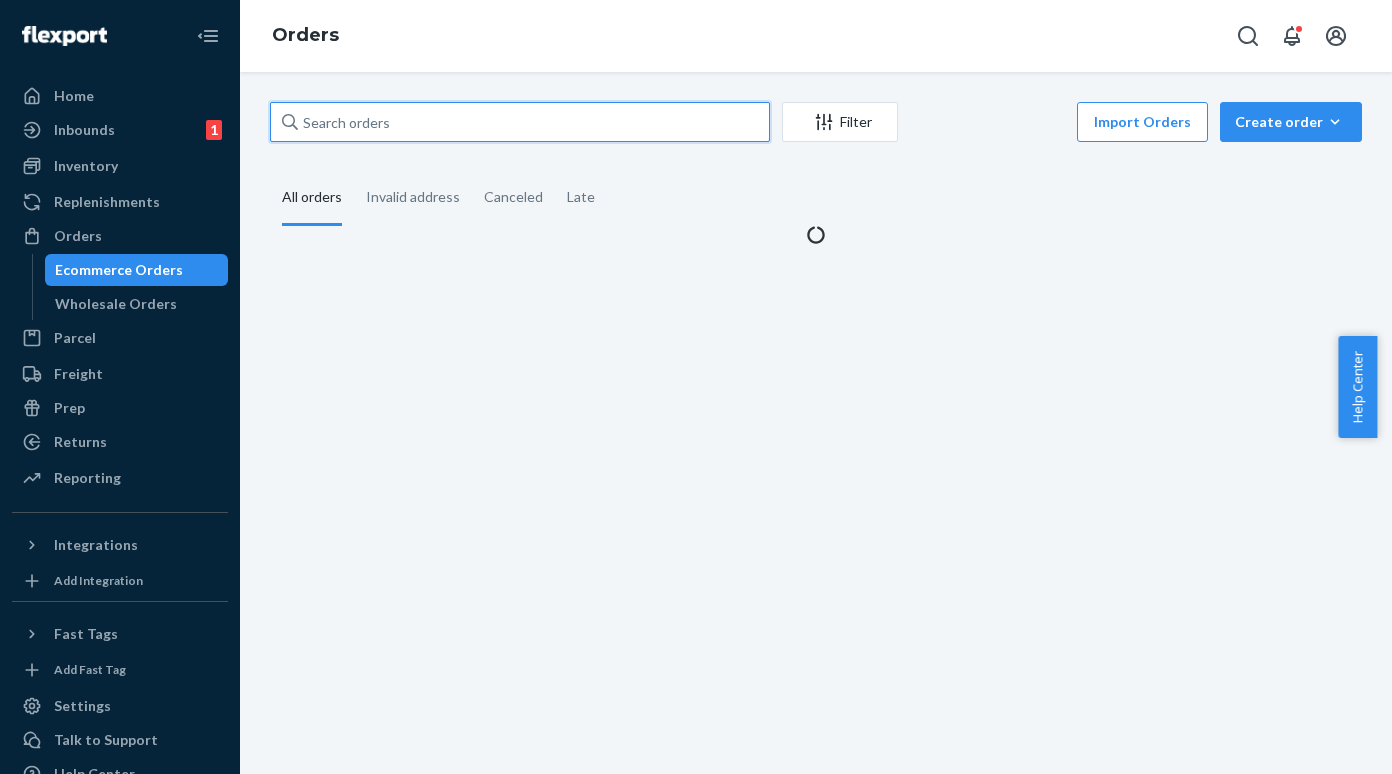 paste on "[NUMBER]" 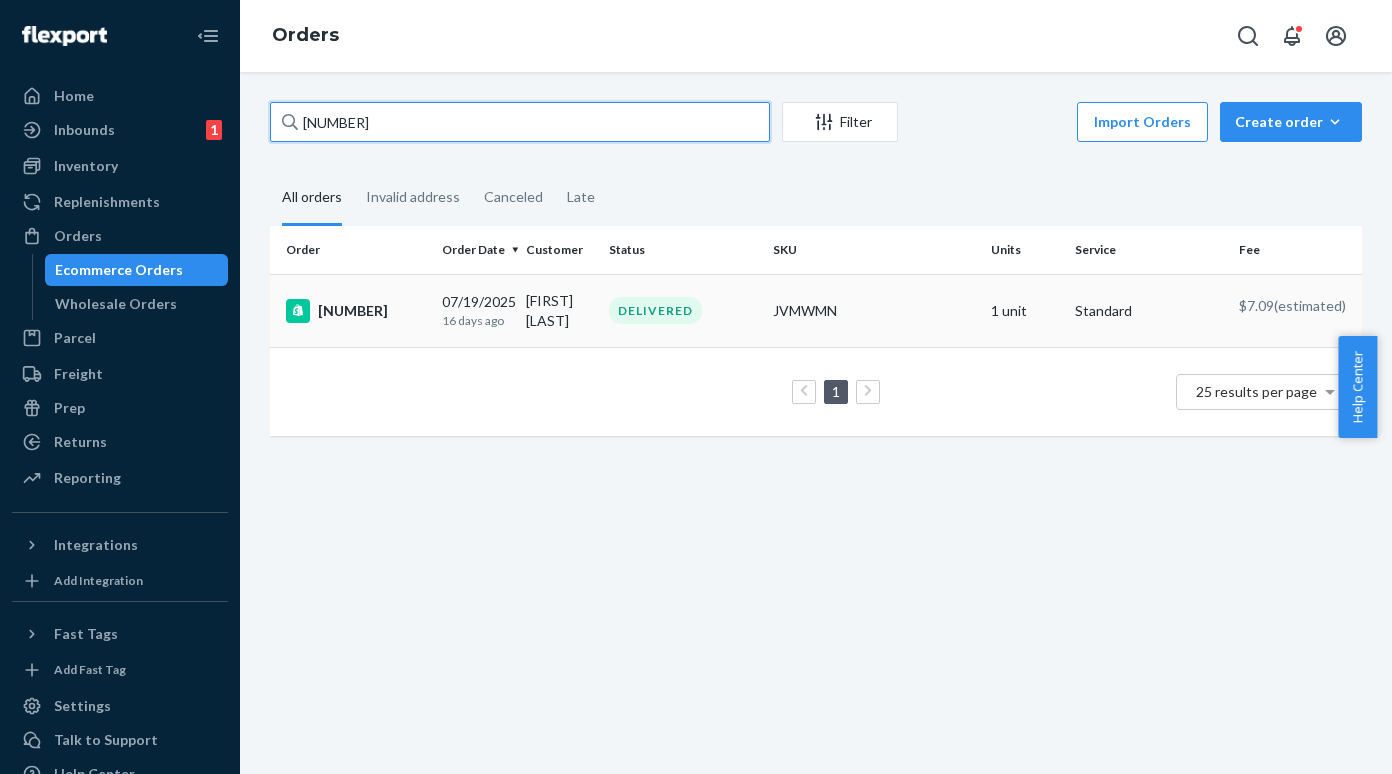 type on "[NUMBER]" 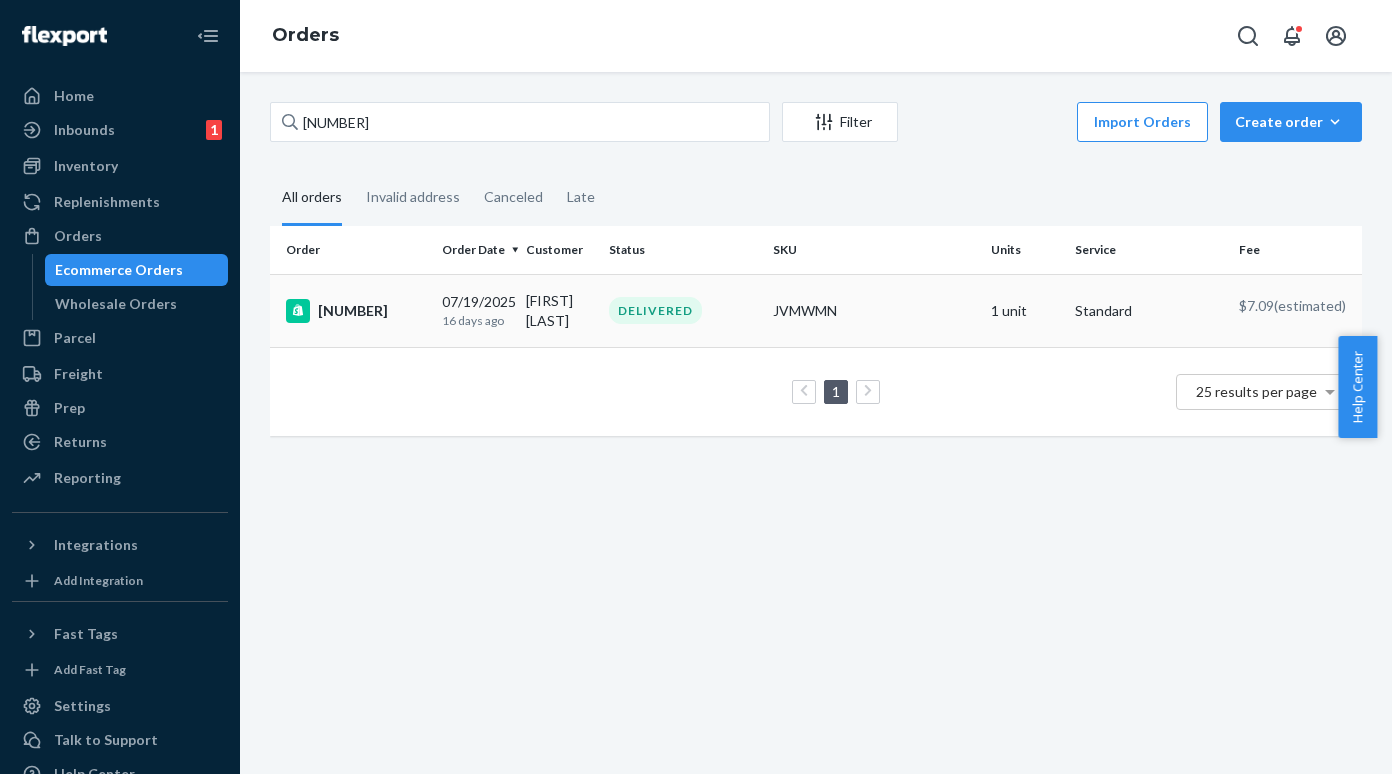 click on "[NUMBER]" at bounding box center [356, 311] 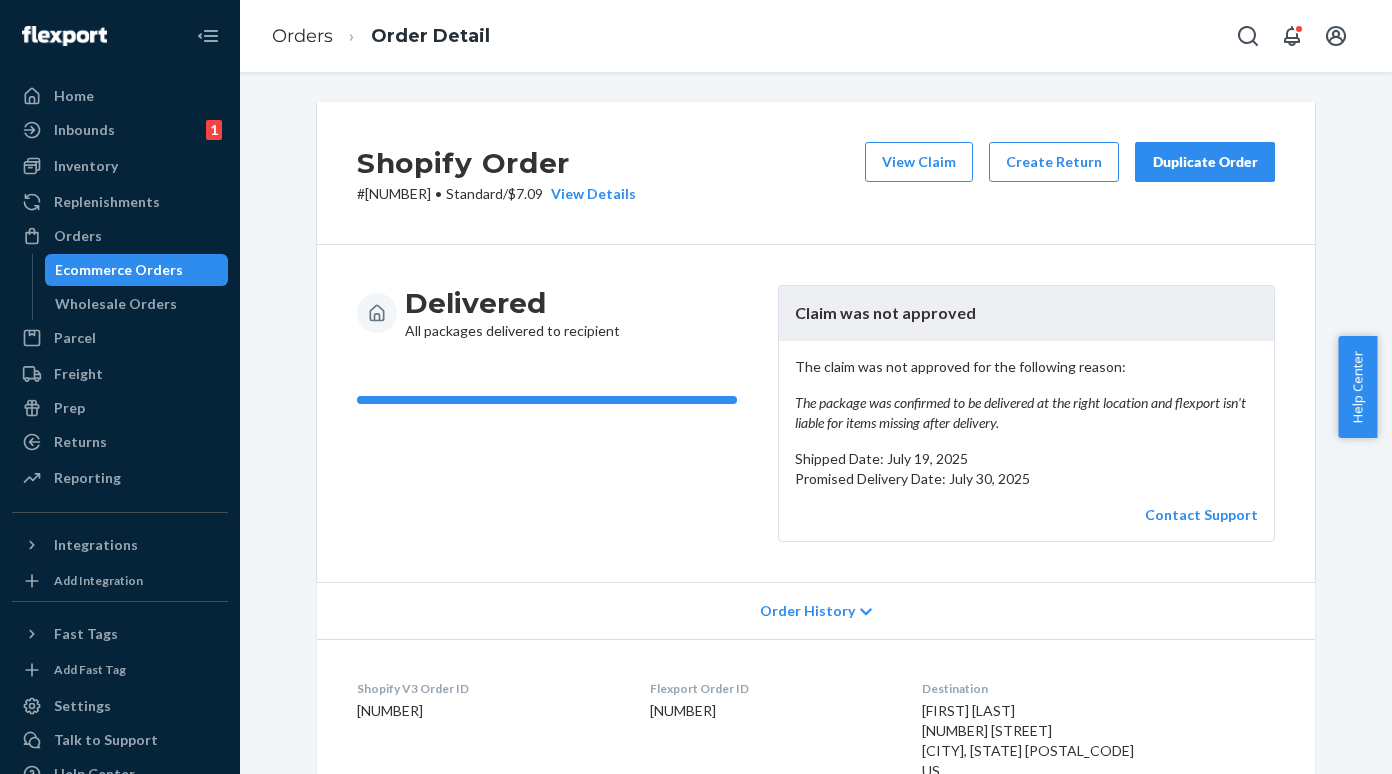 click on "Ecommerce Orders" at bounding box center [119, 270] 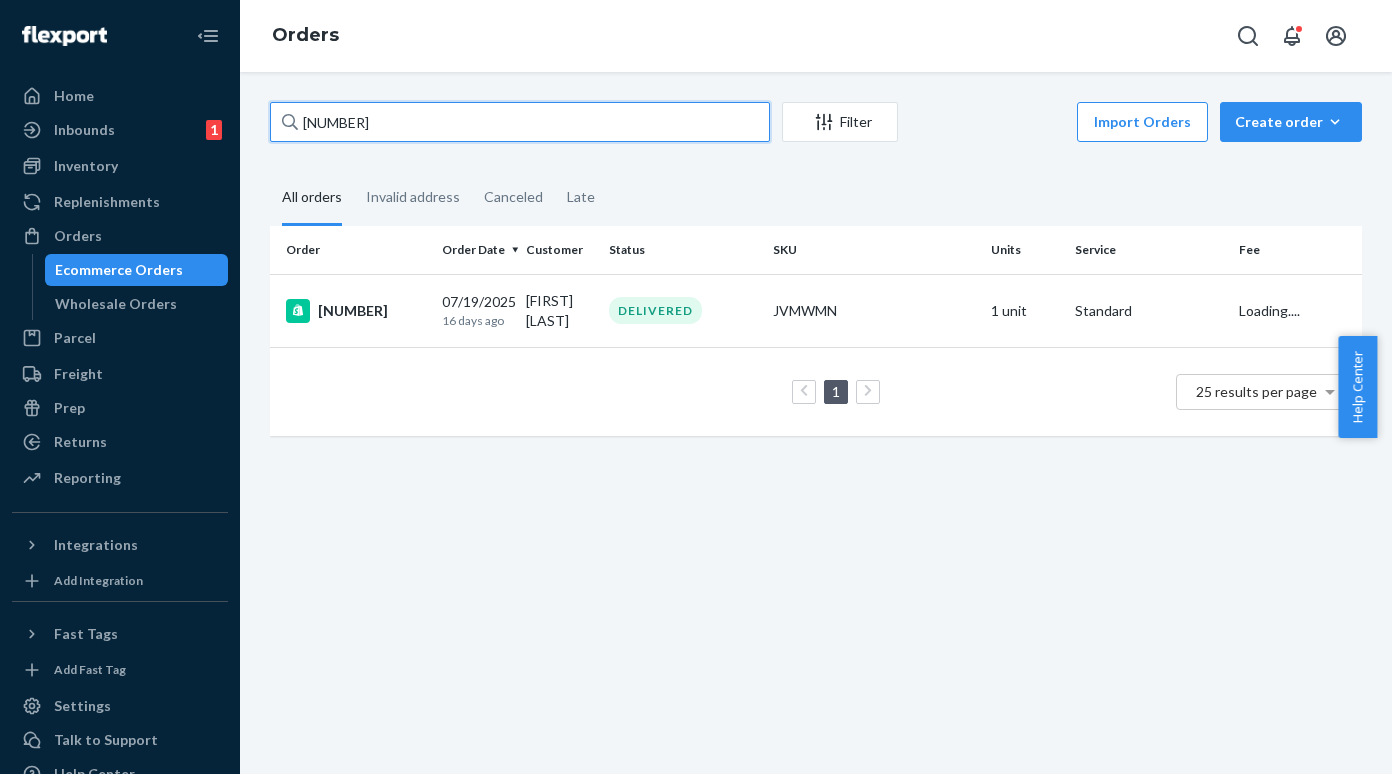 click on "[NUMBER]" at bounding box center (520, 122) 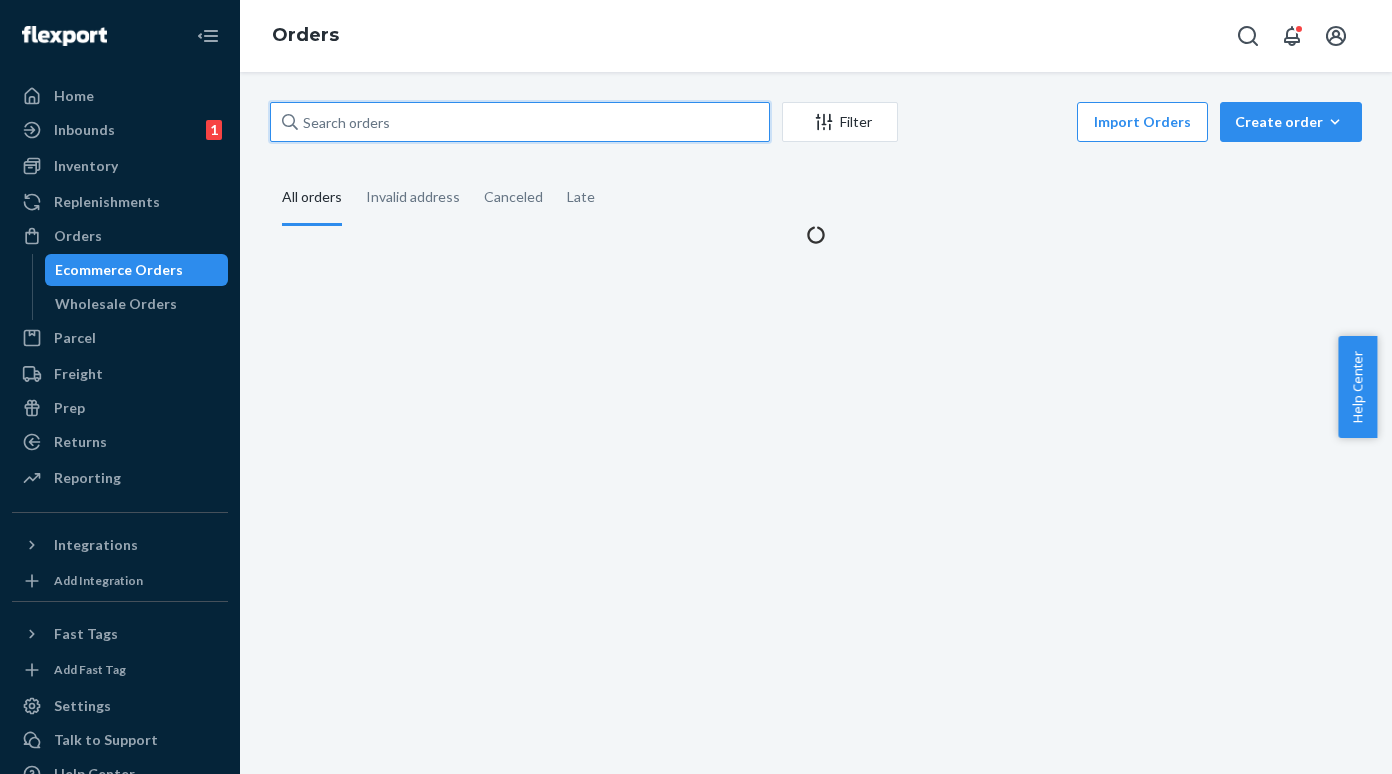 paste on "[NUMBER]" 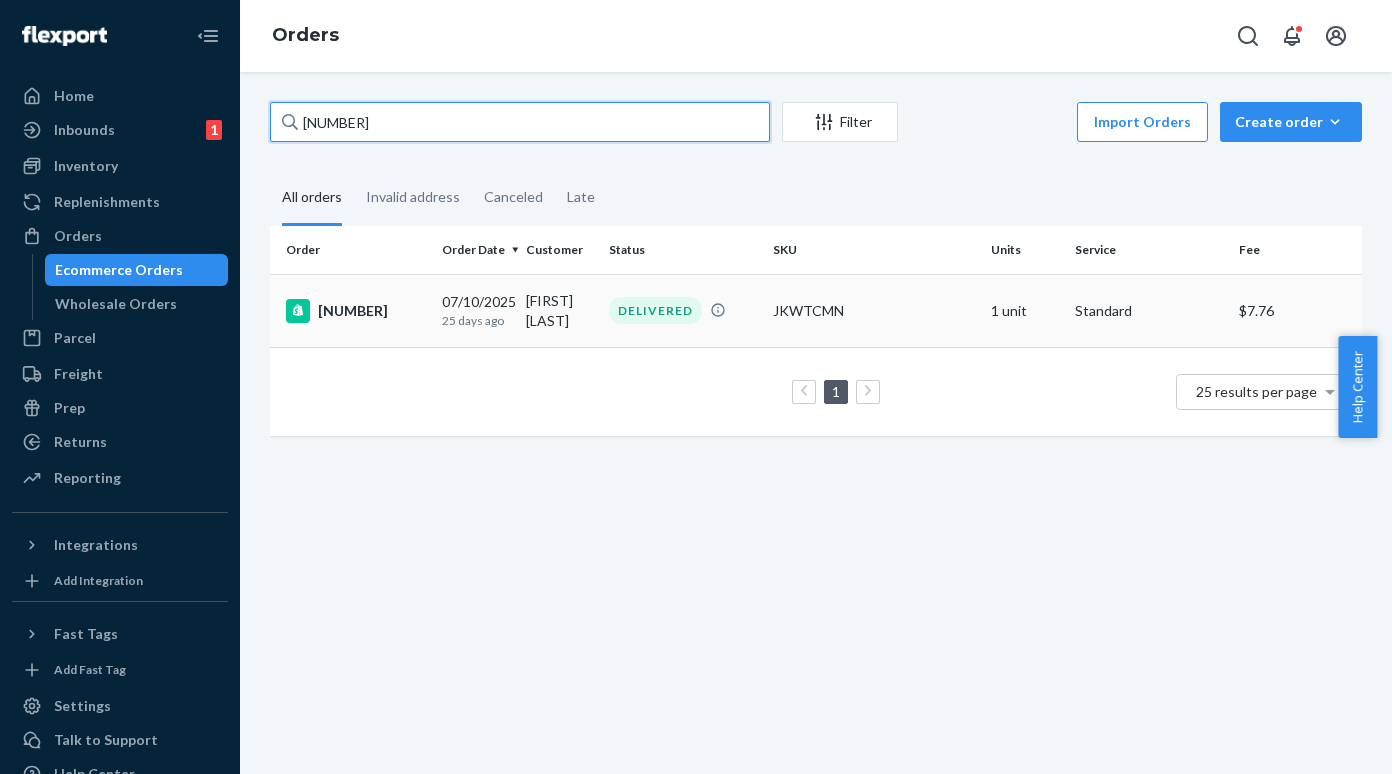 type on "[NUMBER]" 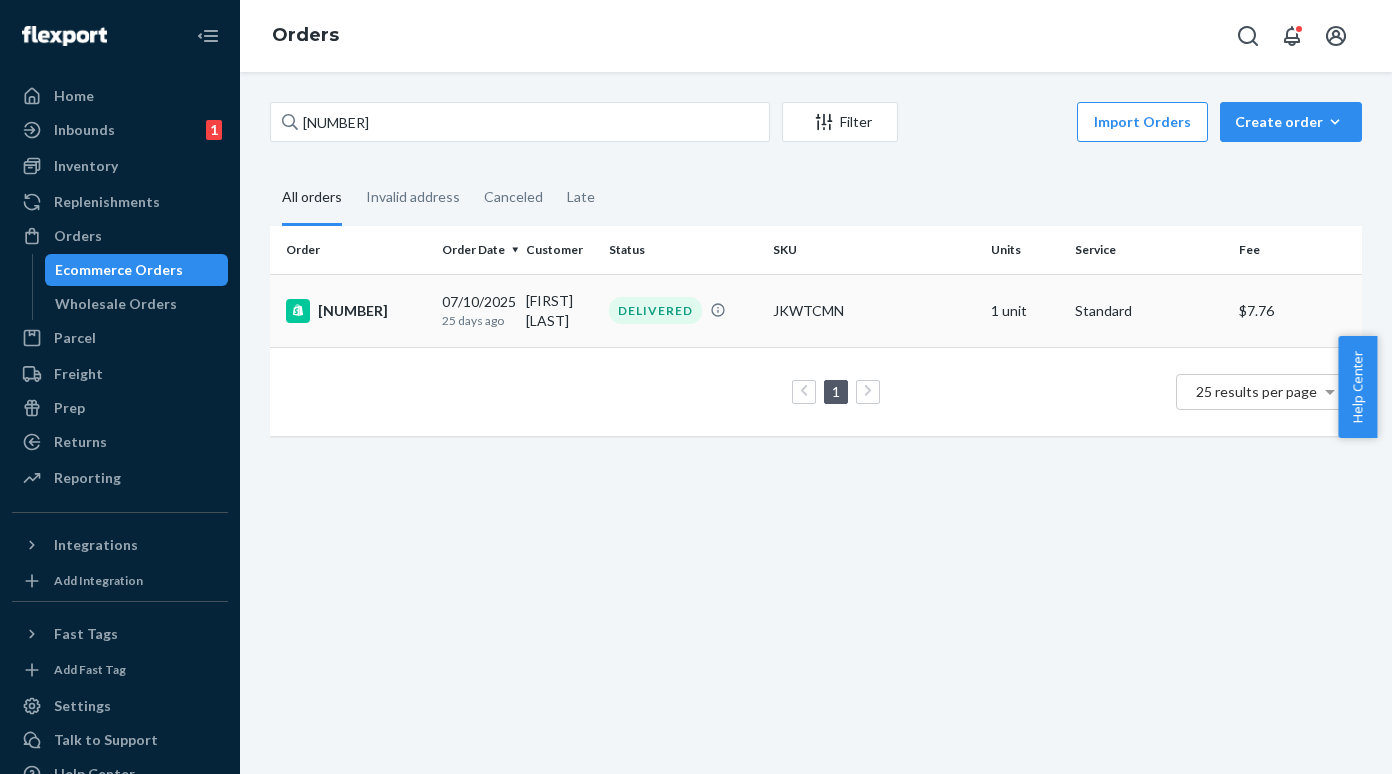 click on "[NUMBER]" at bounding box center [356, 311] 